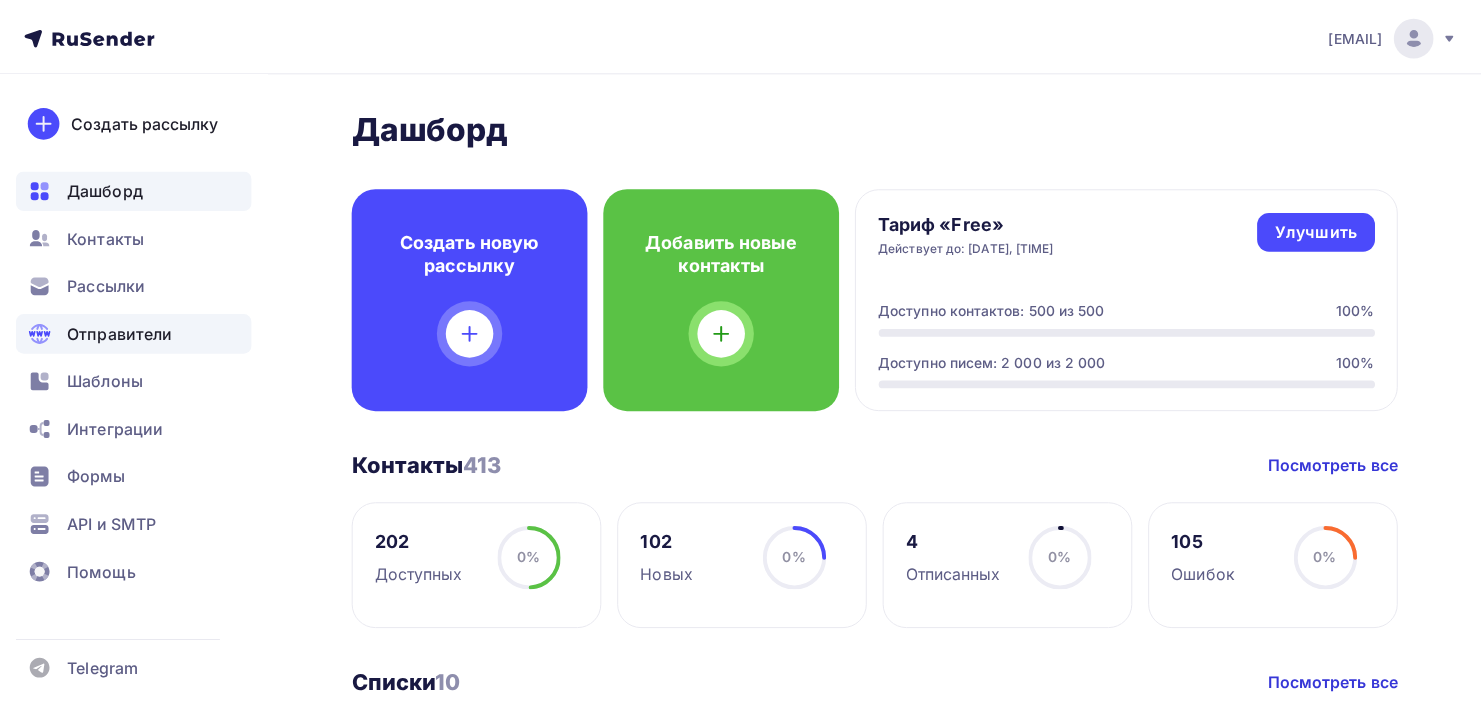 scroll, scrollTop: 0, scrollLeft: 0, axis: both 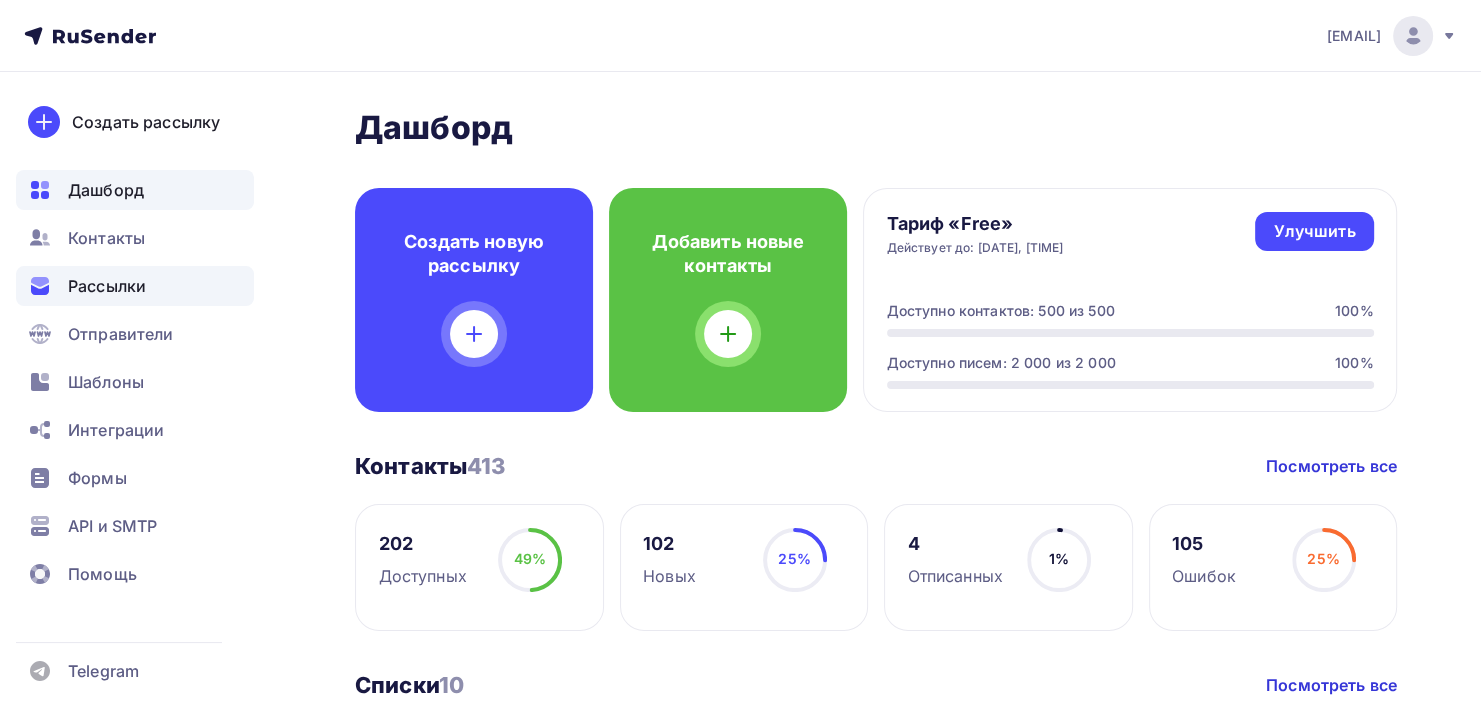 click on "Рассылки" at bounding box center (135, 286) 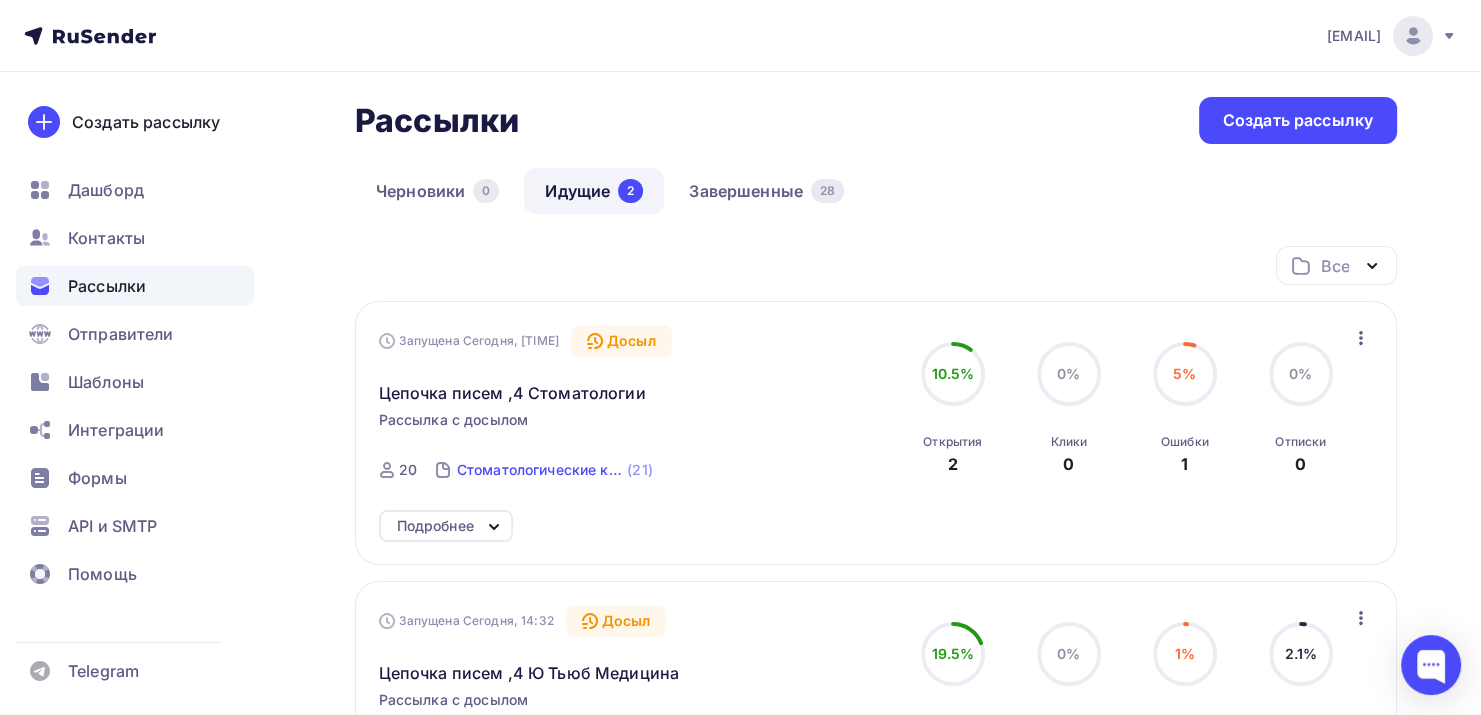 scroll, scrollTop: 0, scrollLeft: 0, axis: both 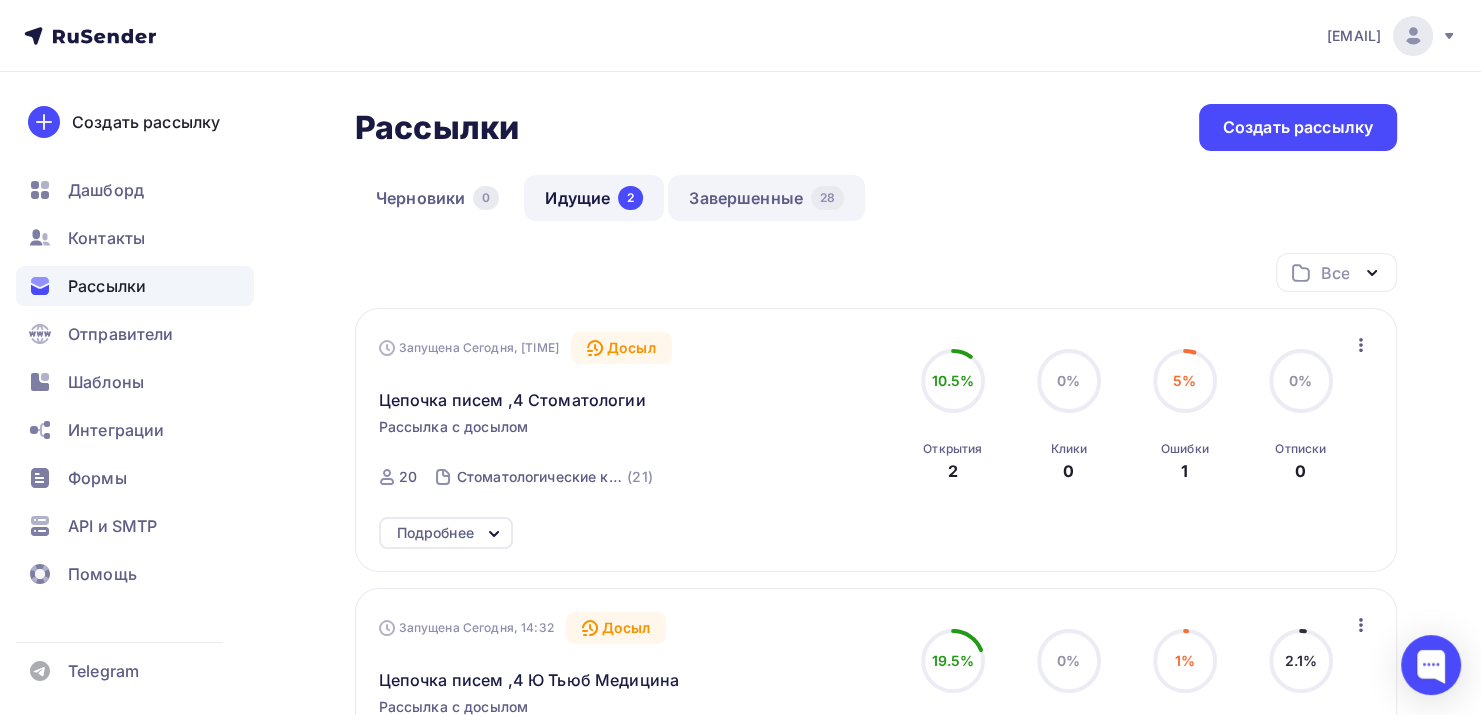 click on "Завершенные
28" at bounding box center [766, 198] 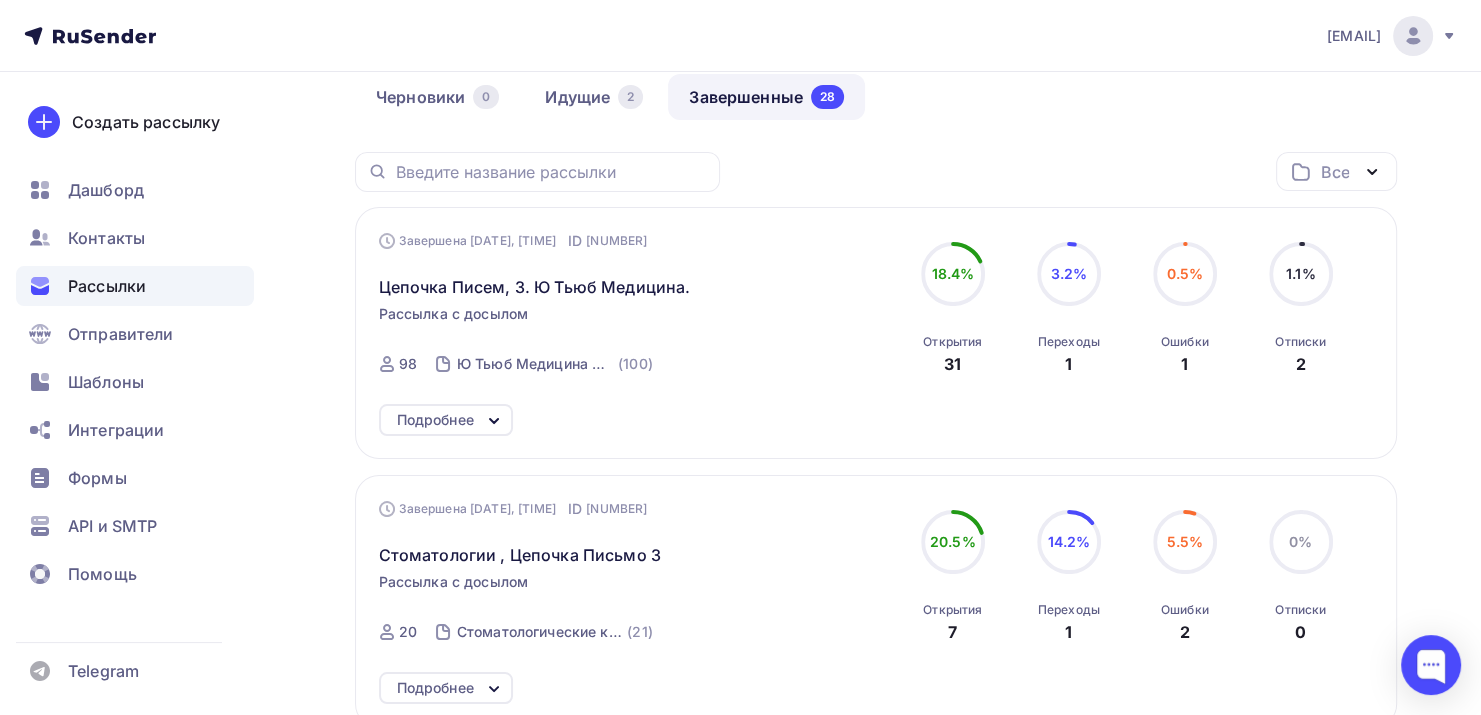 scroll, scrollTop: 100, scrollLeft: 0, axis: vertical 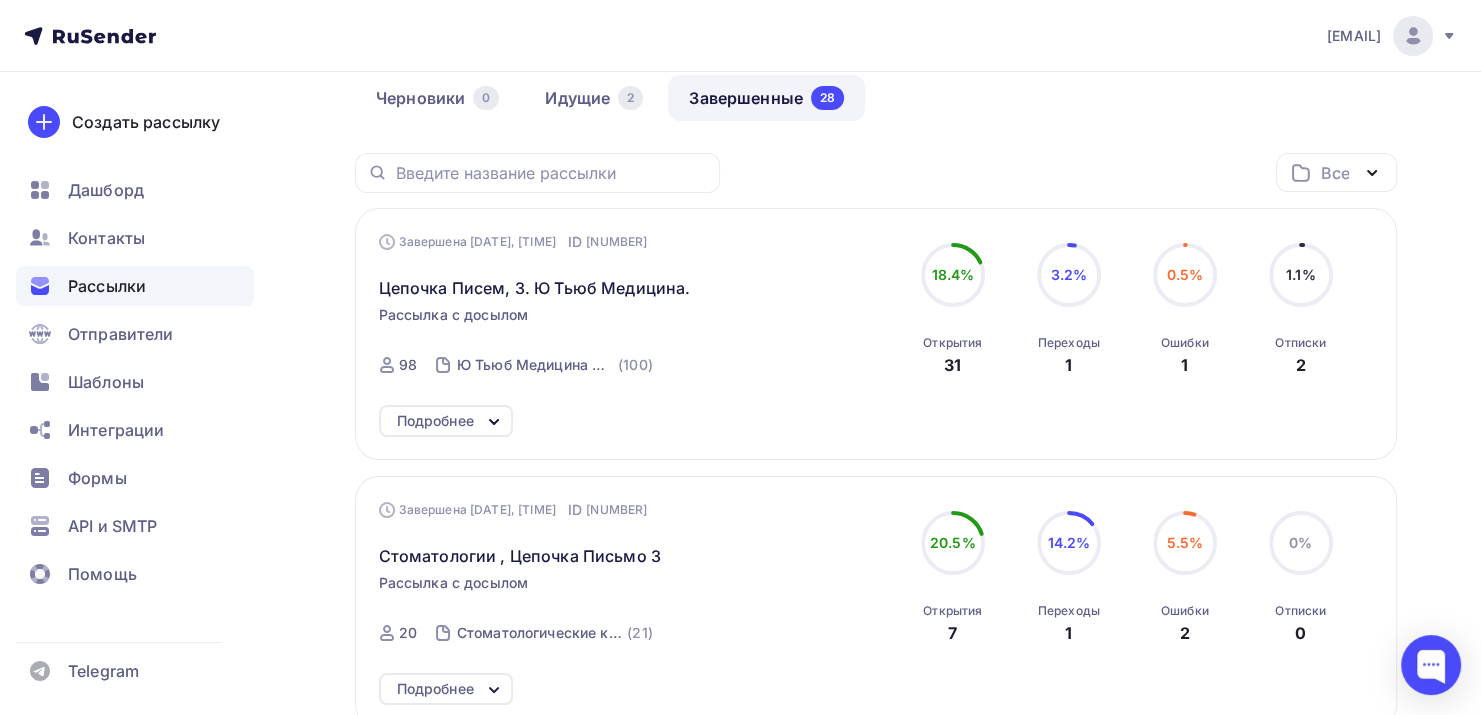 click on "Цепочка Писем, 3. Ю Тьюб Медицина." at bounding box center [535, 288] 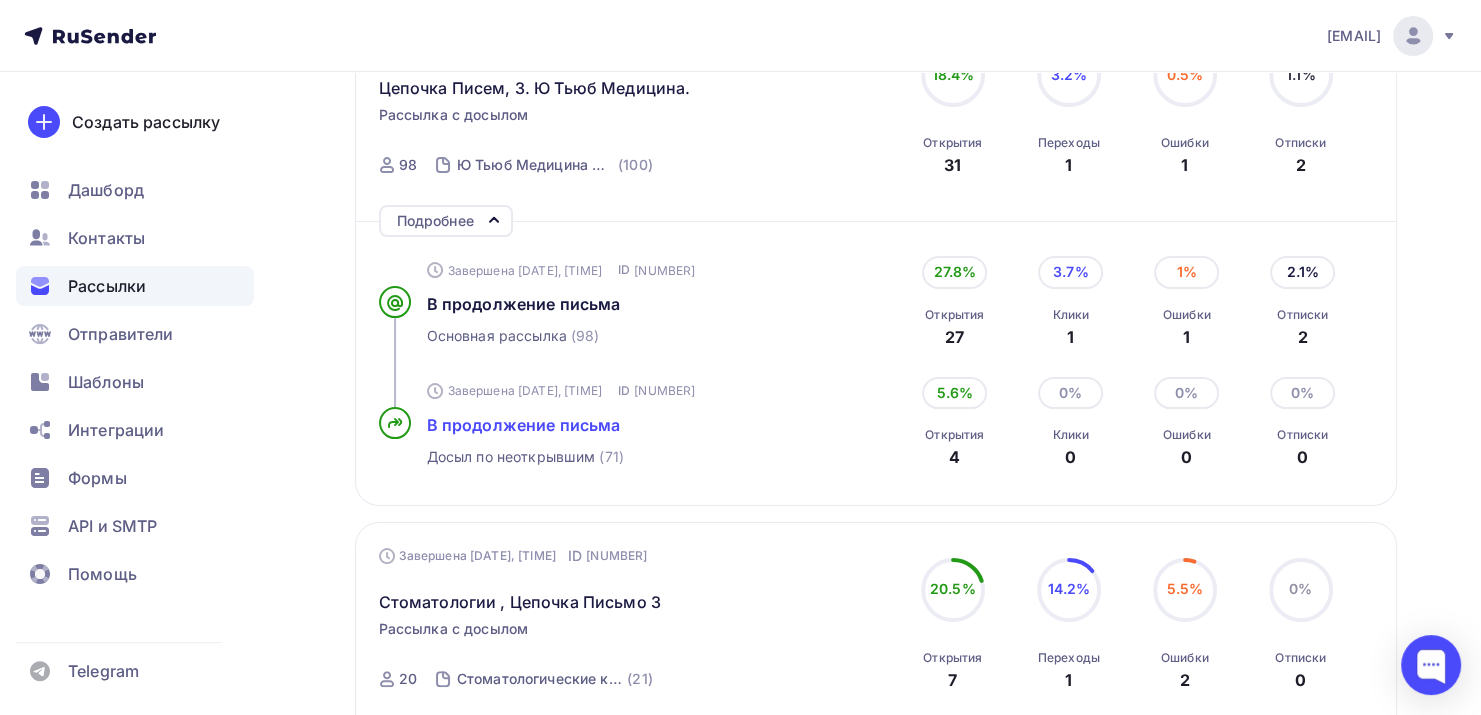 scroll, scrollTop: 400, scrollLeft: 0, axis: vertical 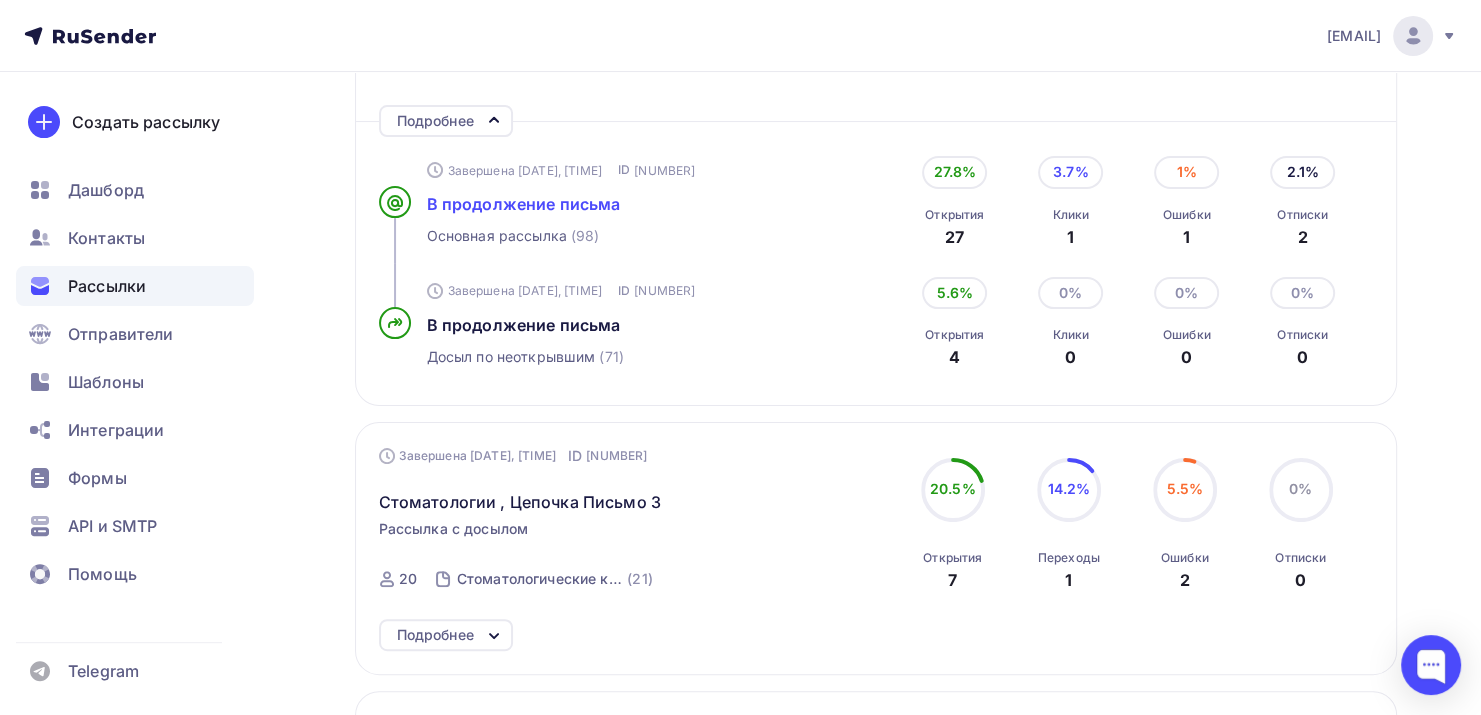 click on "В продолжение письма" at bounding box center [524, 204] 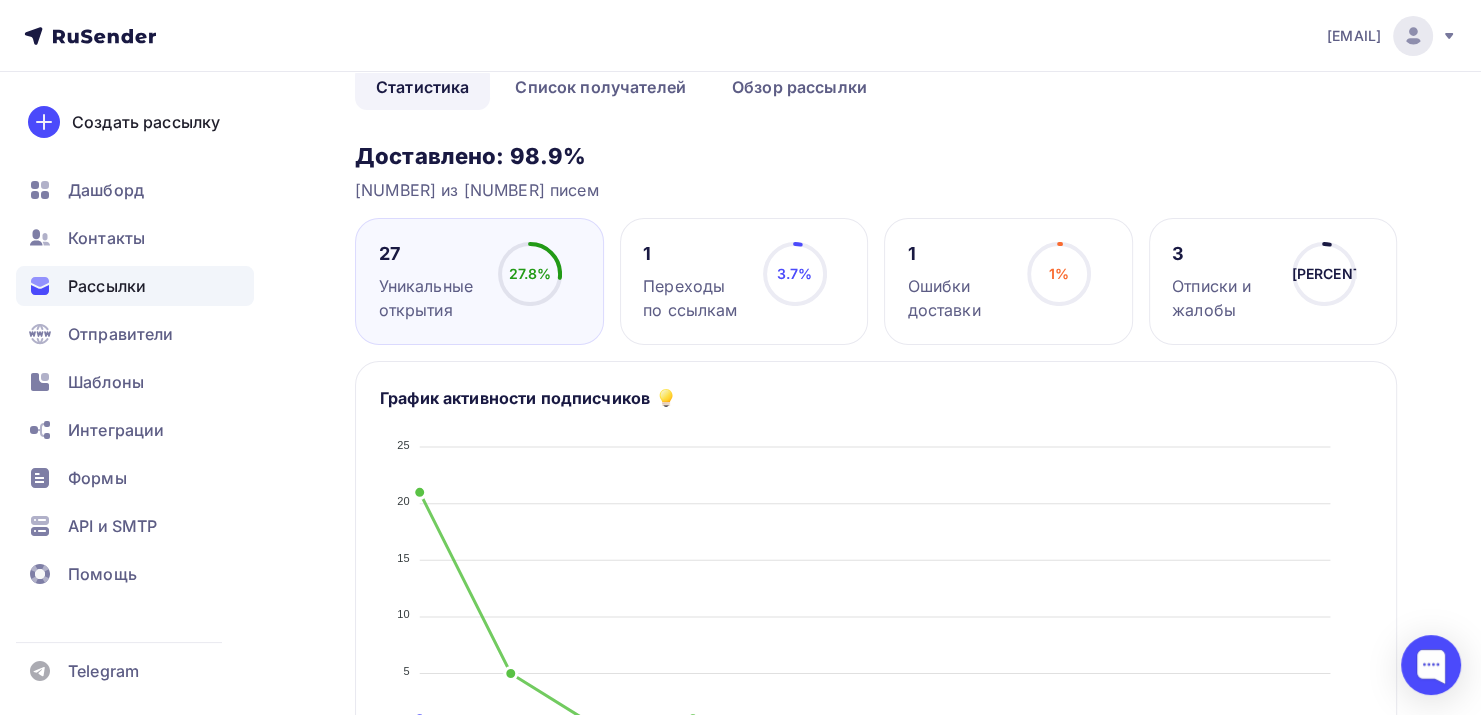 scroll, scrollTop: 200, scrollLeft: 0, axis: vertical 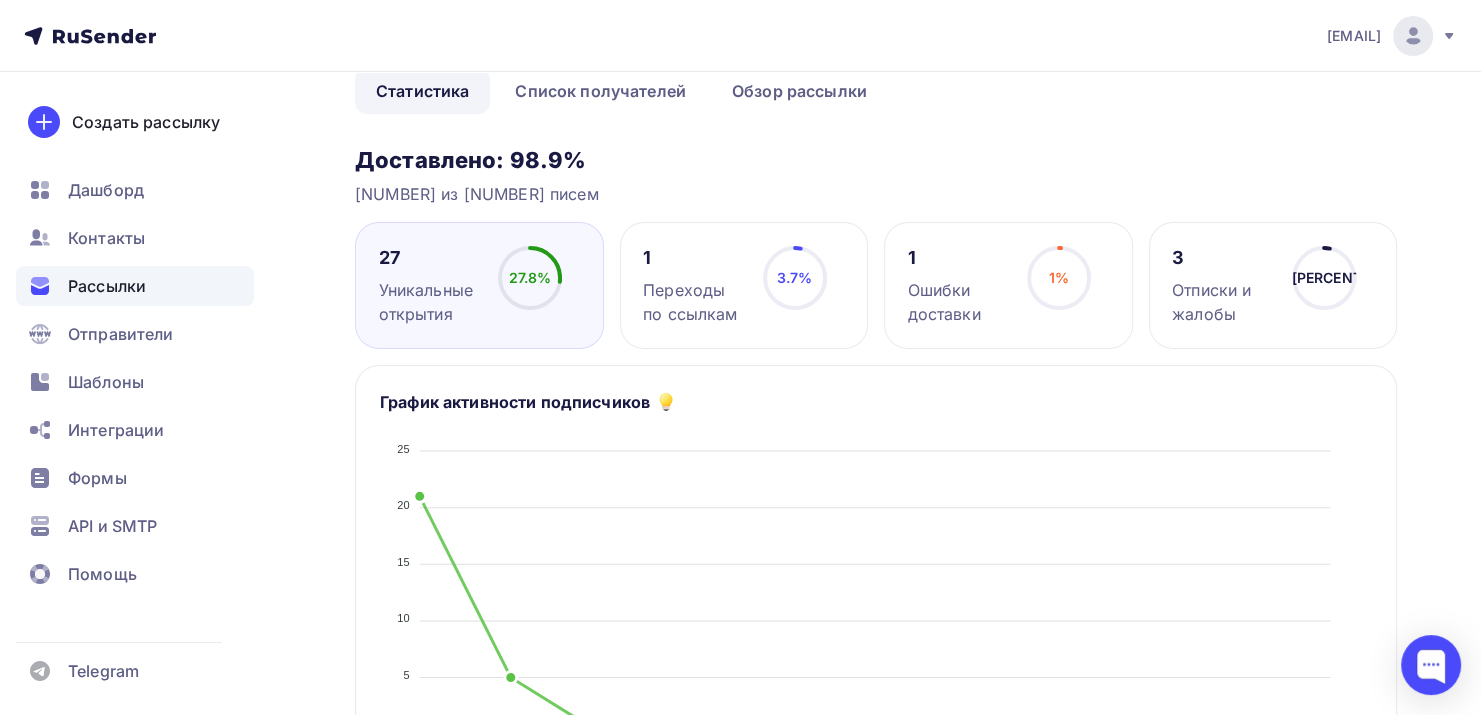 click on "3.7%   3.7%" at bounding box center (795, 286) 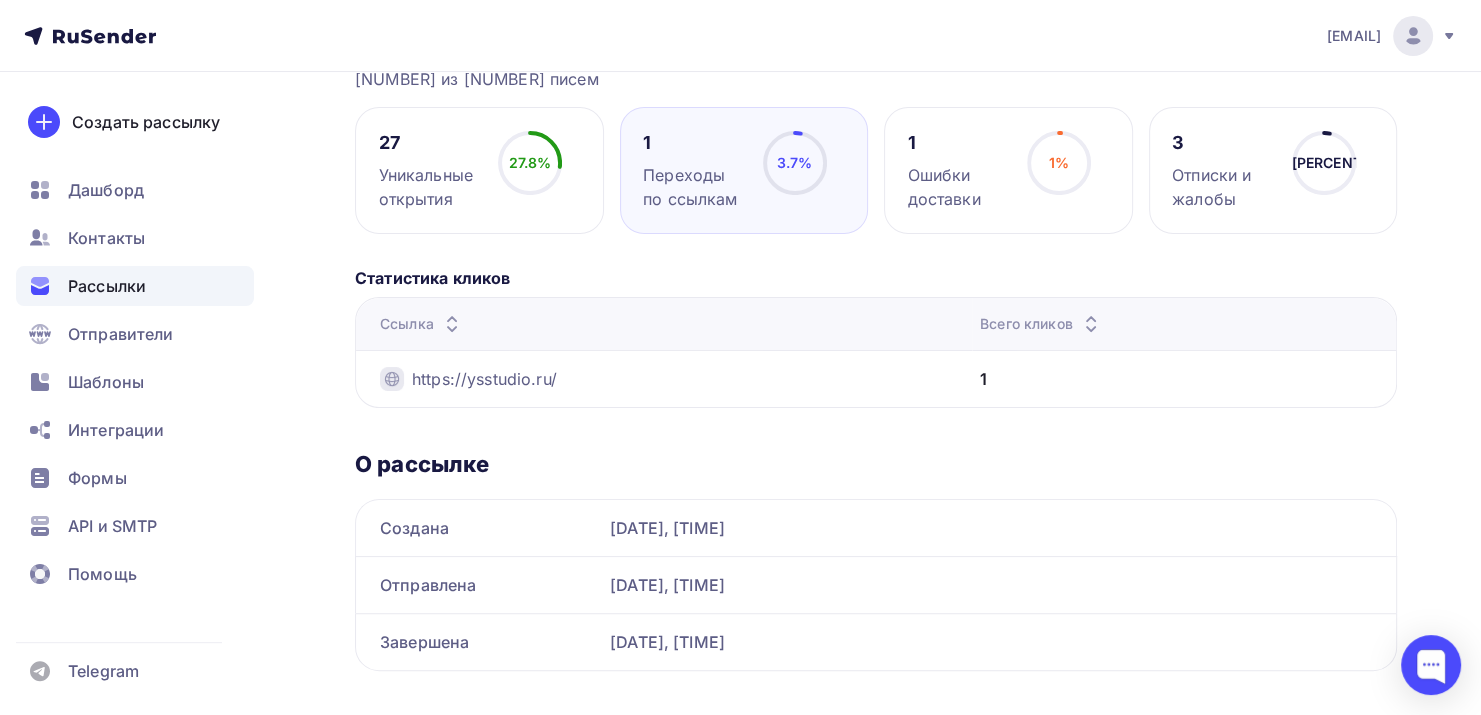 scroll, scrollTop: 349, scrollLeft: 0, axis: vertical 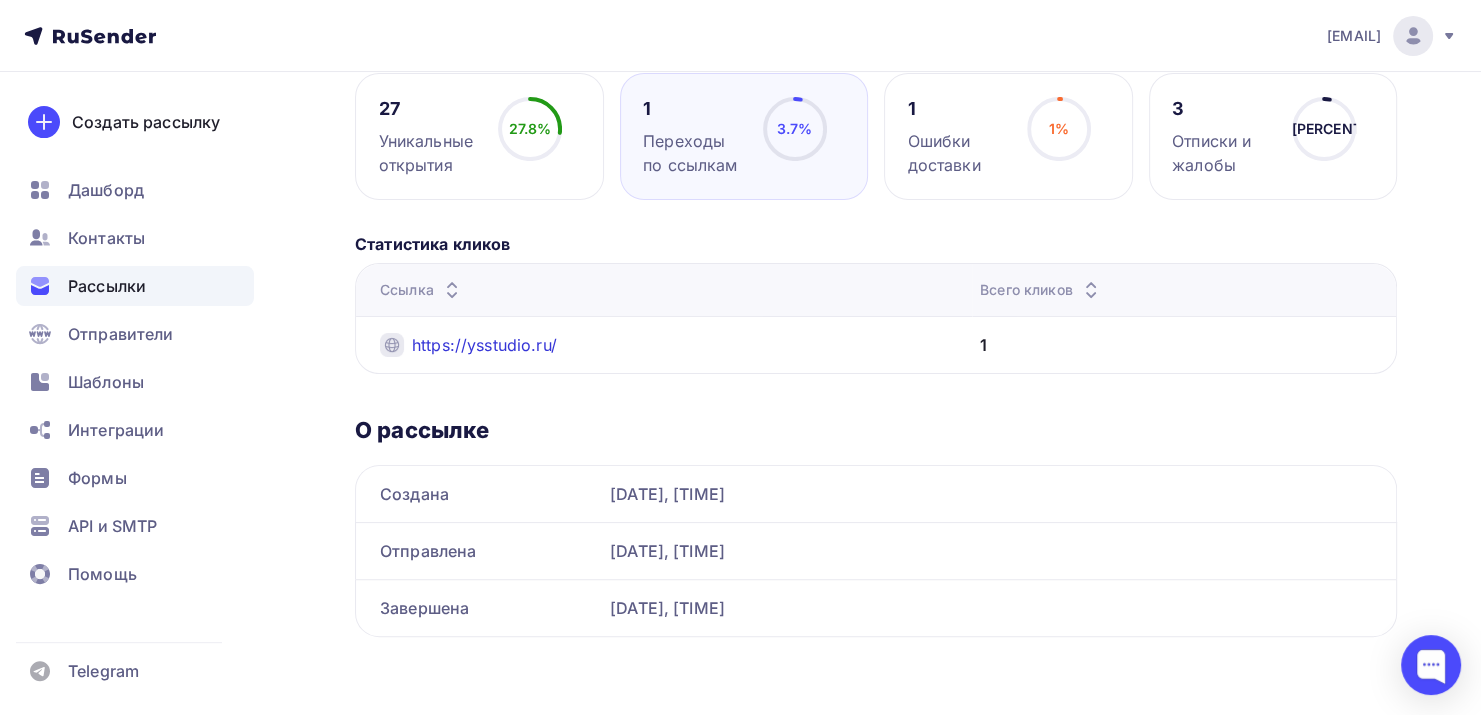 click on "https://ysstudio.ru/" at bounding box center (484, 345) 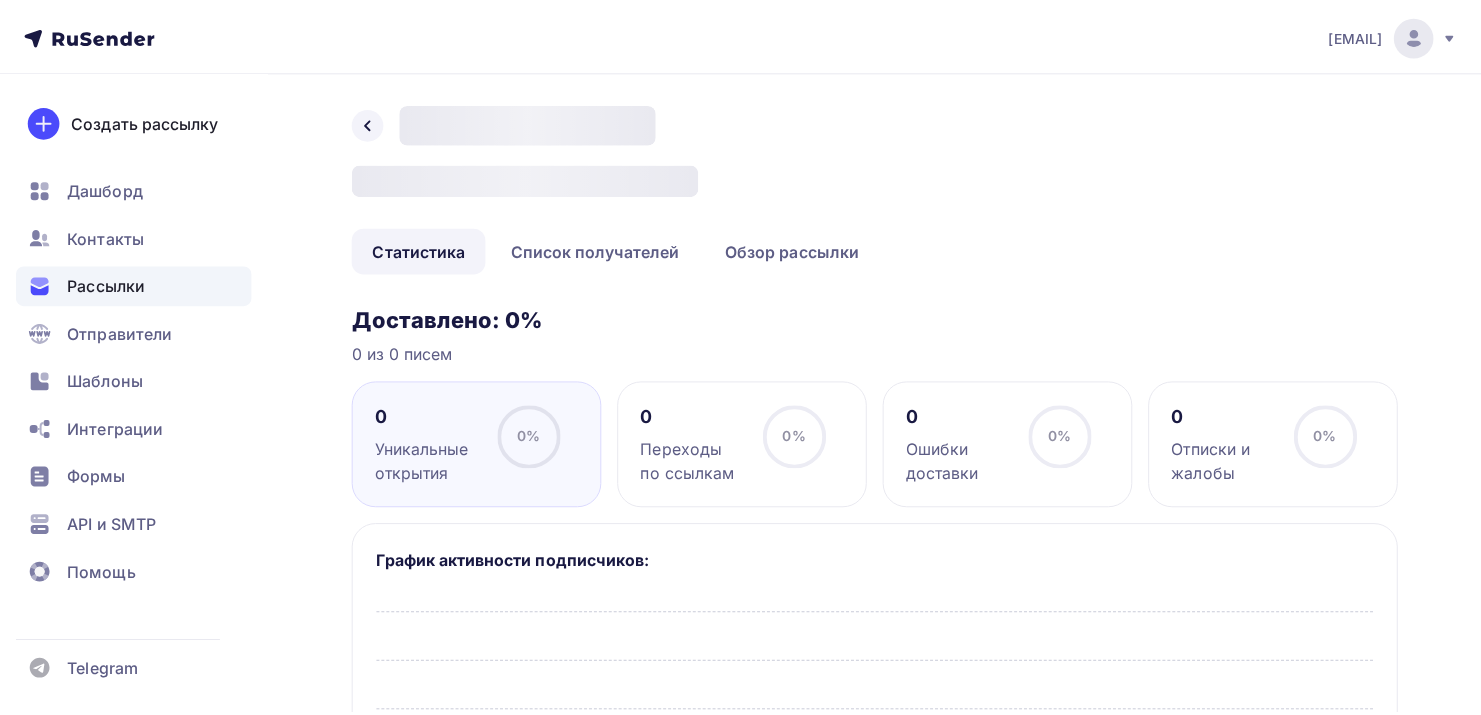 scroll, scrollTop: 0, scrollLeft: 0, axis: both 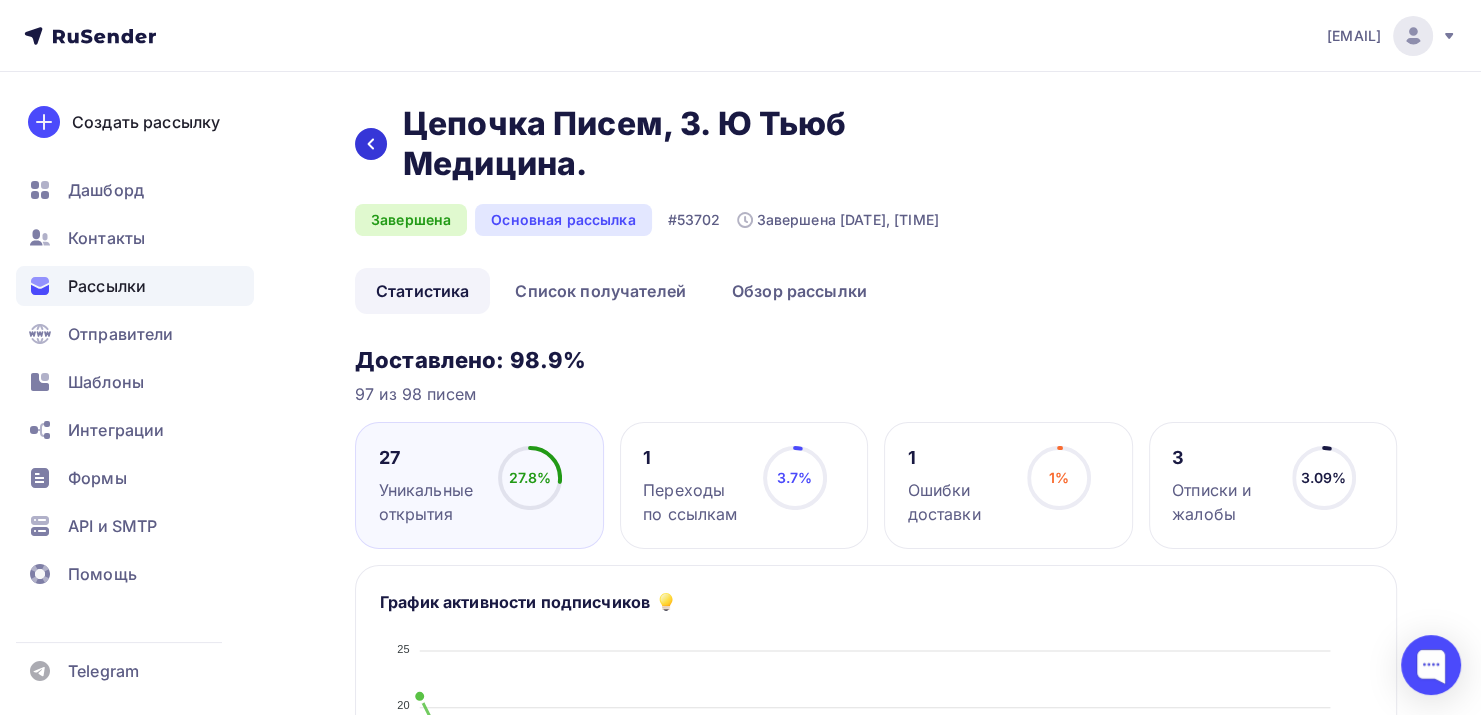 click 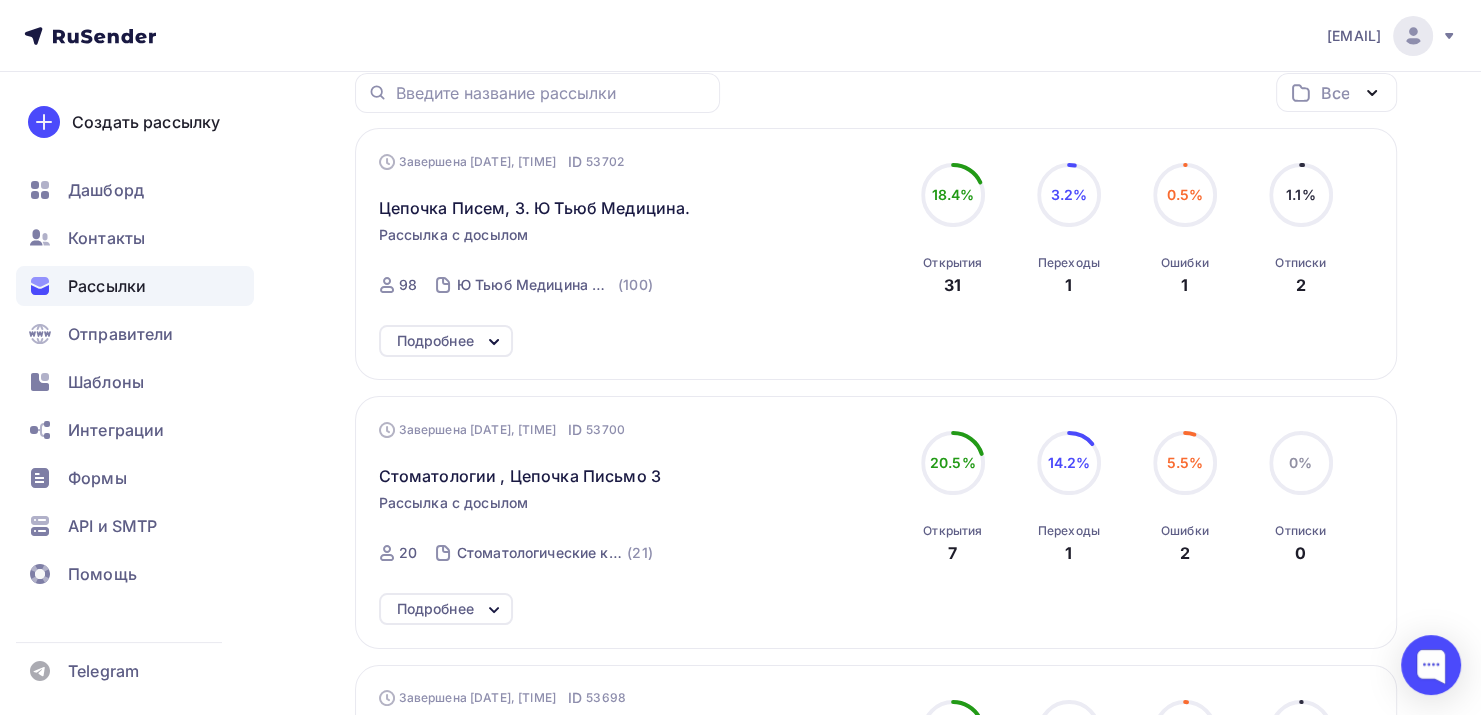 scroll, scrollTop: 67, scrollLeft: 0, axis: vertical 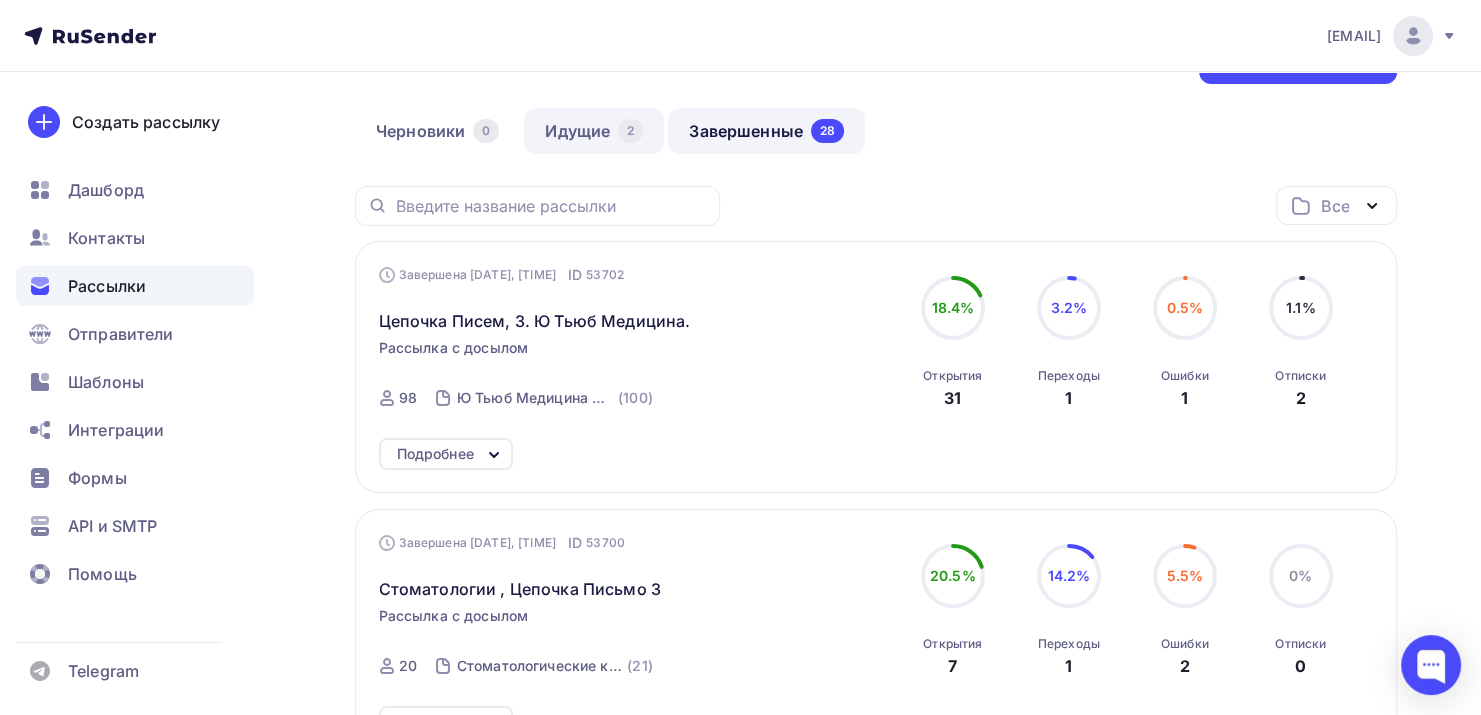 click on "Идущие
2" at bounding box center (594, 131) 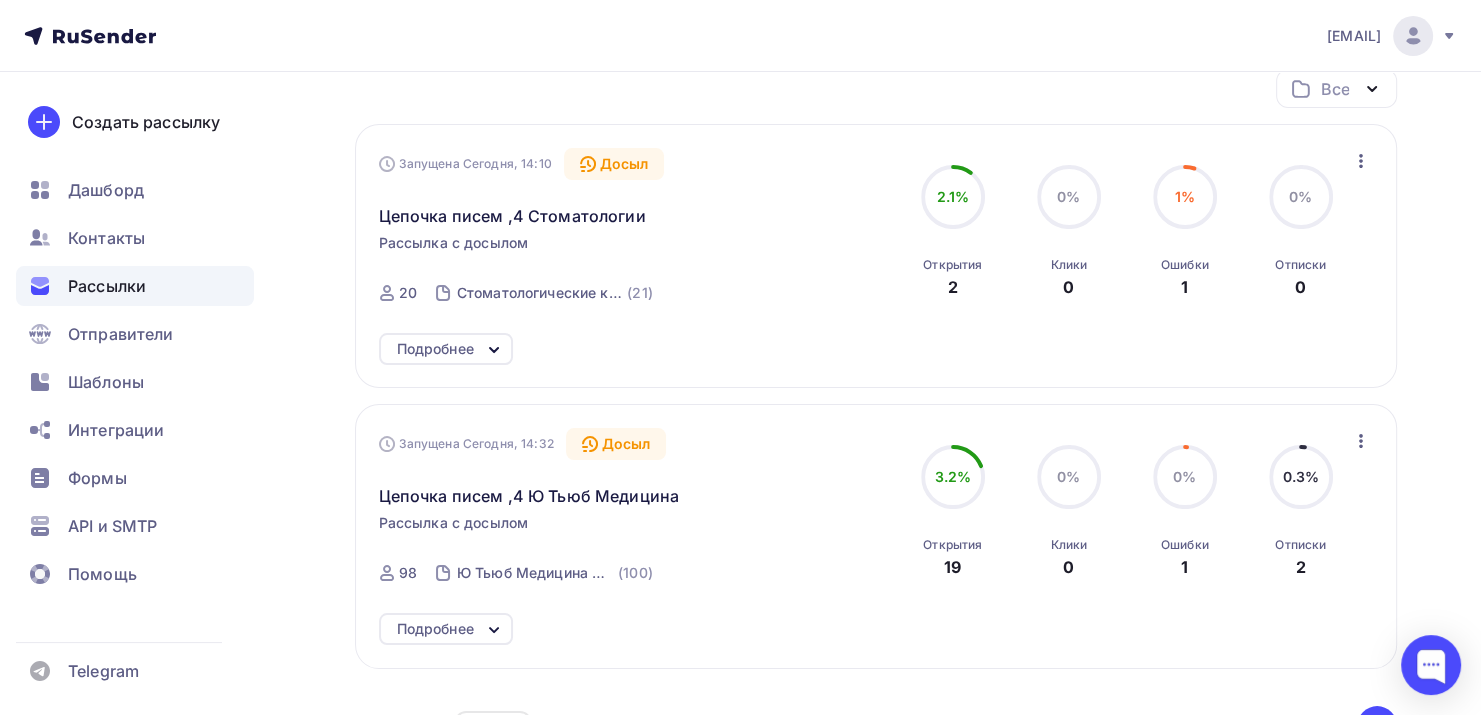 scroll, scrollTop: 300, scrollLeft: 0, axis: vertical 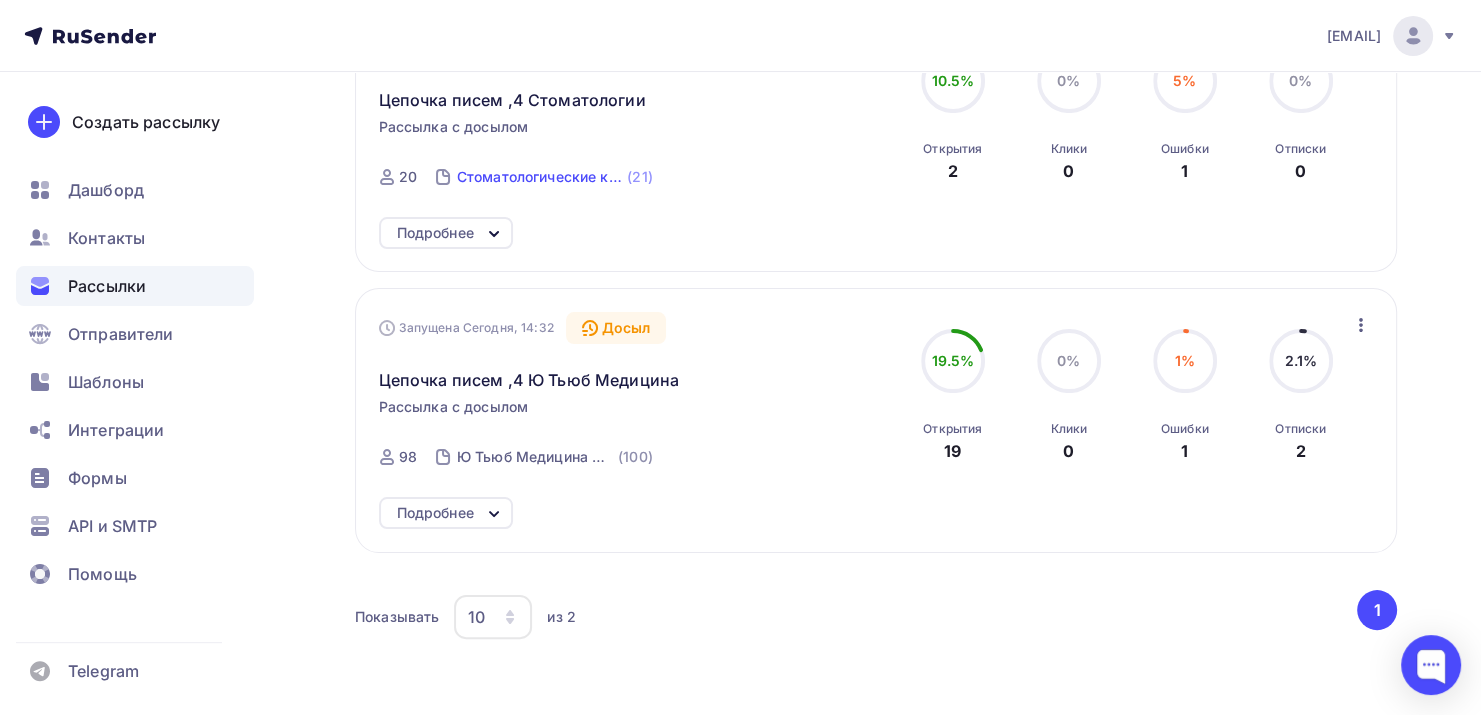 click on "Стоматологические клиники (тест)" at bounding box center [540, 177] 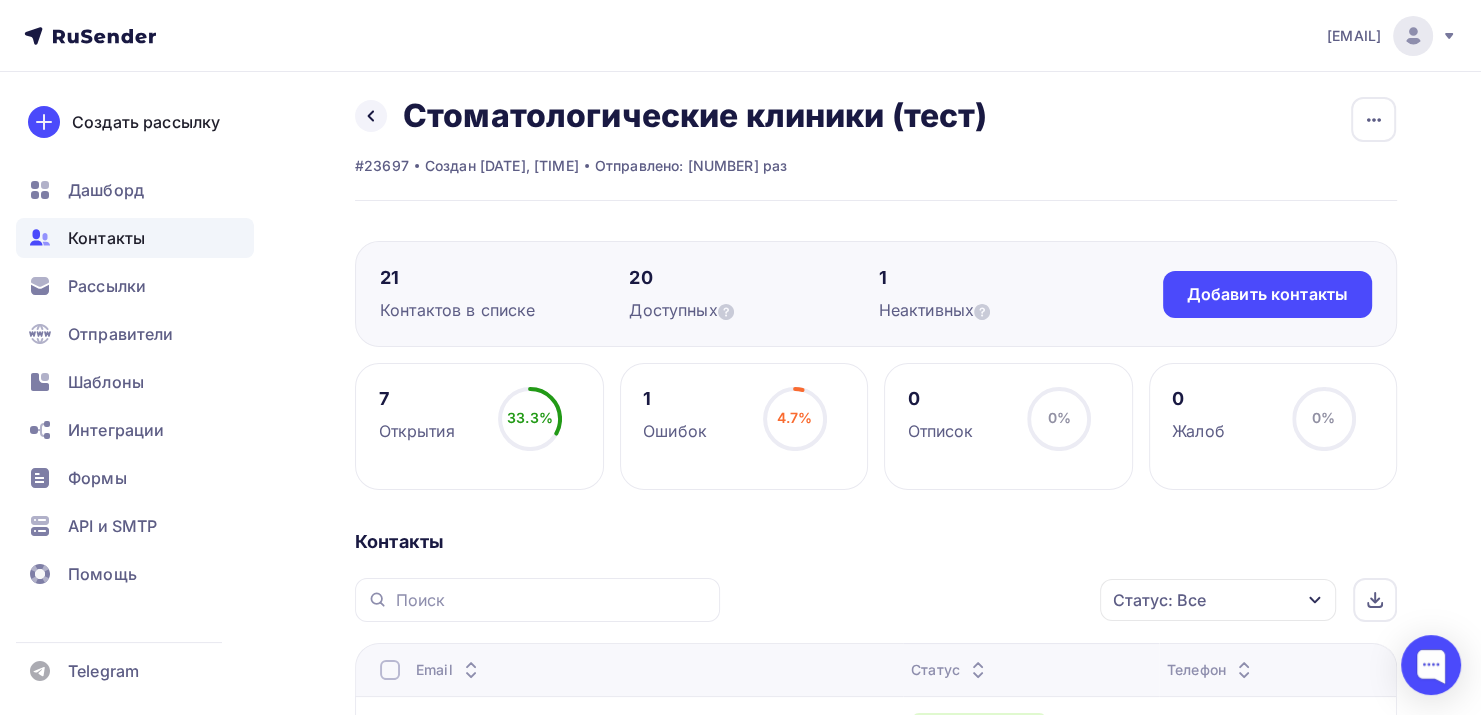 scroll, scrollTop: 0, scrollLeft: 0, axis: both 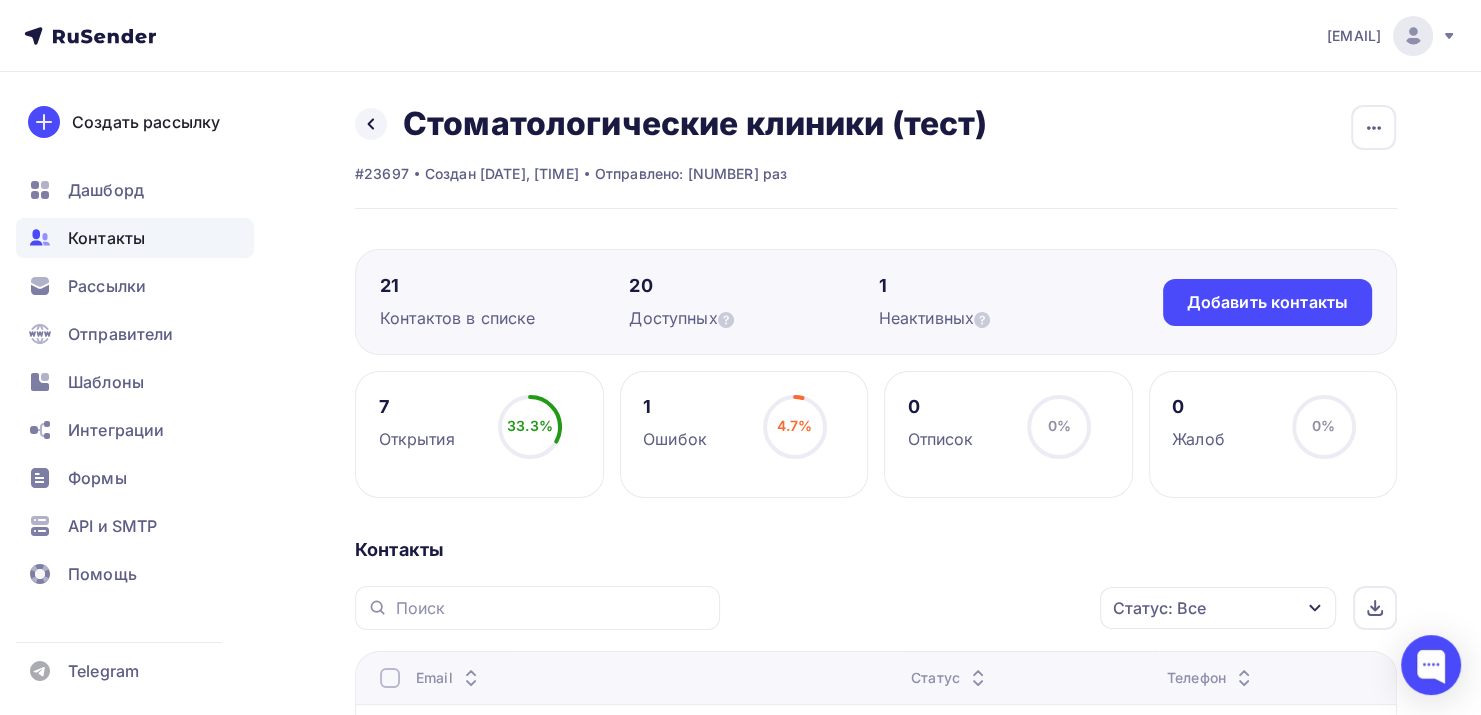 drag, startPoint x: 375, startPoint y: 130, endPoint x: 391, endPoint y: 139, distance: 18.35756 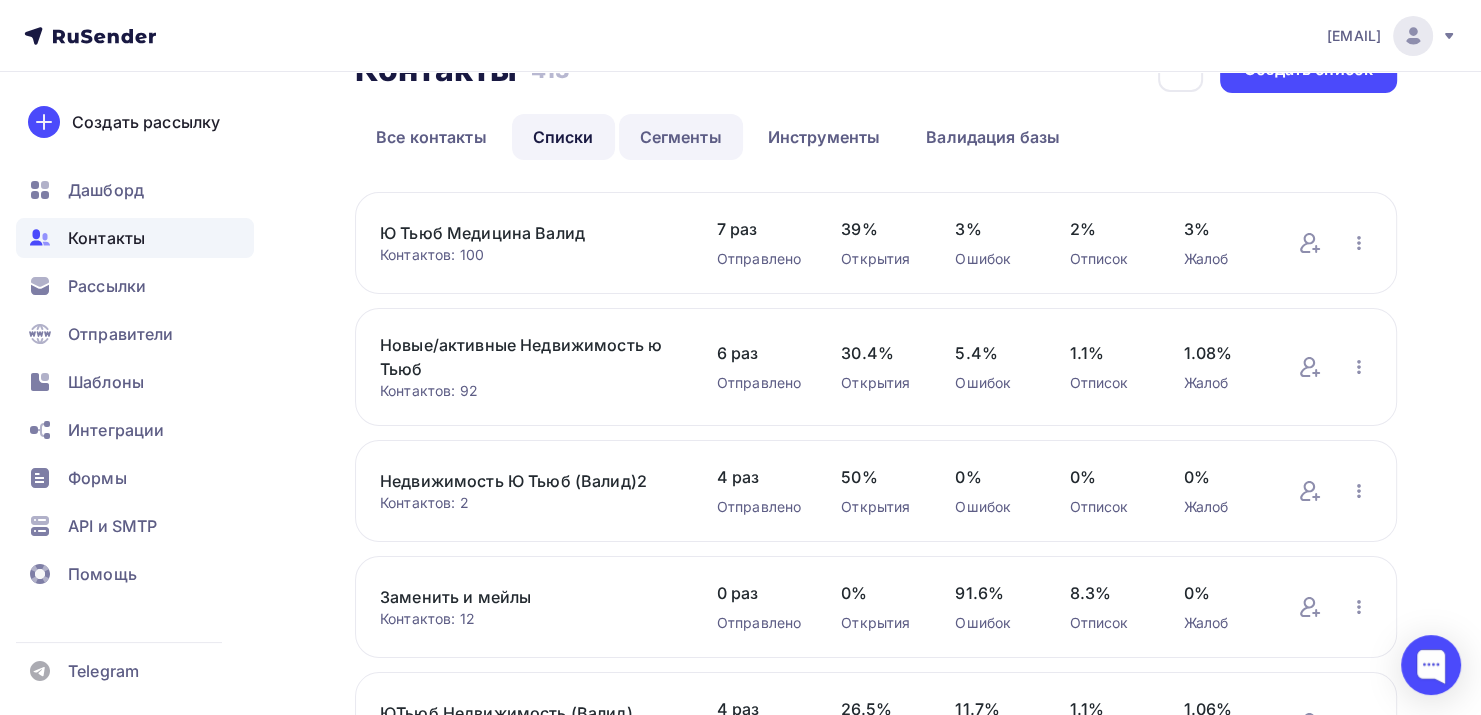 scroll, scrollTop: 100, scrollLeft: 0, axis: vertical 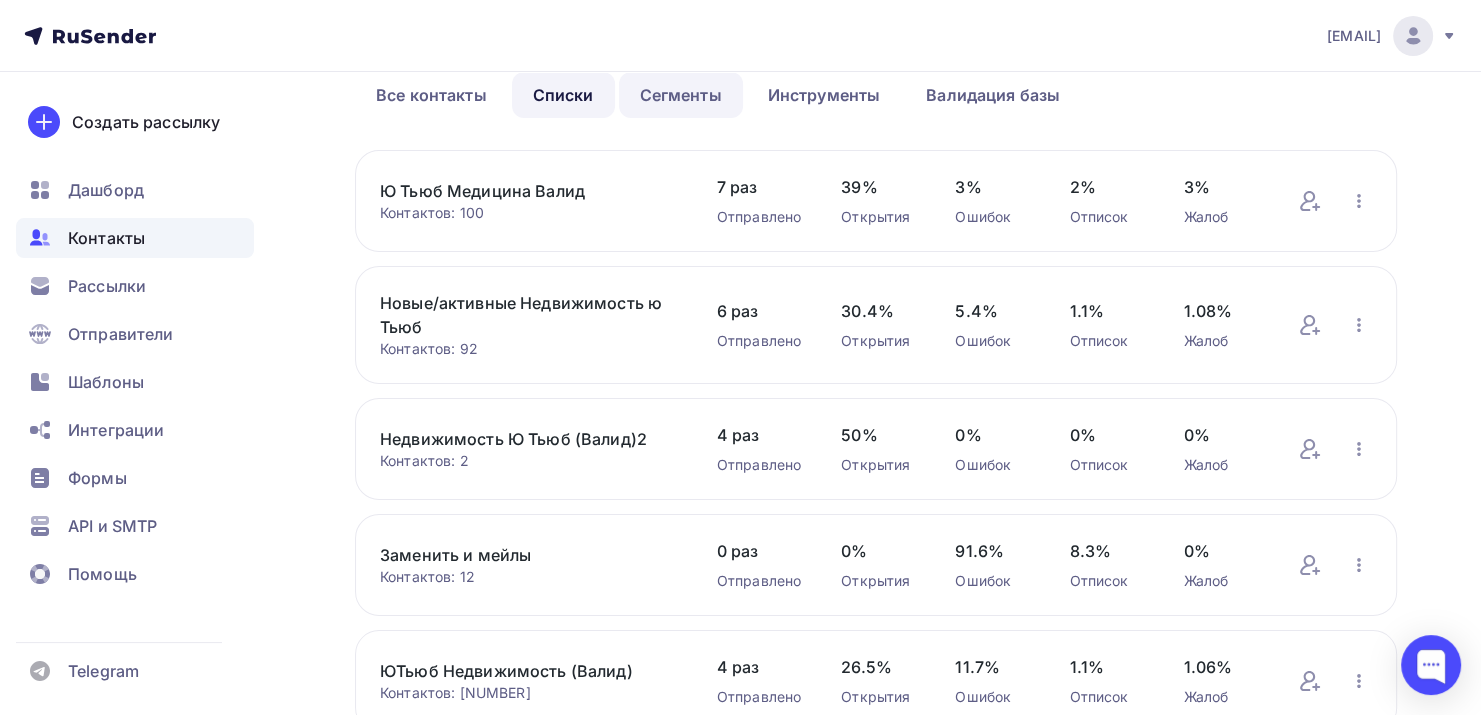 click on "Ю Тьюб Медицина Валид" at bounding box center [528, 191] 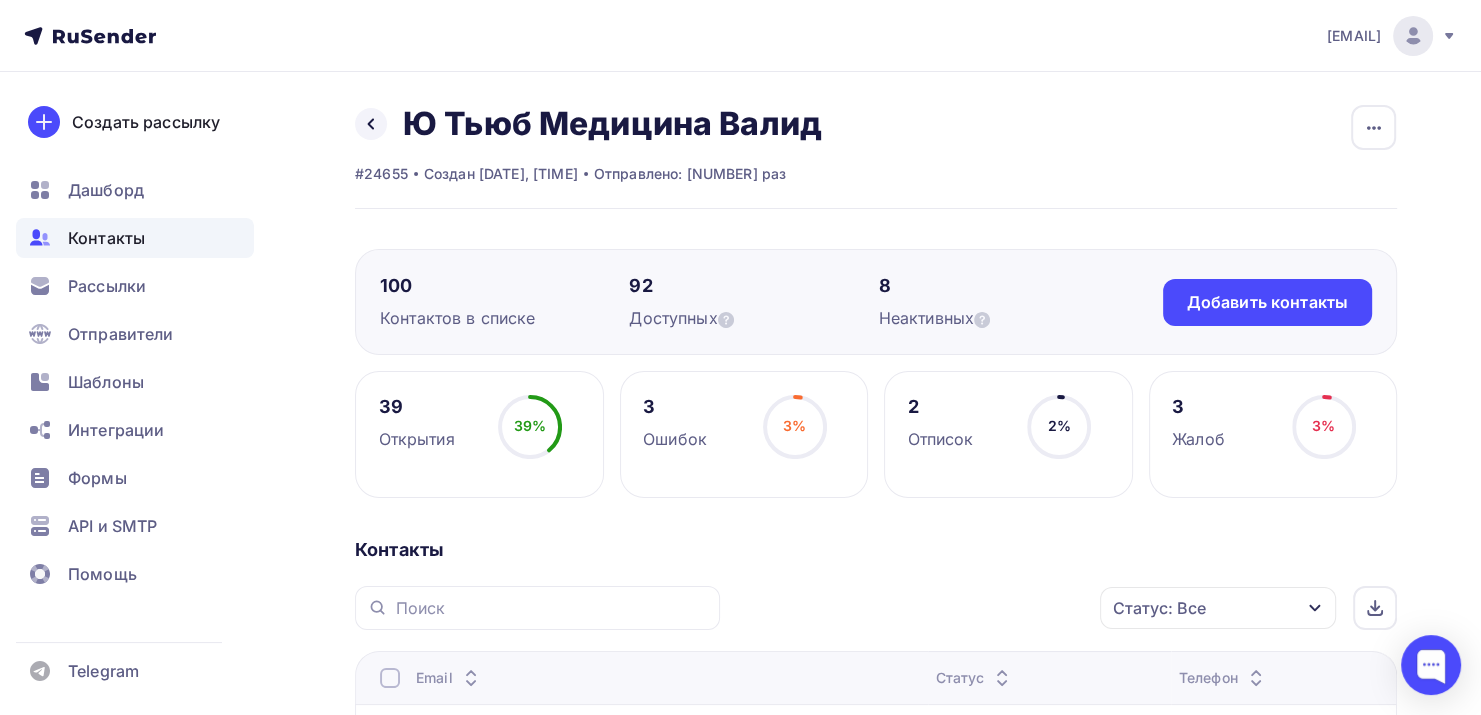 scroll, scrollTop: 0, scrollLeft: 0, axis: both 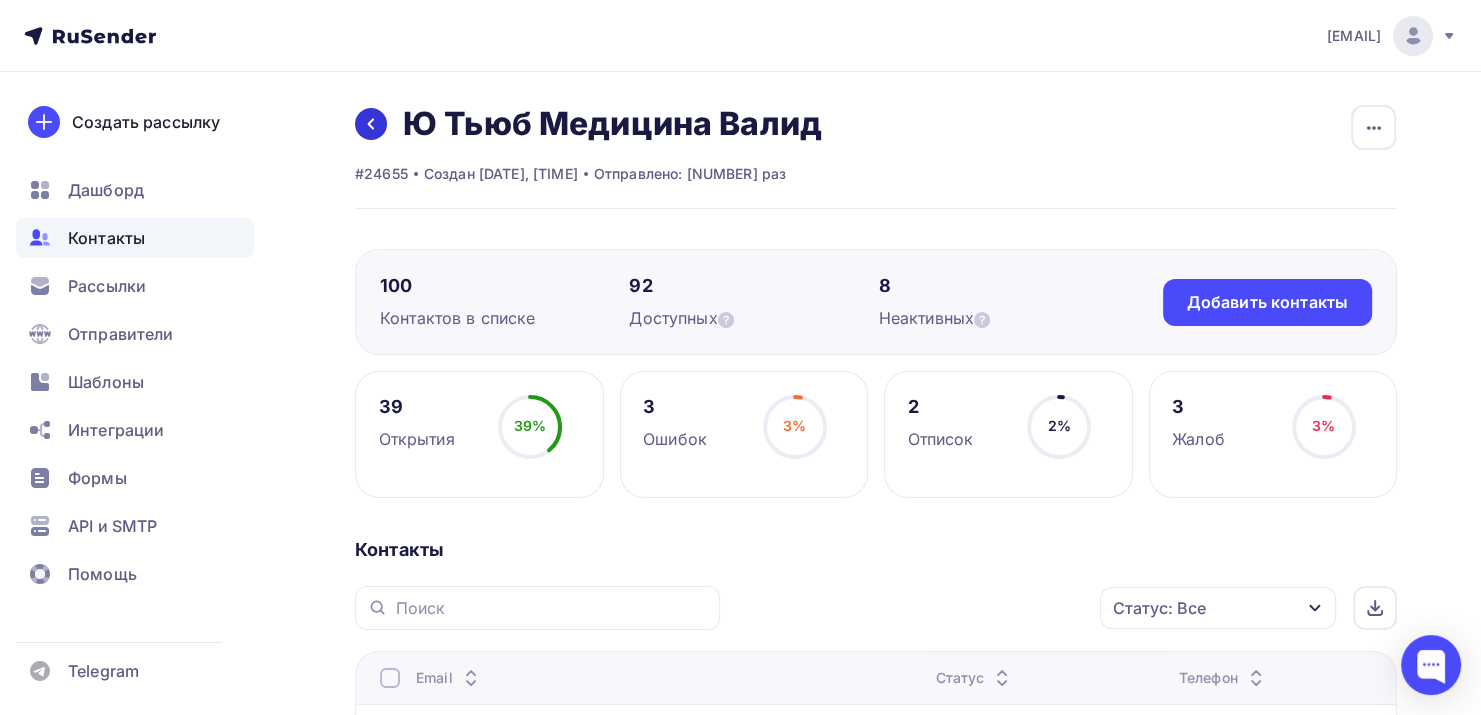 click at bounding box center [371, 124] 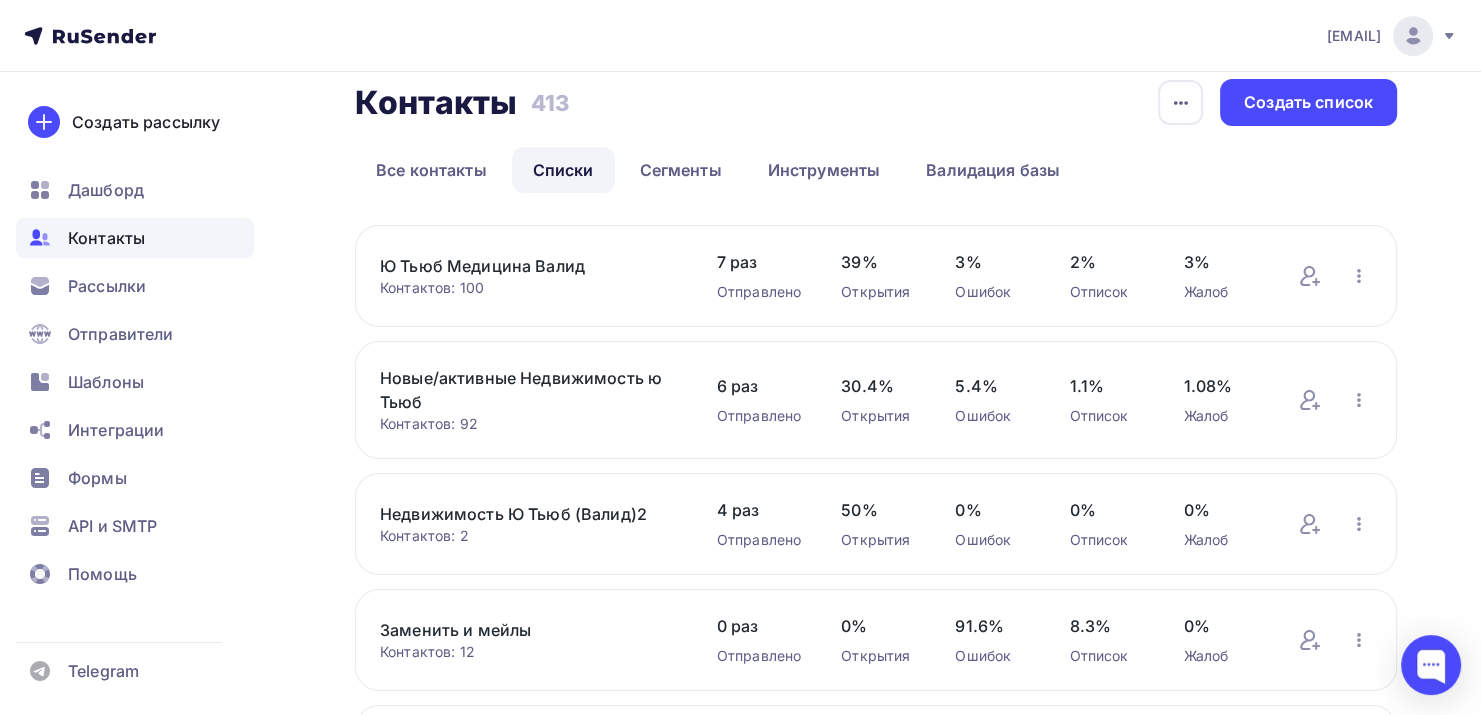 scroll, scrollTop: 0, scrollLeft: 0, axis: both 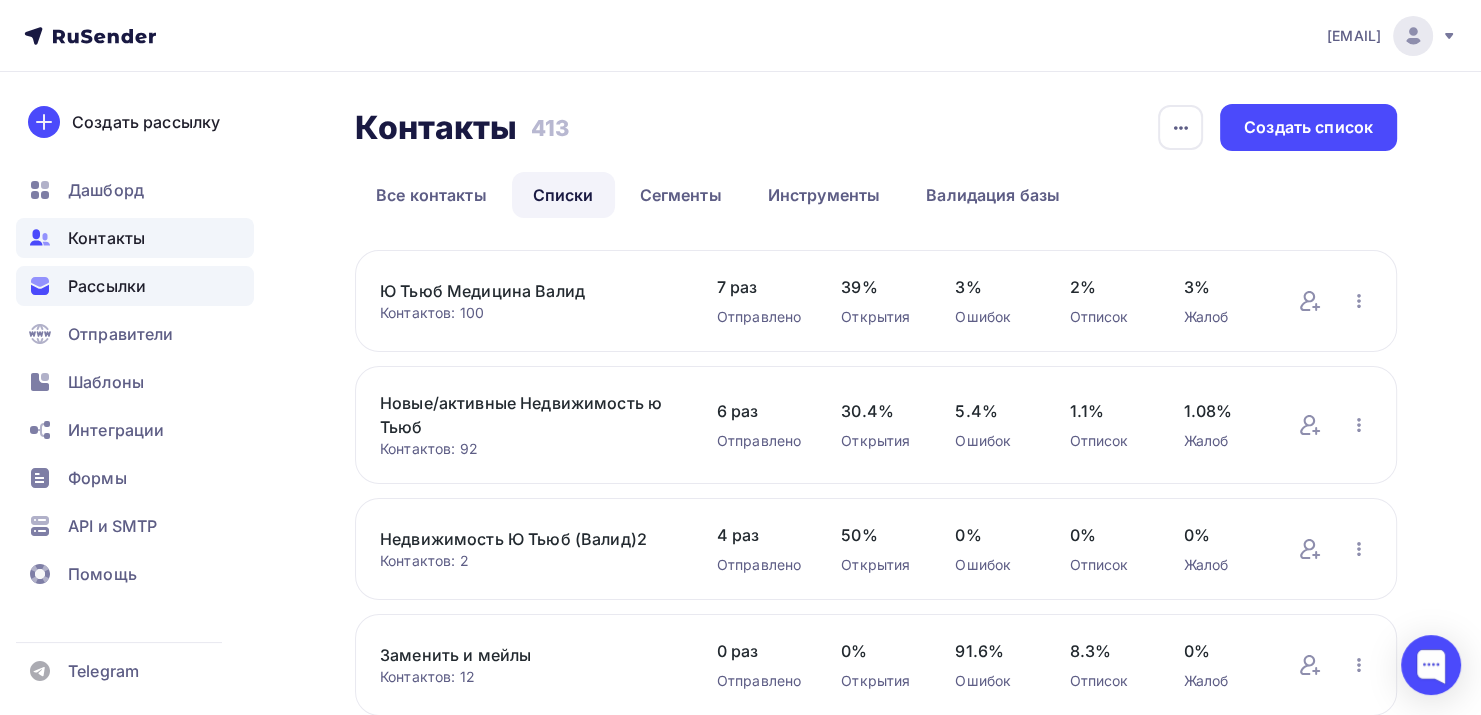 click on "Рассылки" at bounding box center [107, 286] 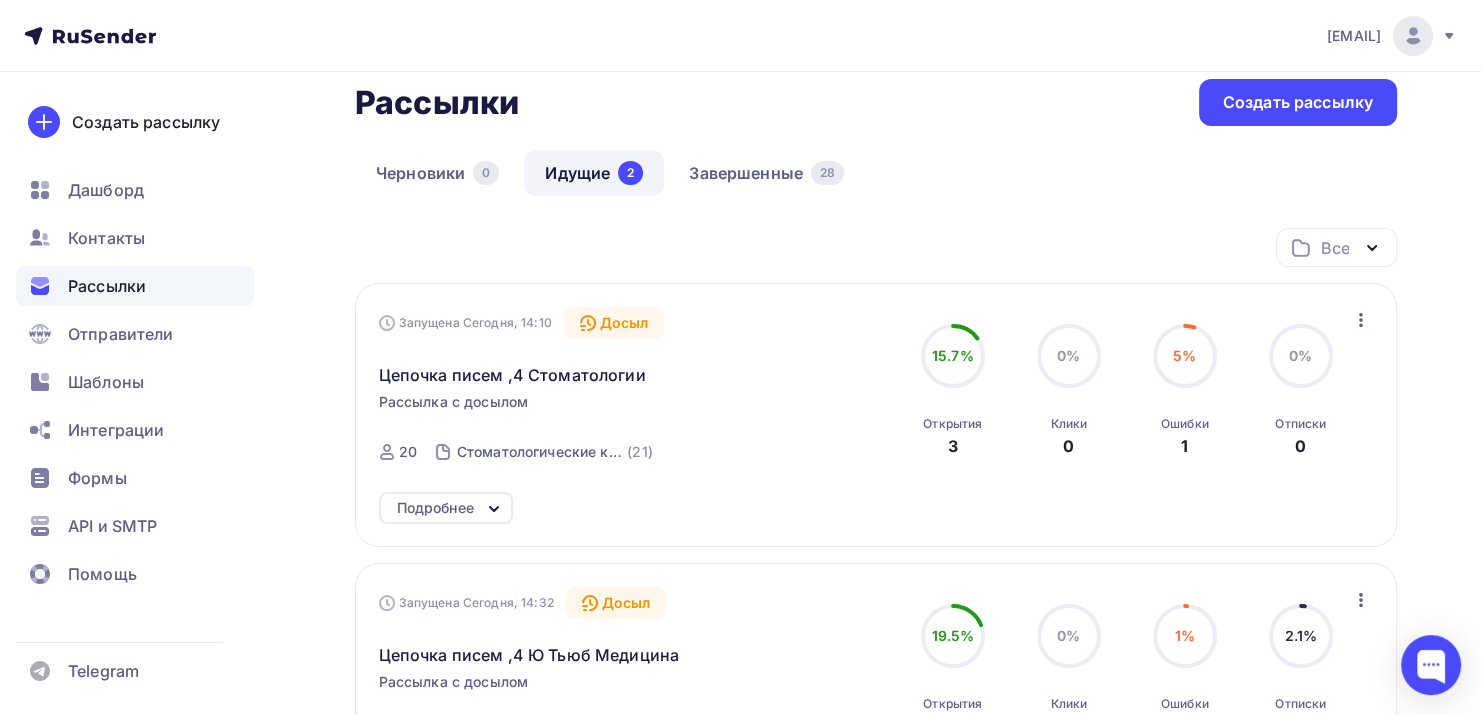 scroll, scrollTop: 0, scrollLeft: 0, axis: both 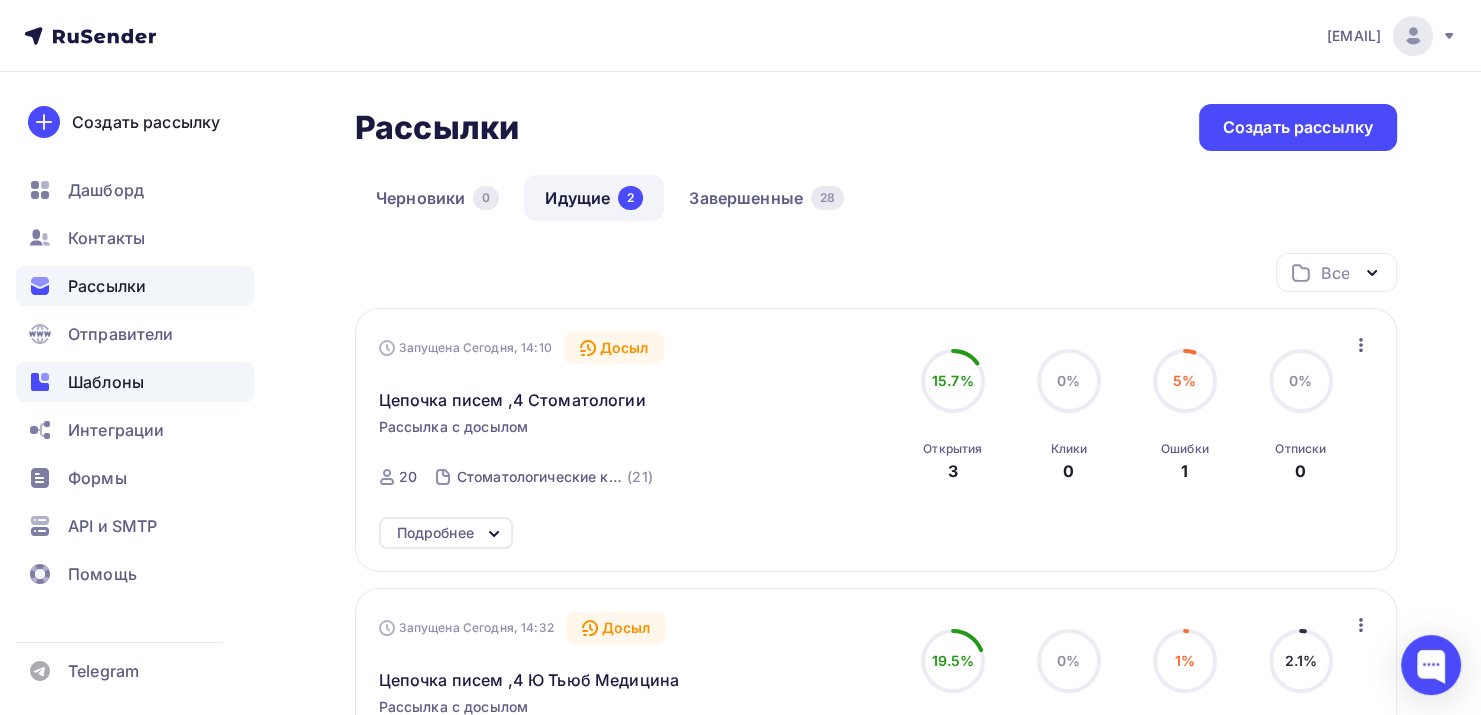 drag, startPoint x: 105, startPoint y: 377, endPoint x: 99, endPoint y: 387, distance: 11.661903 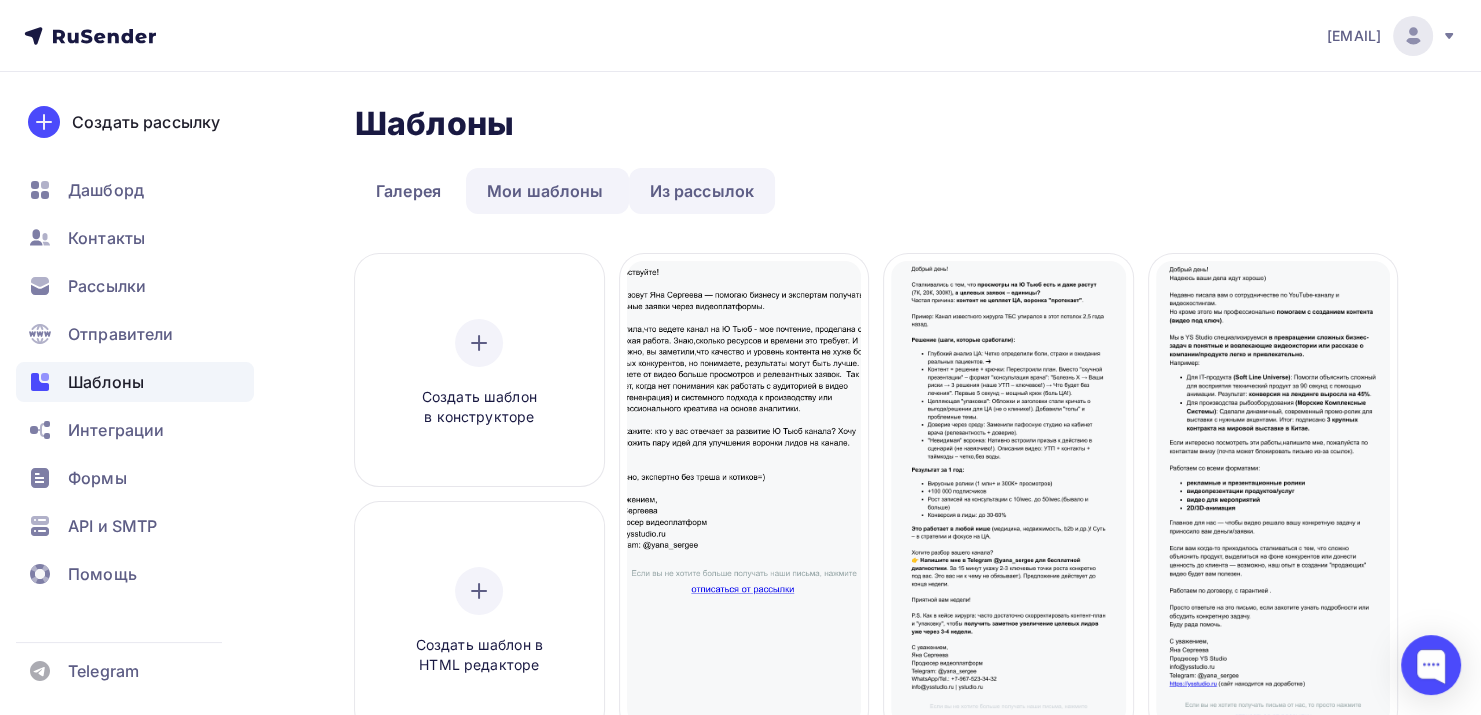 click on "Из рассылок" at bounding box center [702, 191] 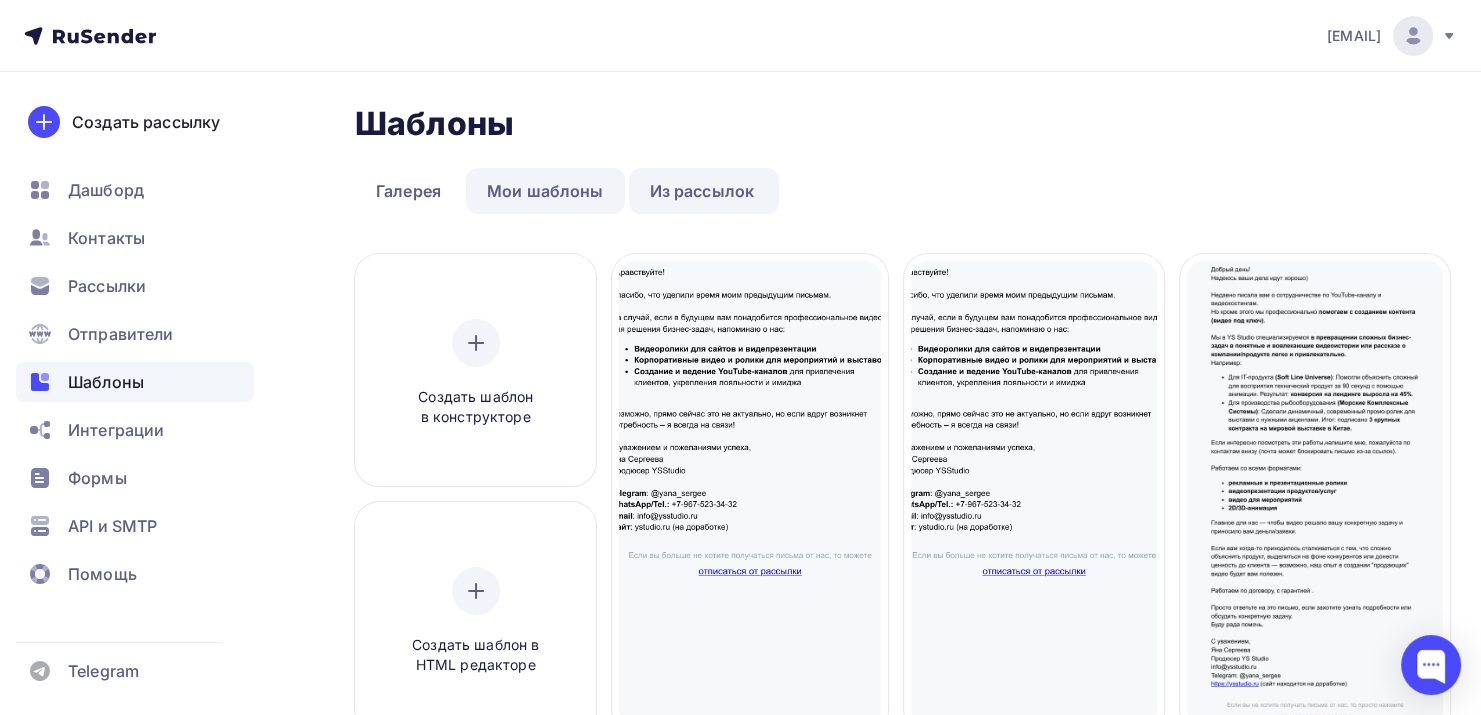 click on "Мои шаблоны" at bounding box center [545, 191] 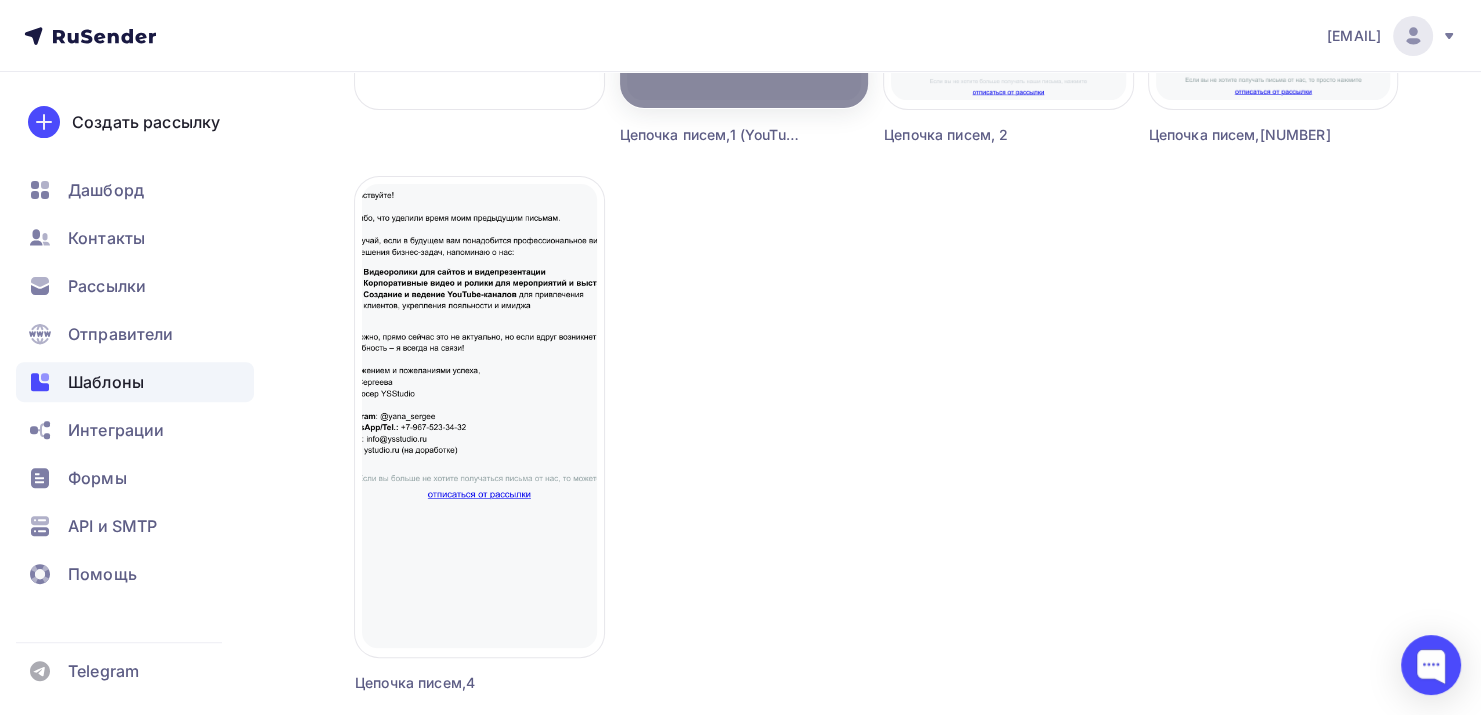 scroll, scrollTop: 700, scrollLeft: 0, axis: vertical 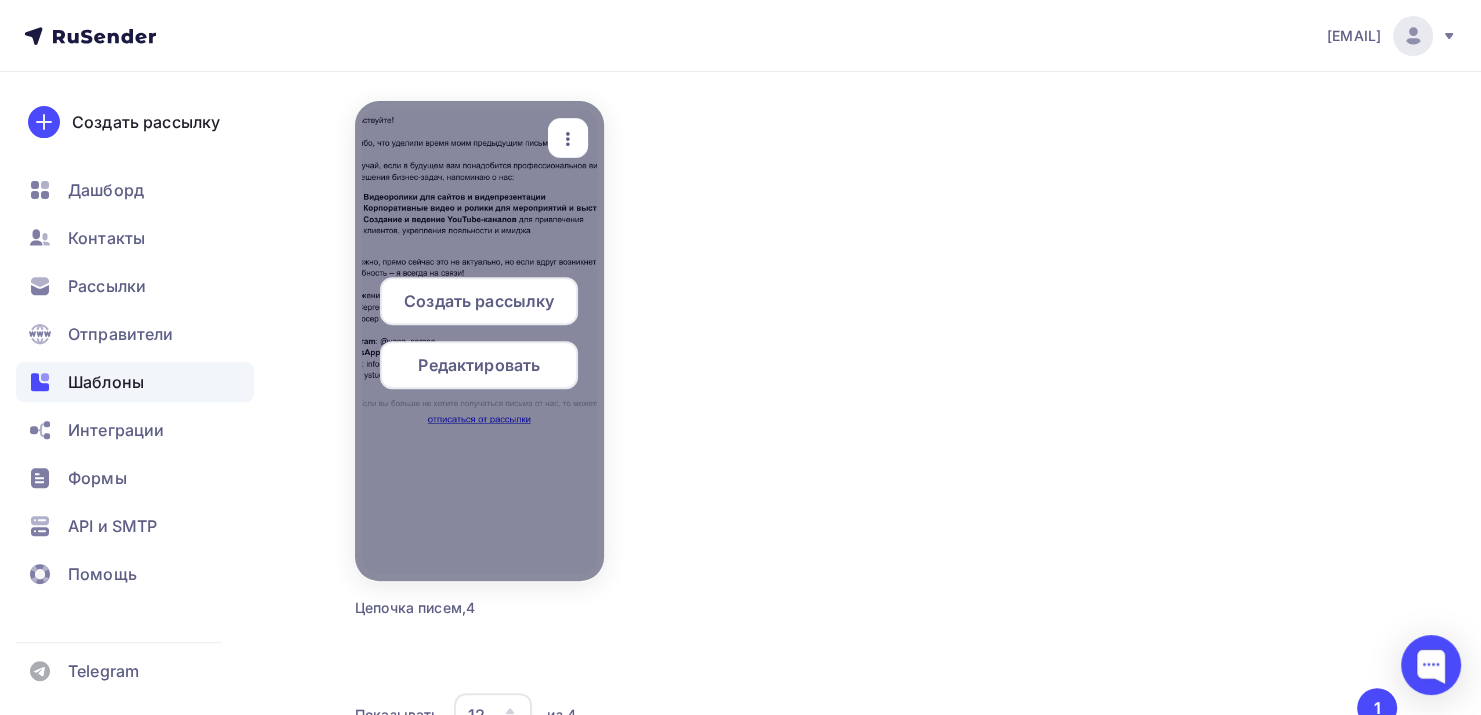 click on "Создать рассылку" at bounding box center (479, 301) 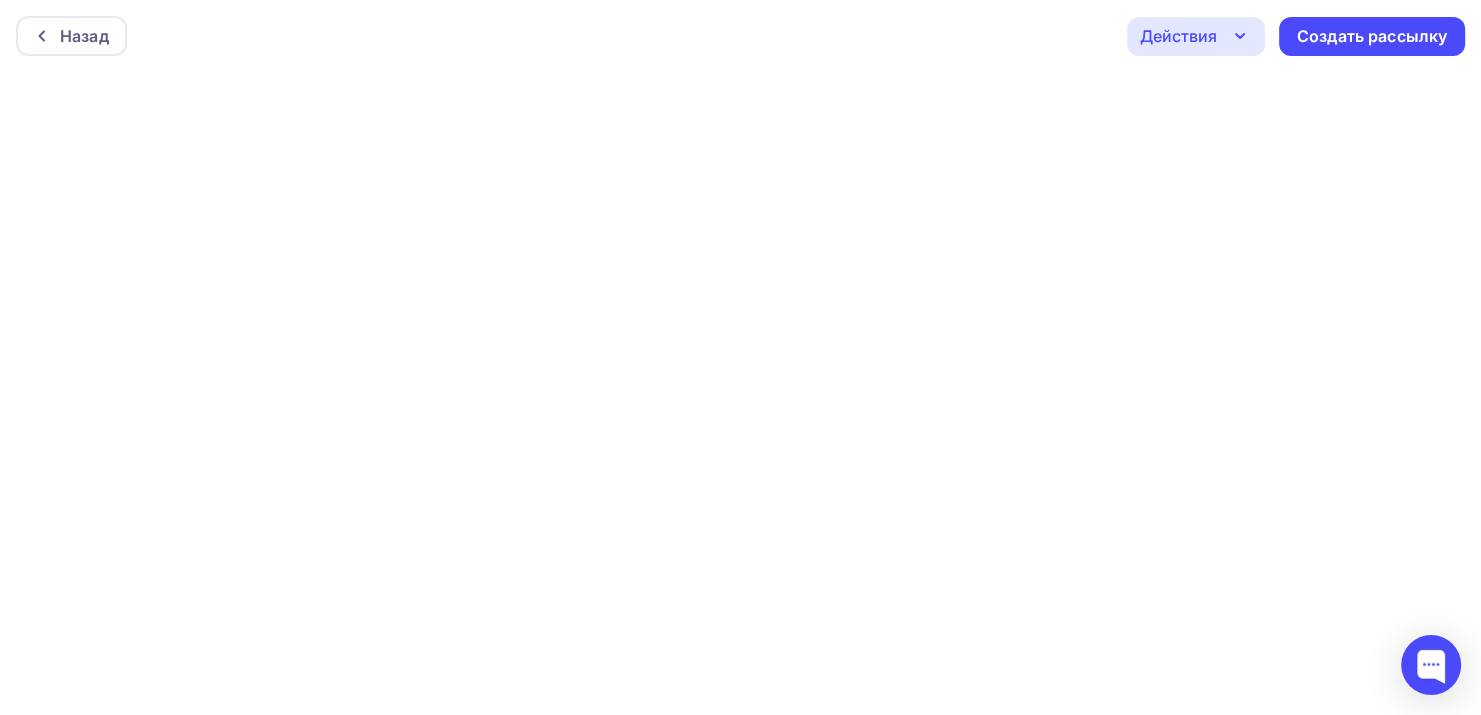 scroll, scrollTop: 0, scrollLeft: 0, axis: both 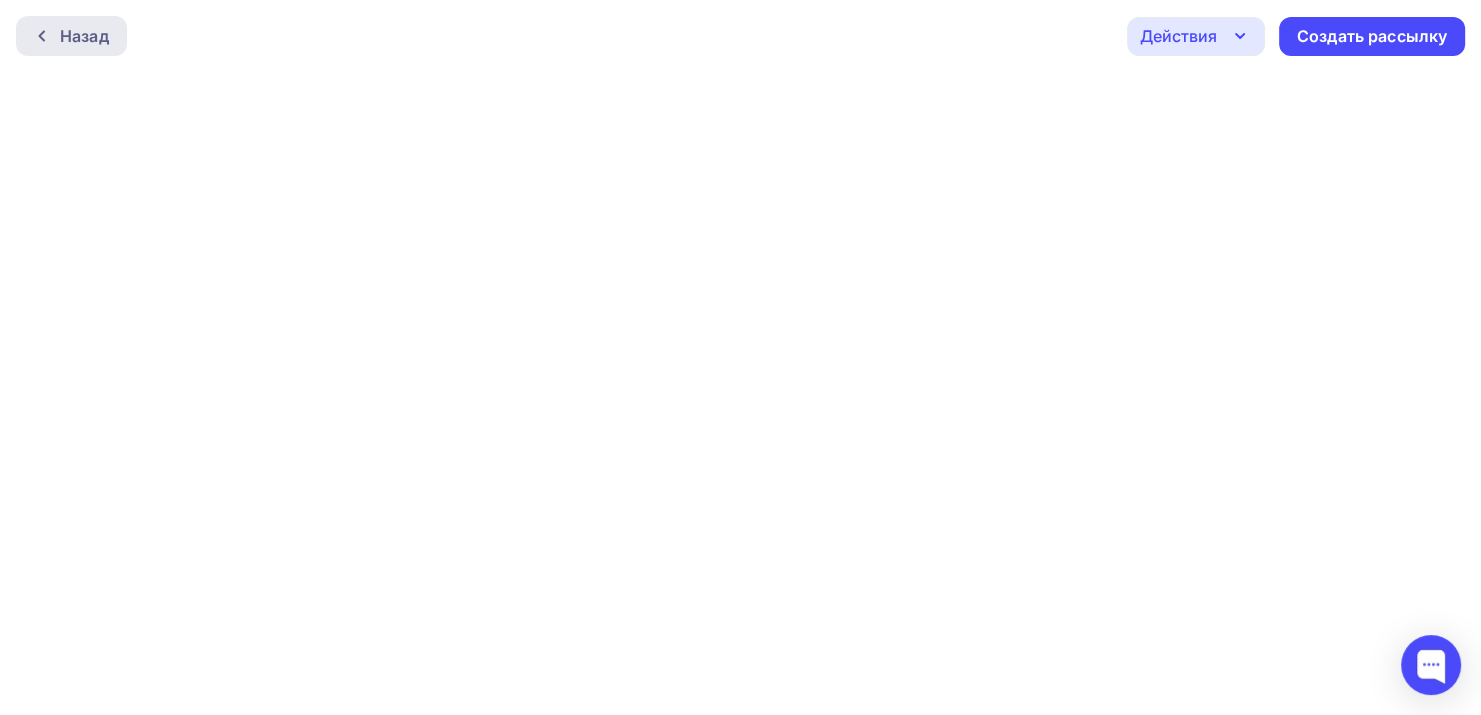 click on "Назад" at bounding box center (84, 36) 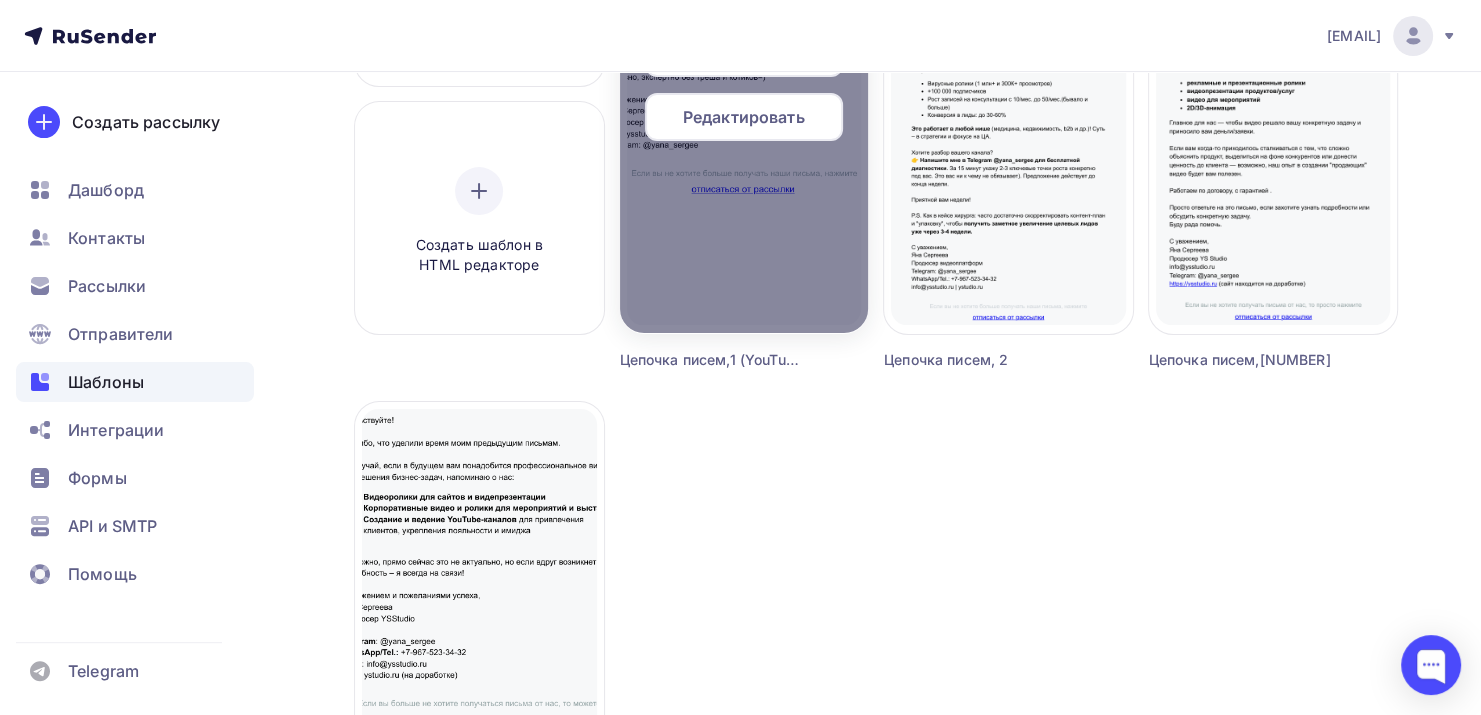 scroll, scrollTop: 0, scrollLeft: 0, axis: both 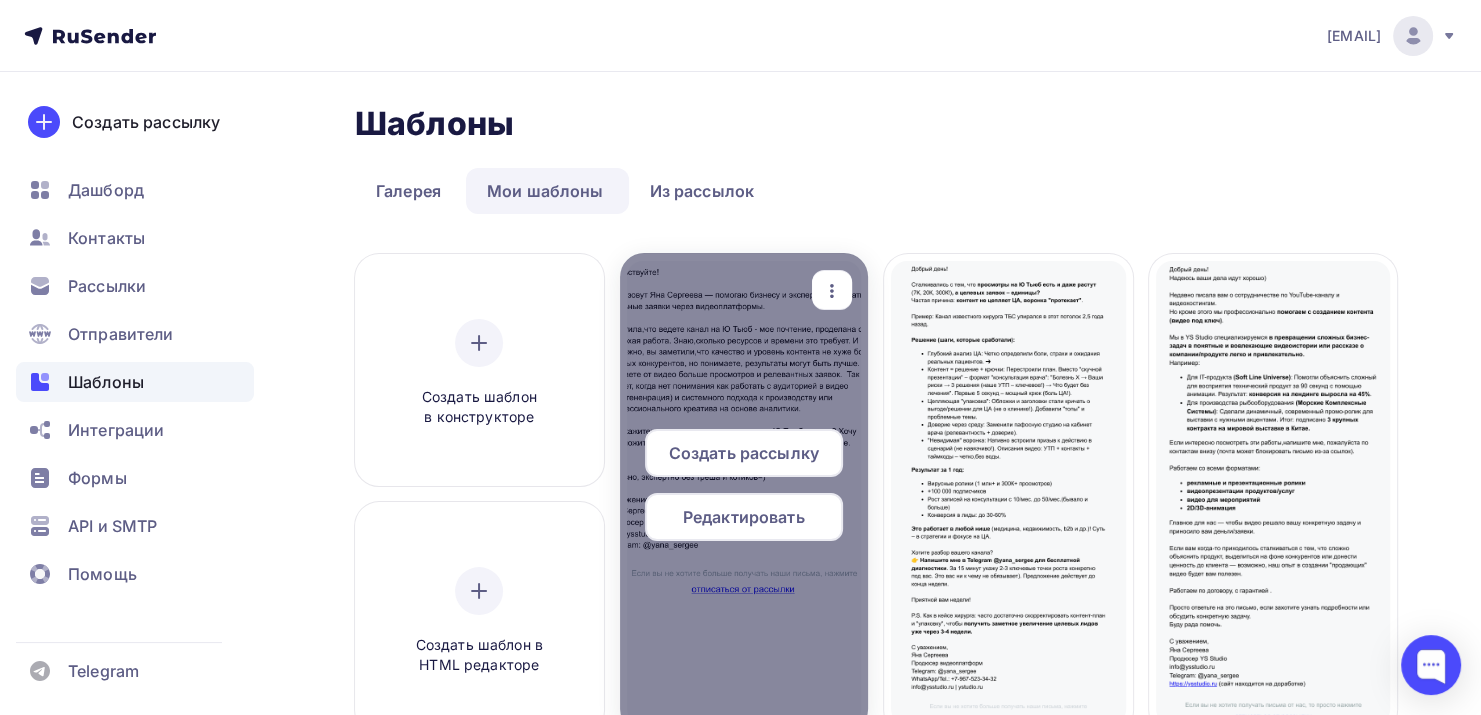 click on "Создать рассылку" at bounding box center (744, 453) 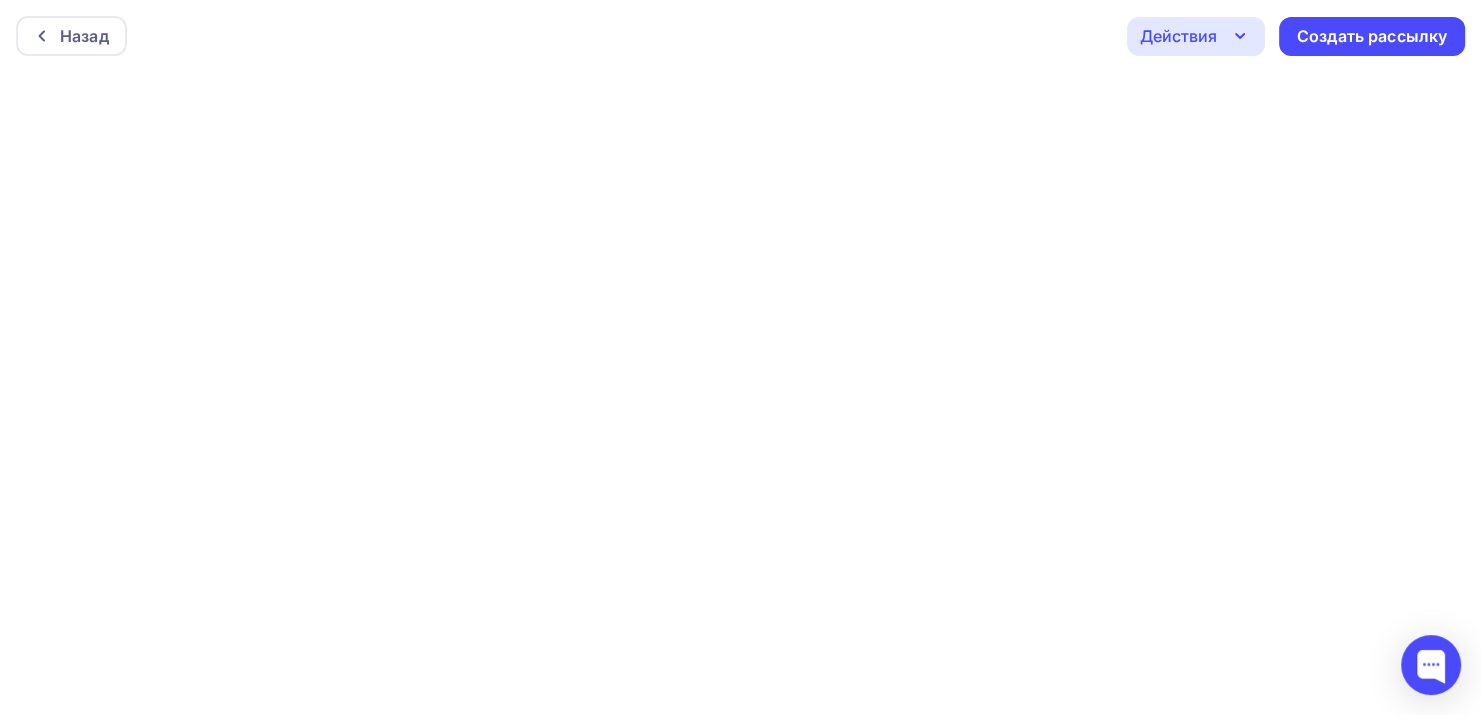 scroll, scrollTop: 0, scrollLeft: 0, axis: both 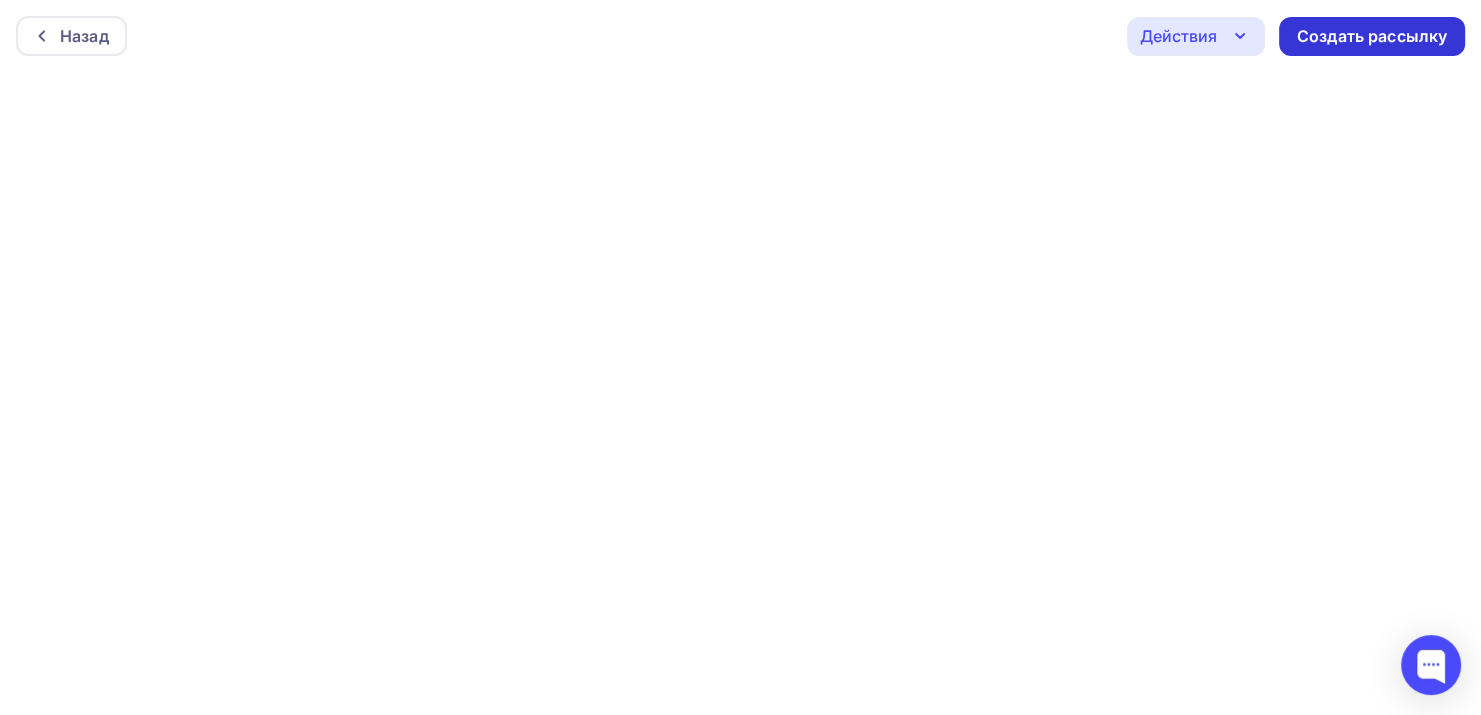 click on "Создать рассылку" at bounding box center [1372, 36] 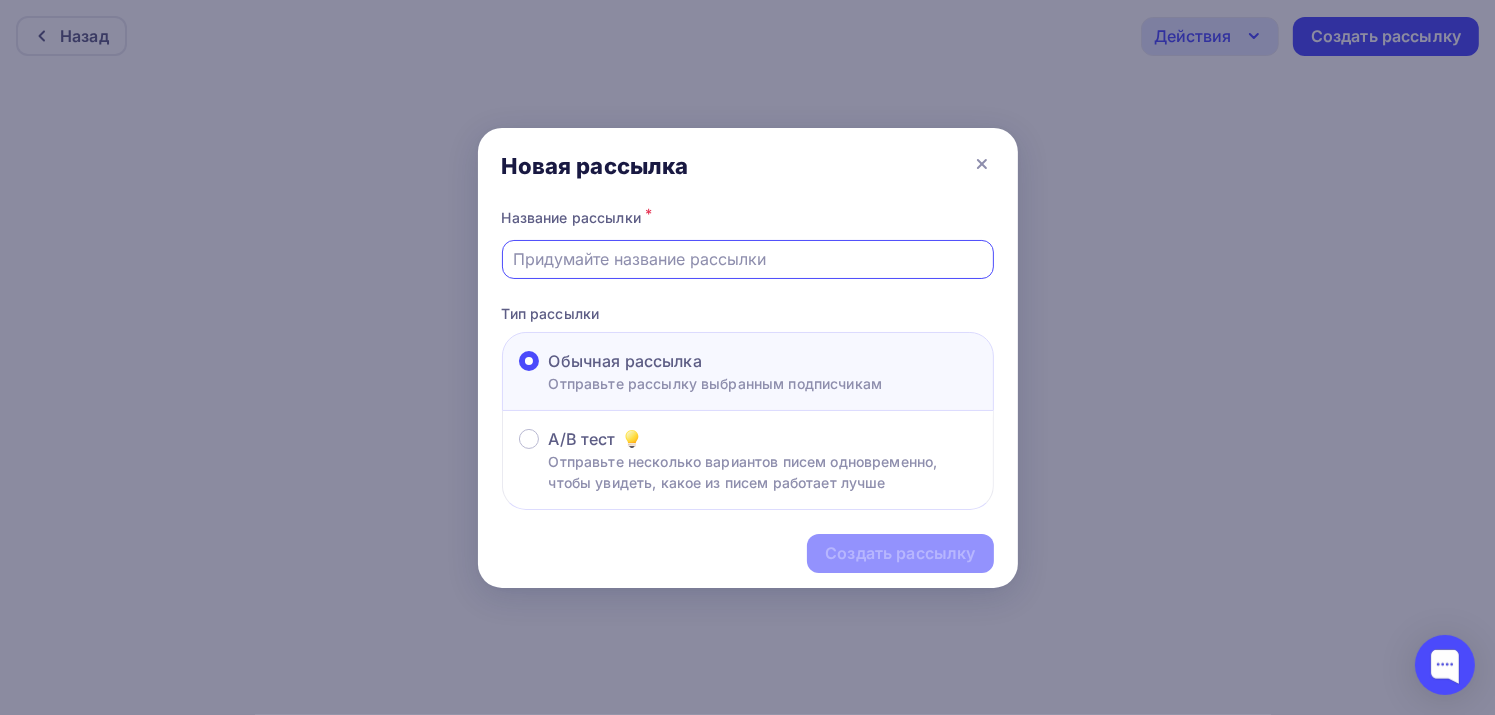 click at bounding box center (747, 259) 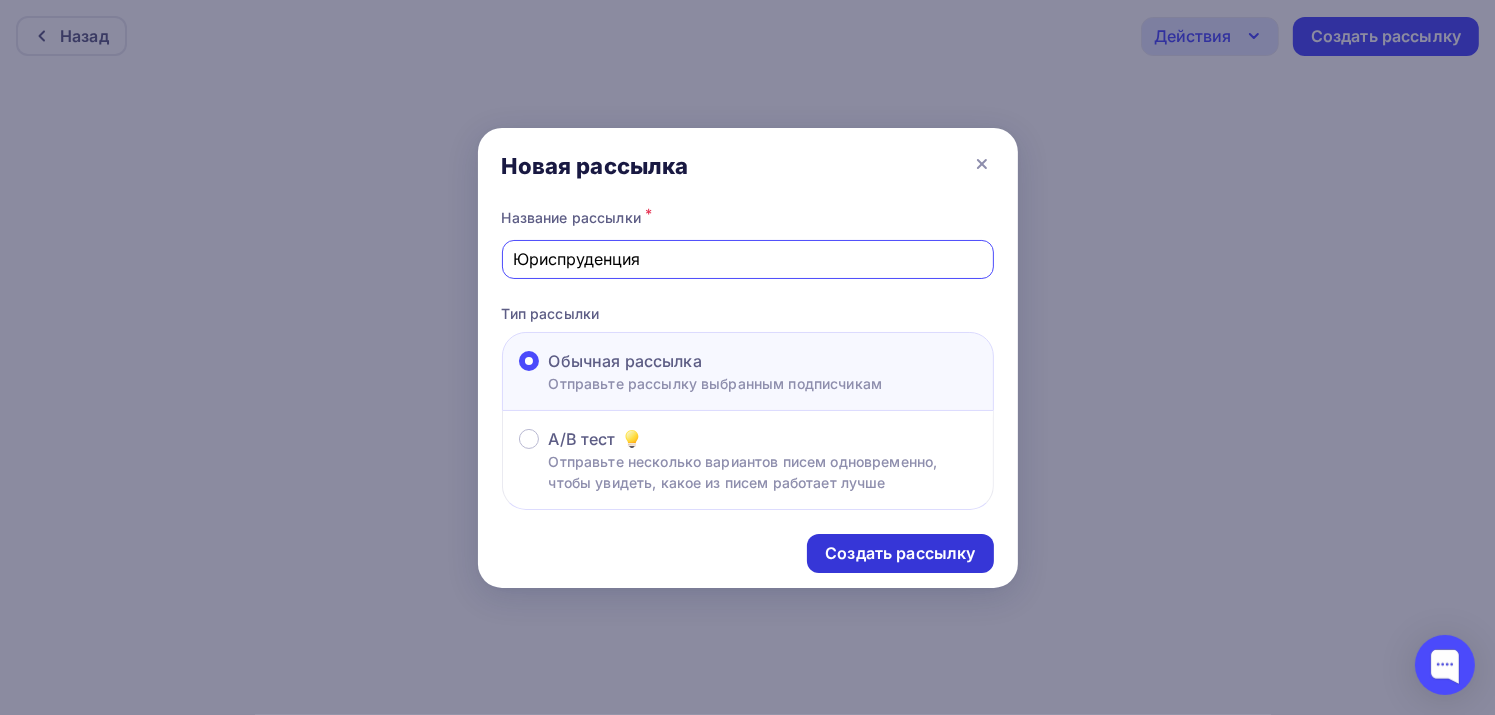 type on "Юриспруденция" 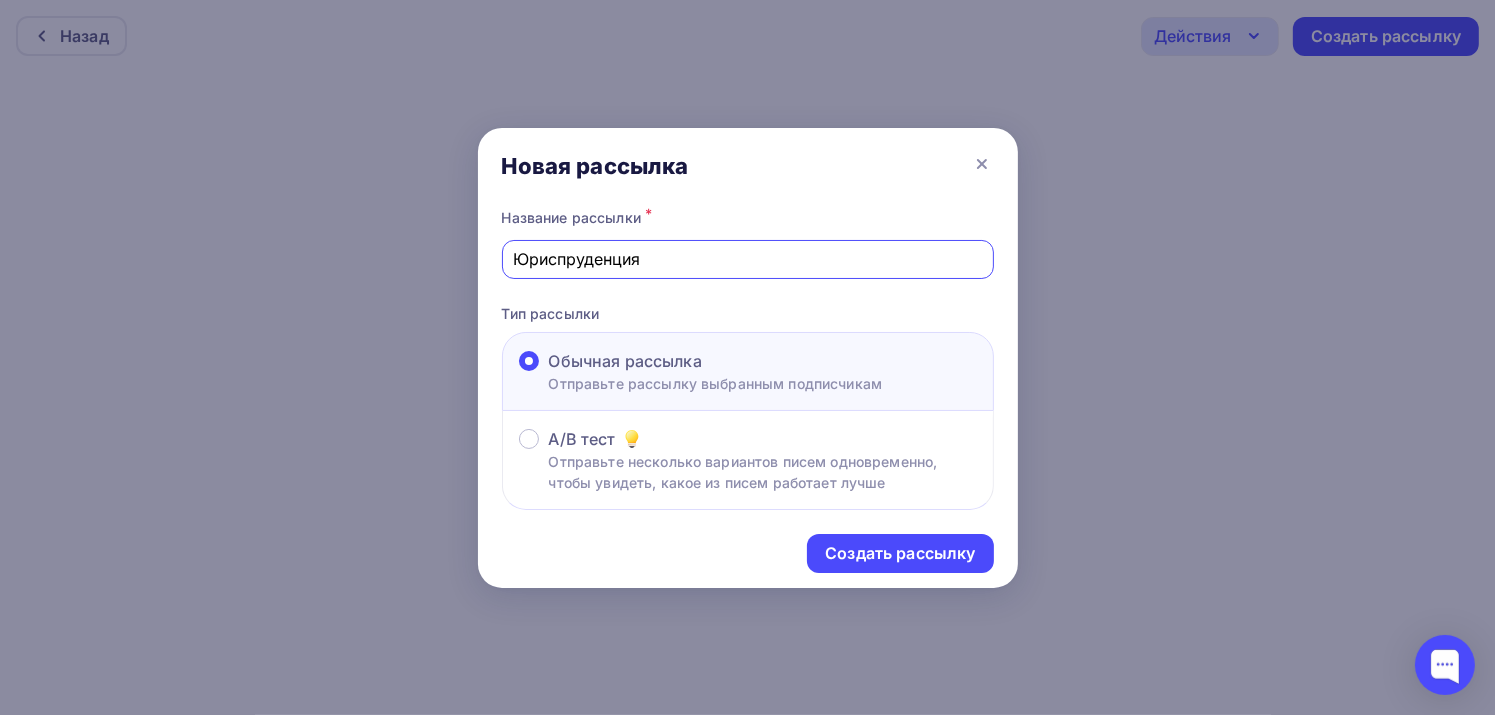 click on "Создать рассылку" at bounding box center (900, 553) 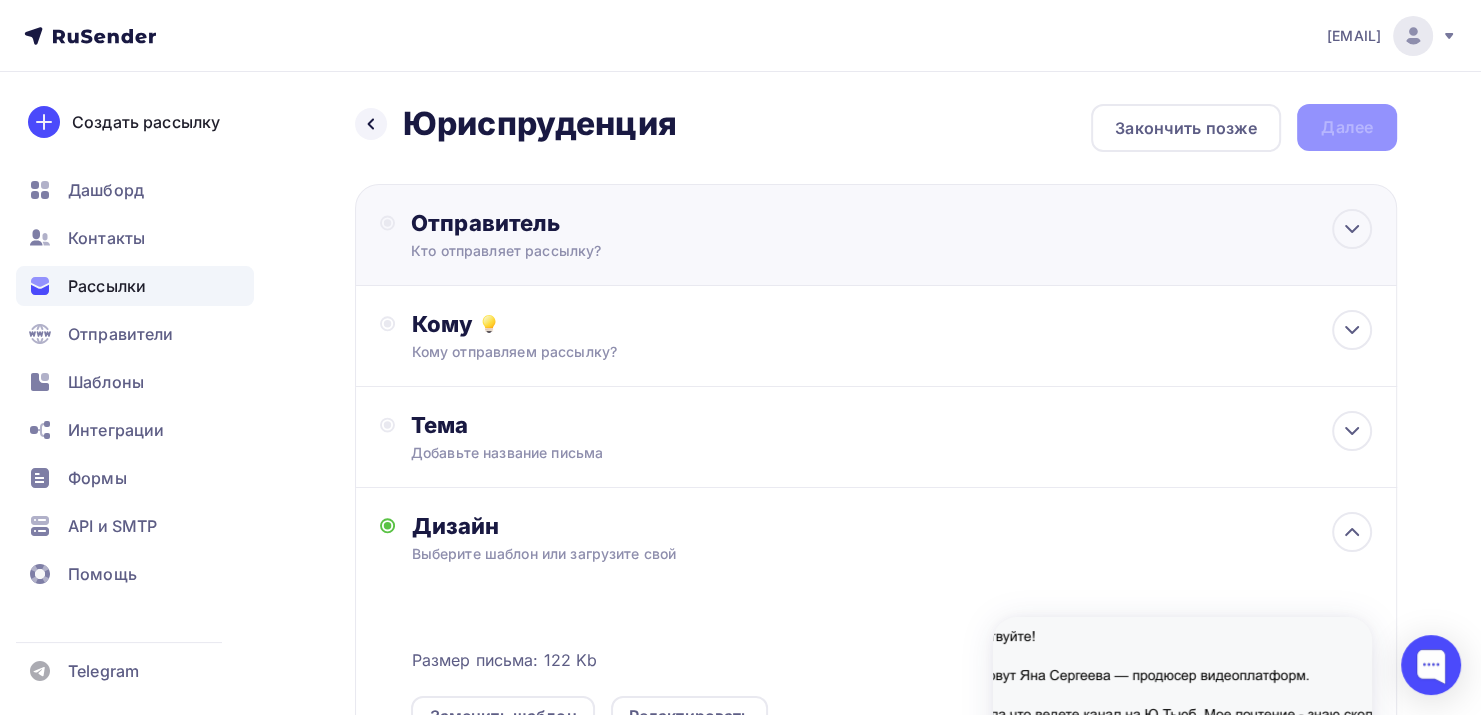 click on "Кто отправляет рассылку?" at bounding box center [606, 251] 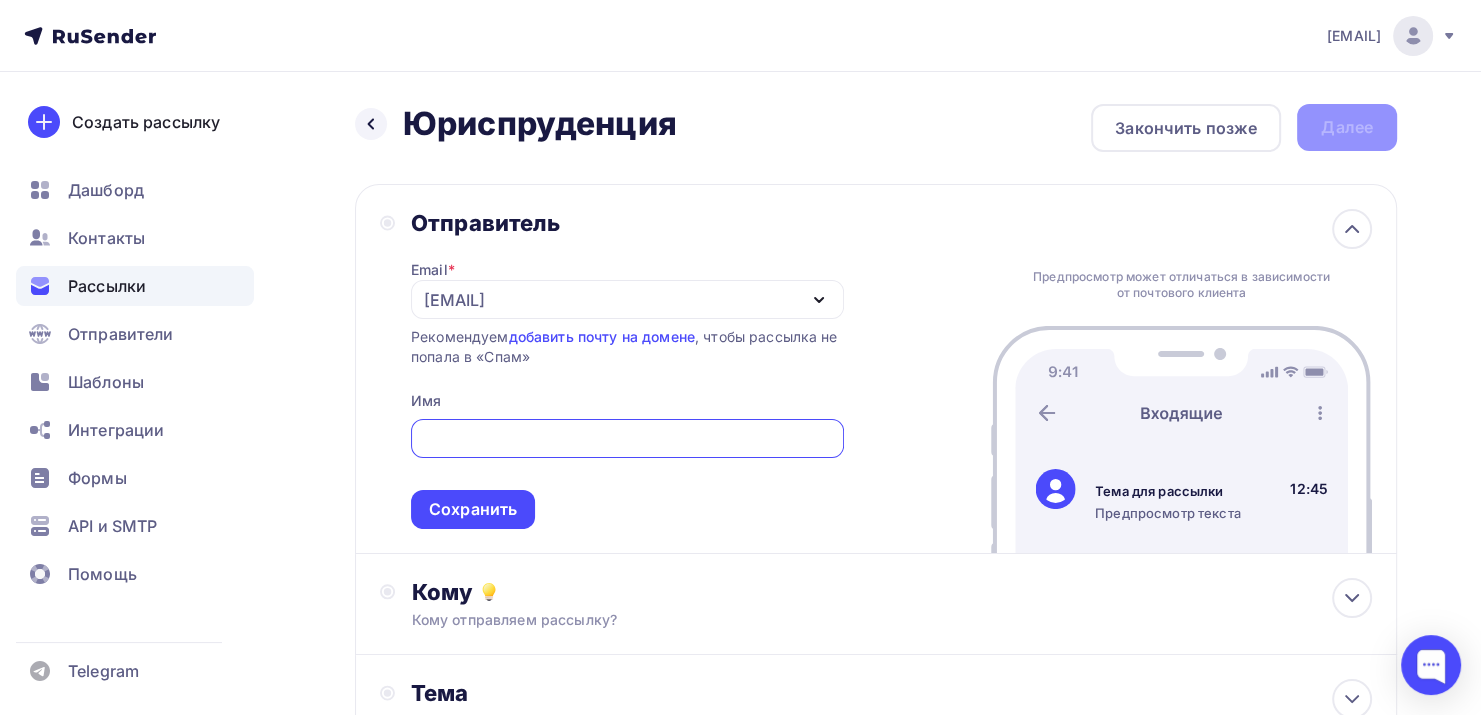 scroll, scrollTop: 0, scrollLeft: 0, axis: both 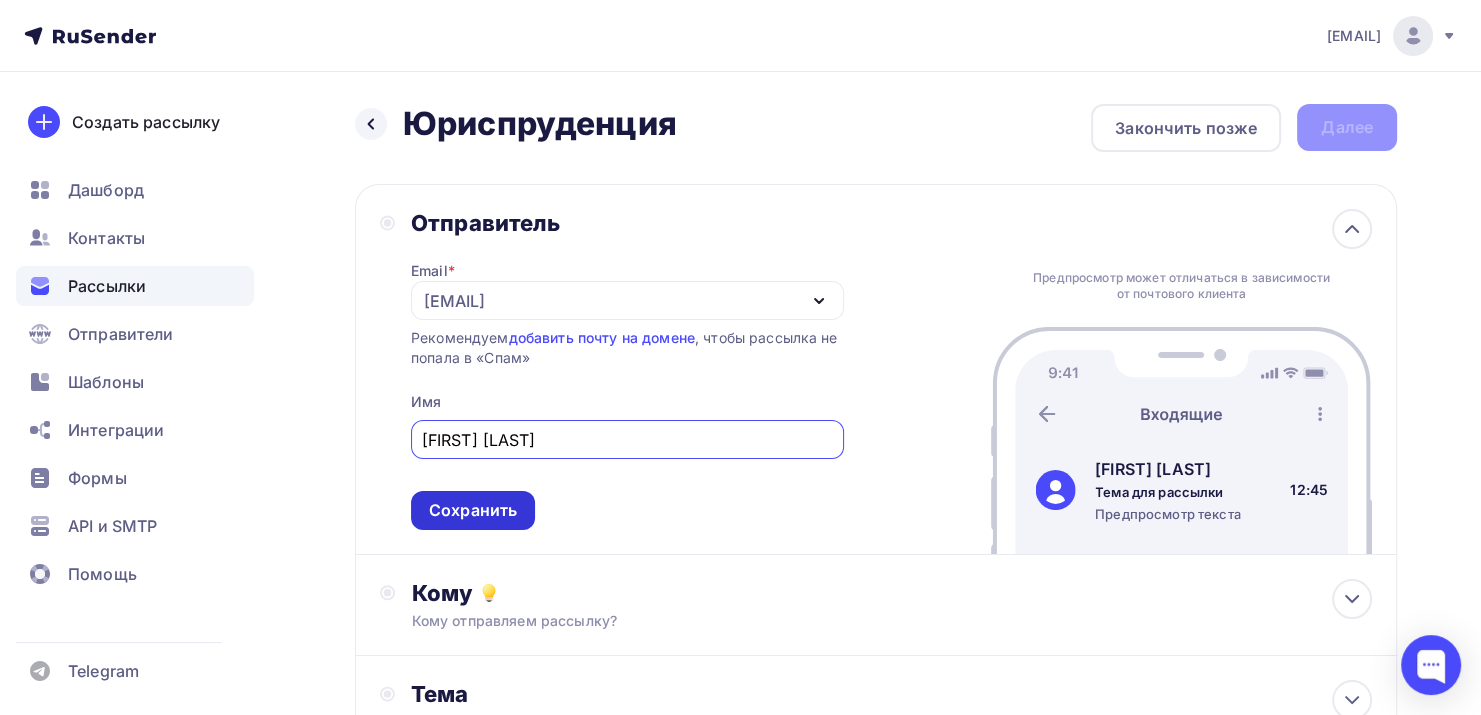 type on "[FIRST] [LAST]" 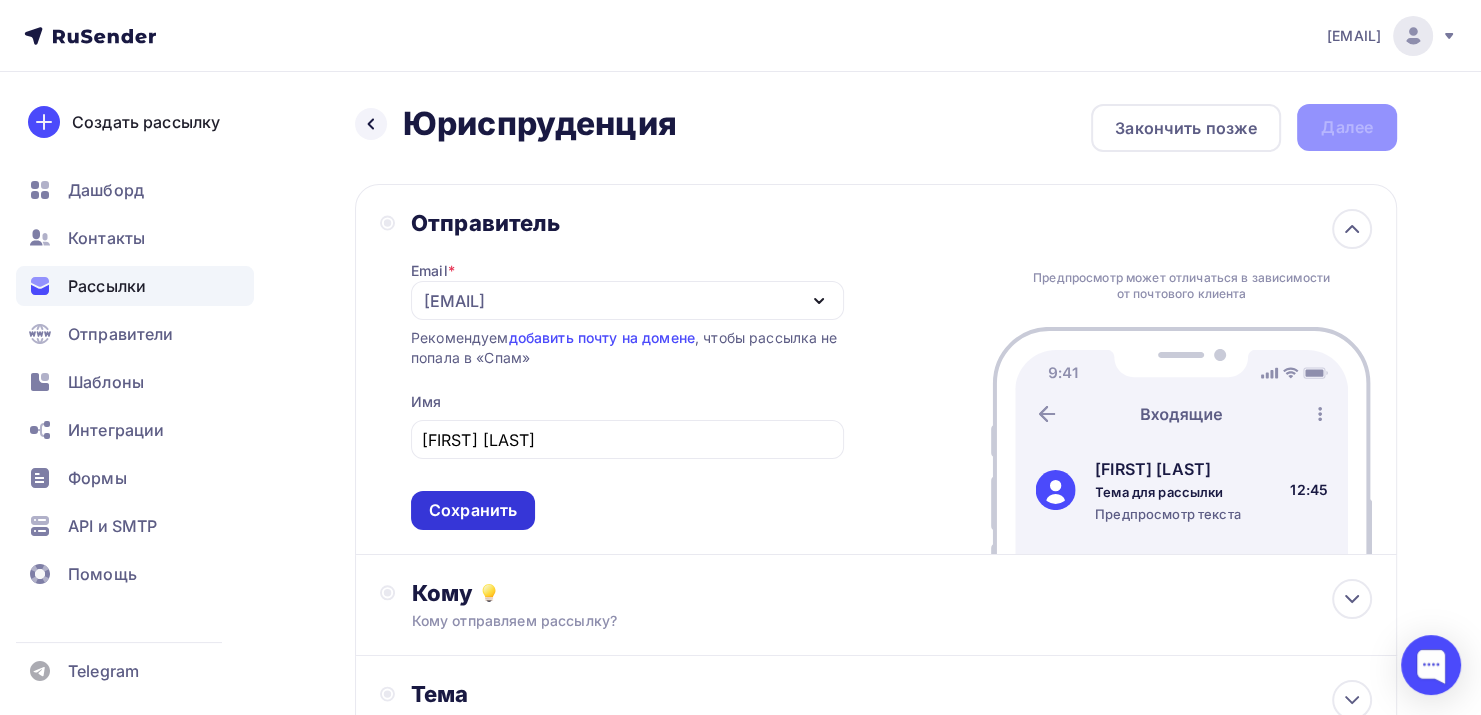 click on "Сохранить" at bounding box center [473, 510] 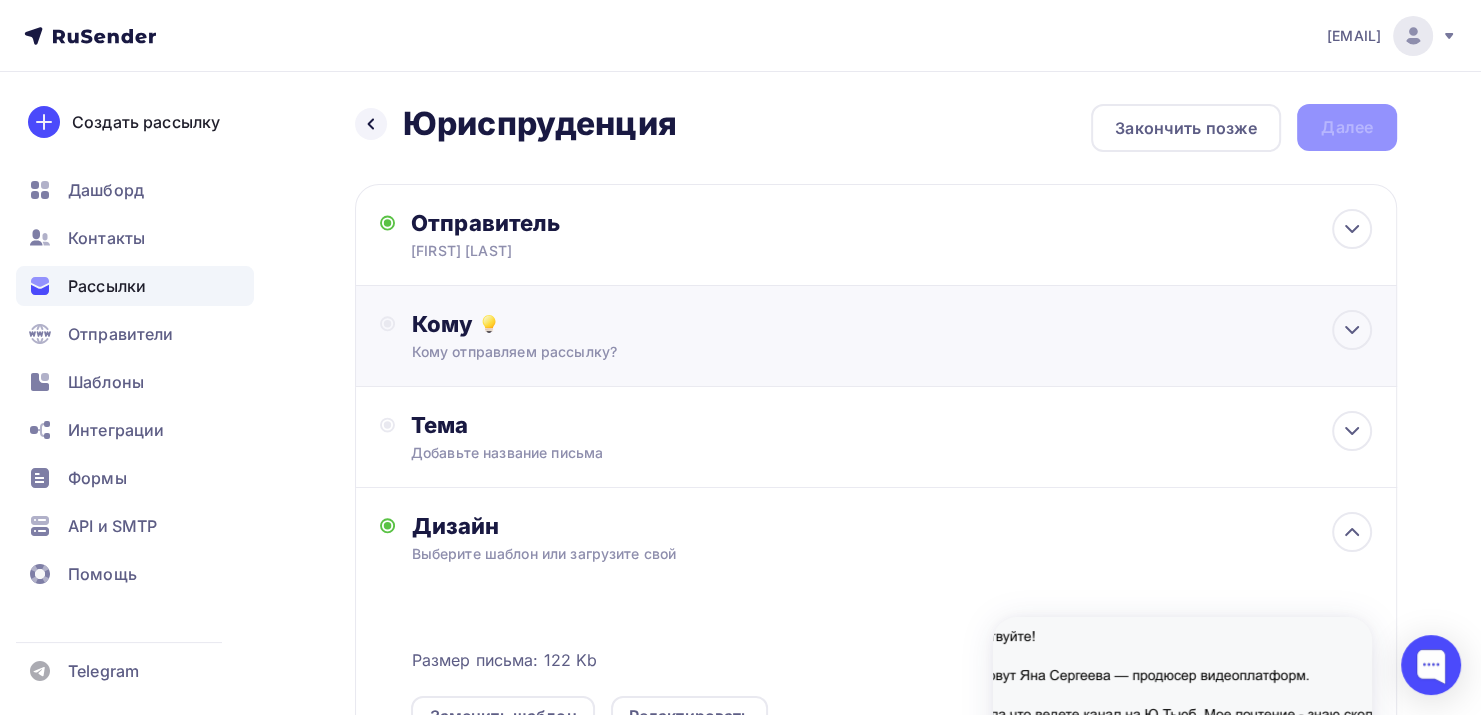 click on "Кому" at bounding box center (891, 324) 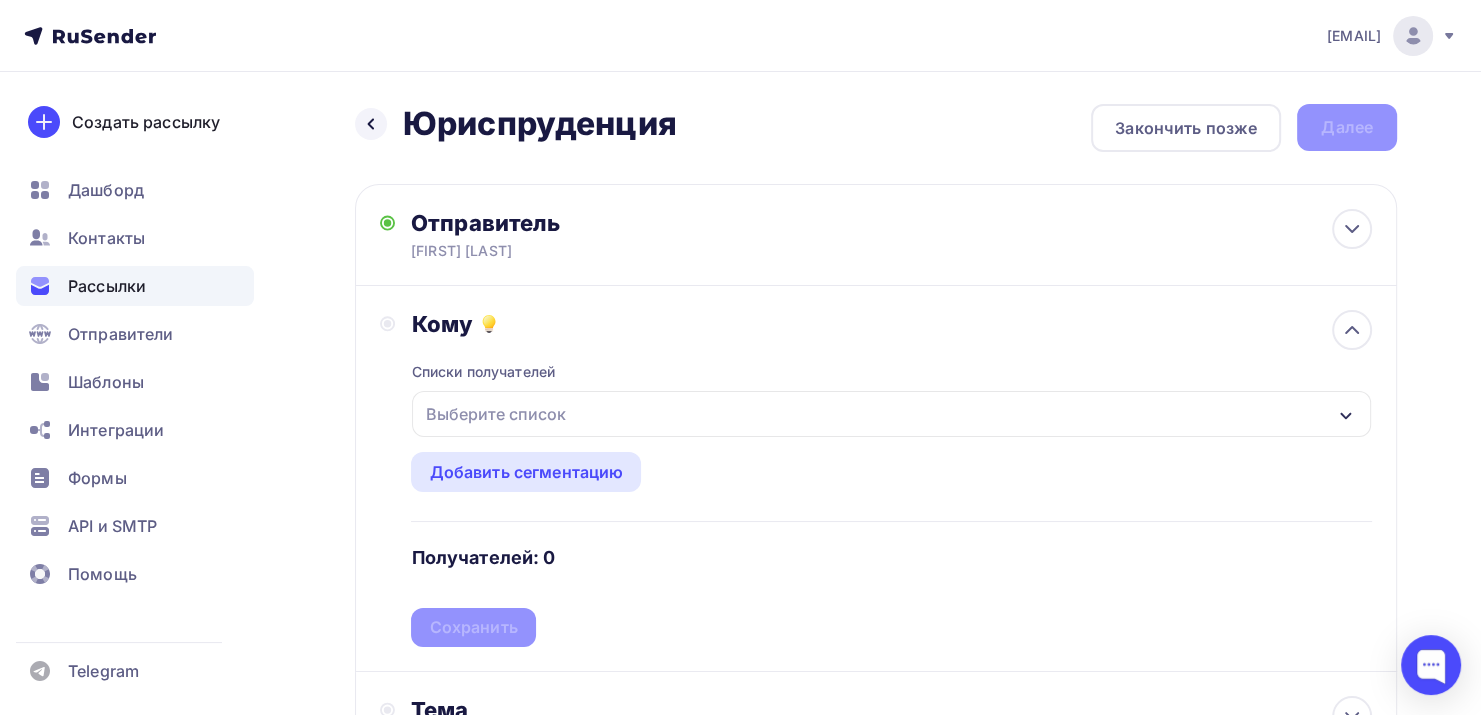 click on "Выберите список" at bounding box center (495, 414) 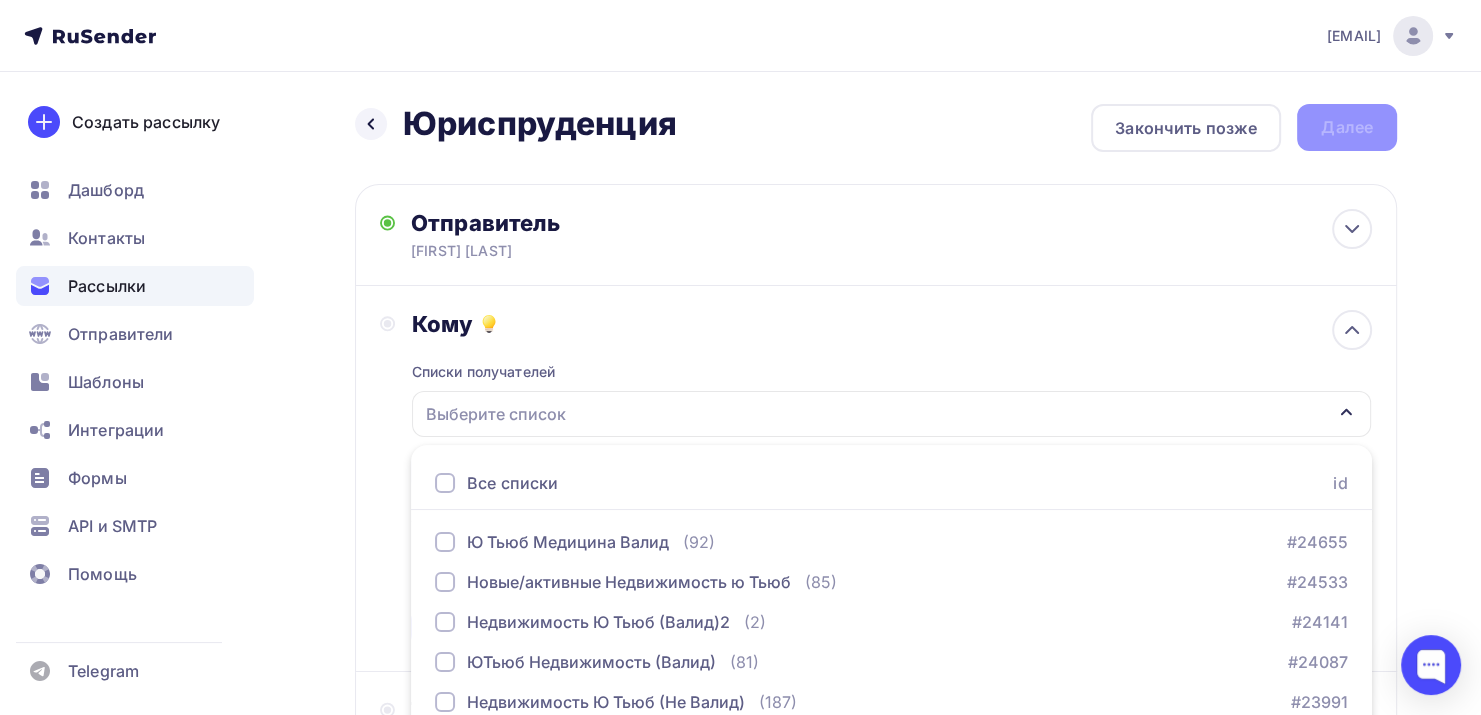 scroll, scrollTop: 246, scrollLeft: 0, axis: vertical 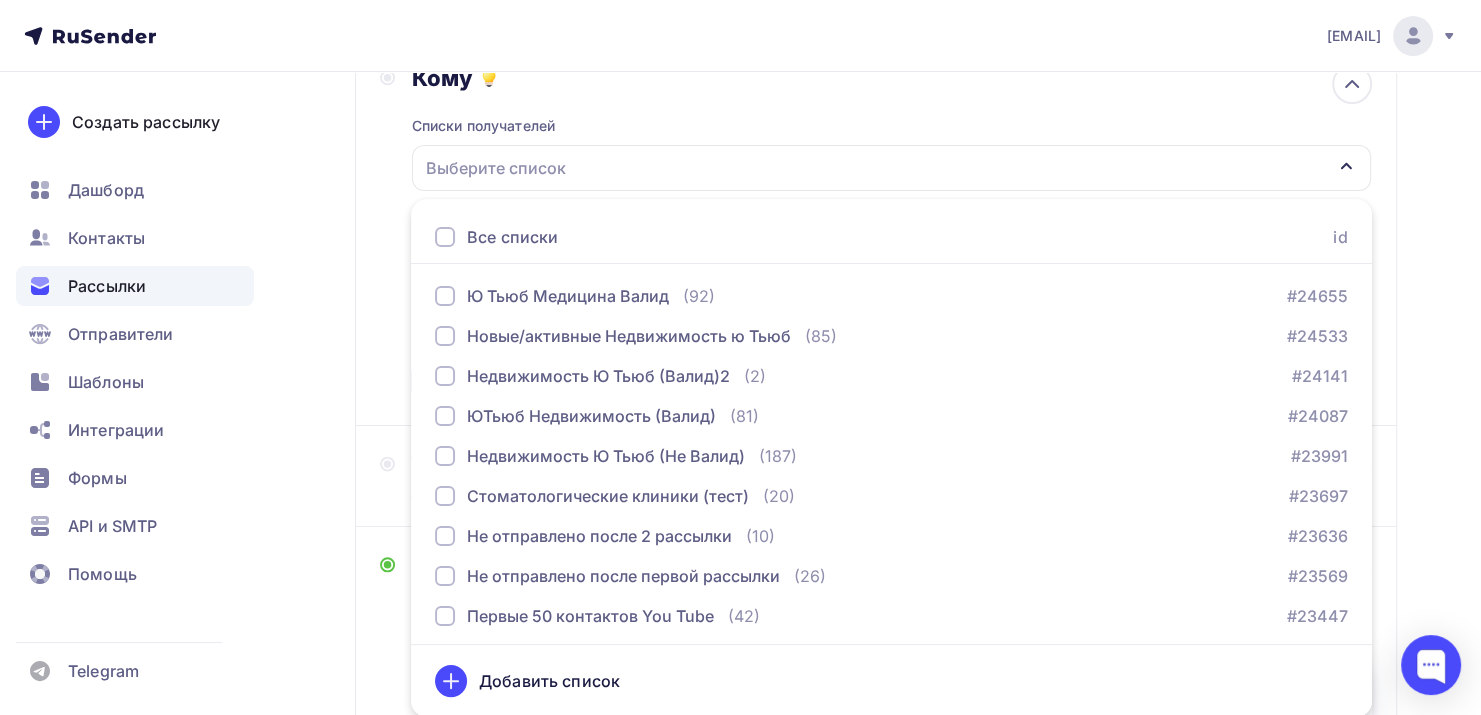 click on "Добавить список" at bounding box center (549, 681) 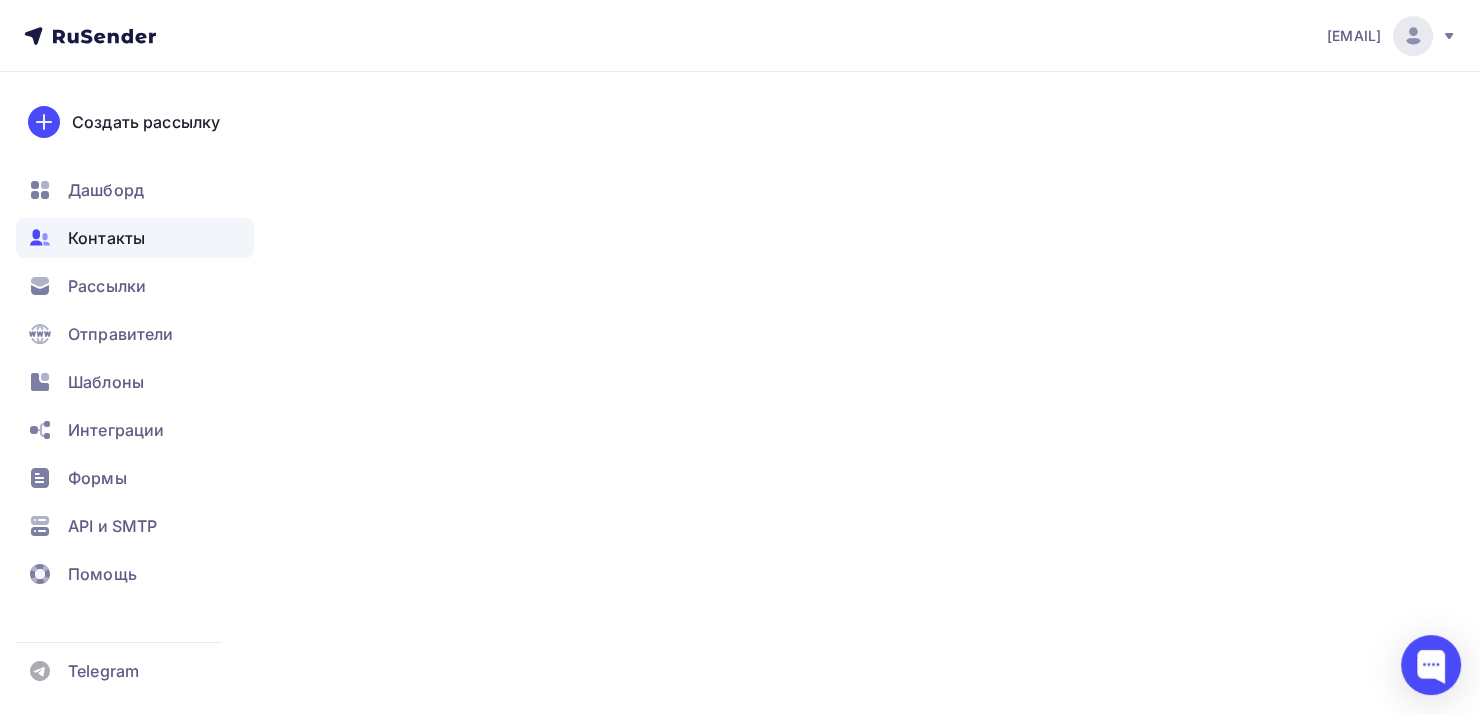 scroll, scrollTop: 0, scrollLeft: 0, axis: both 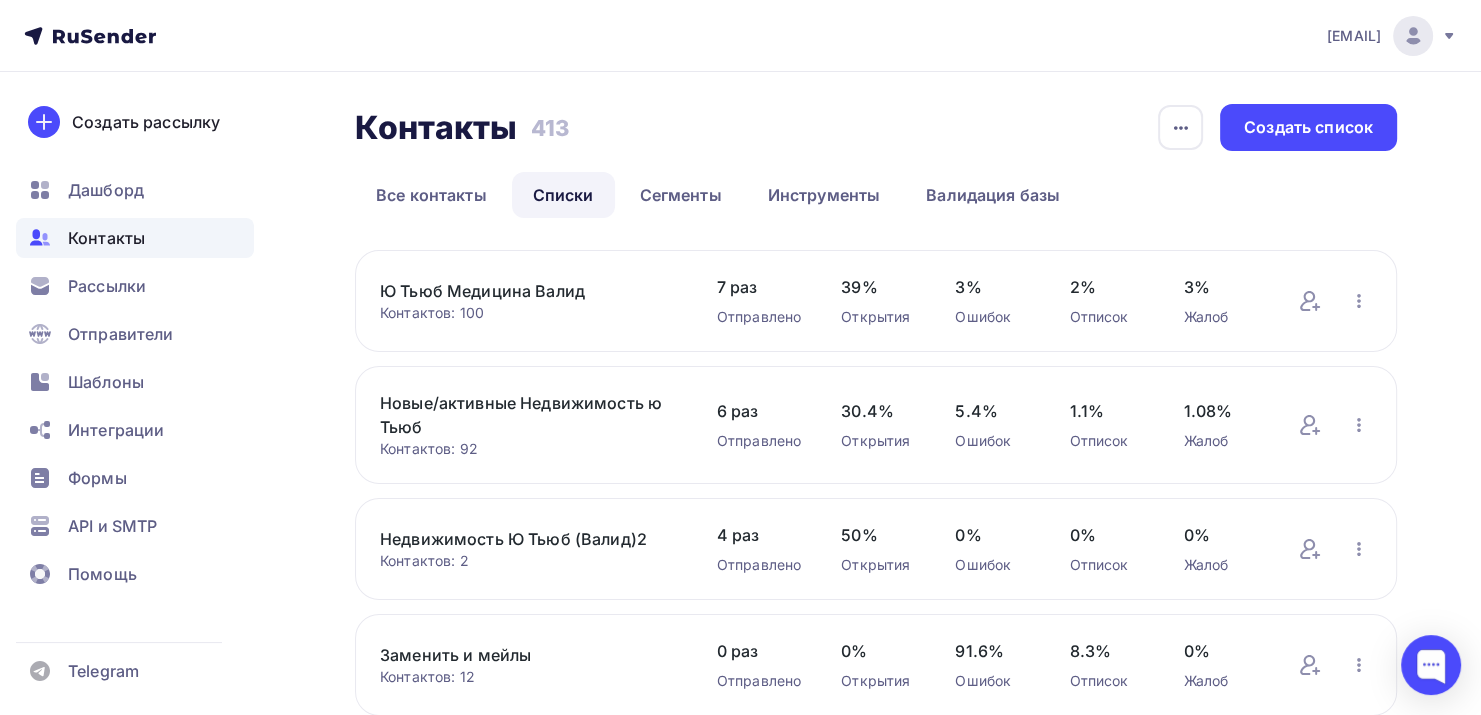 click on "Контакты Контакты [NUMBER] [NUMBER] История импорта Создать список Все контакты Списки Сегменты Инструменты Валидация базы Все контакты Списки Сегменты Инструменты Валидация базы" at bounding box center (876, 161) 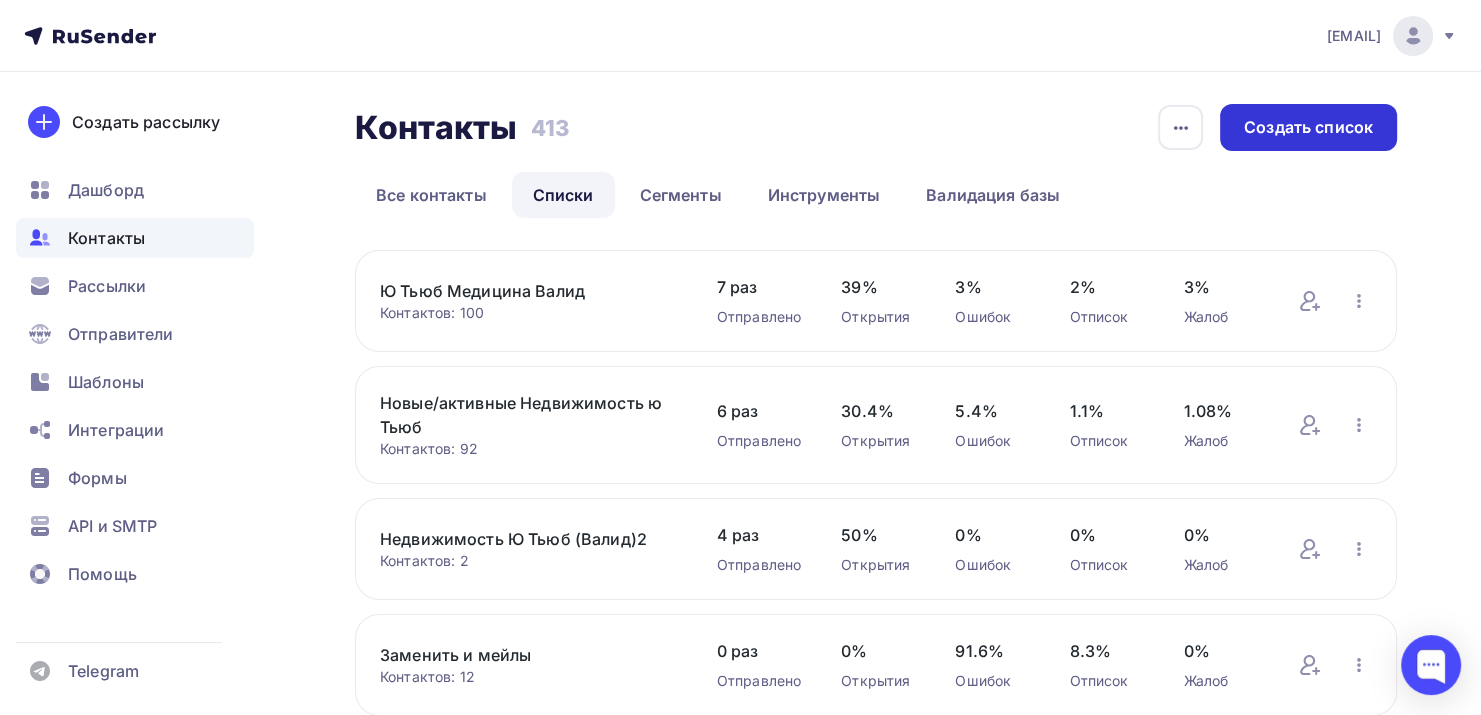 click on "Создать список" at bounding box center [1308, 127] 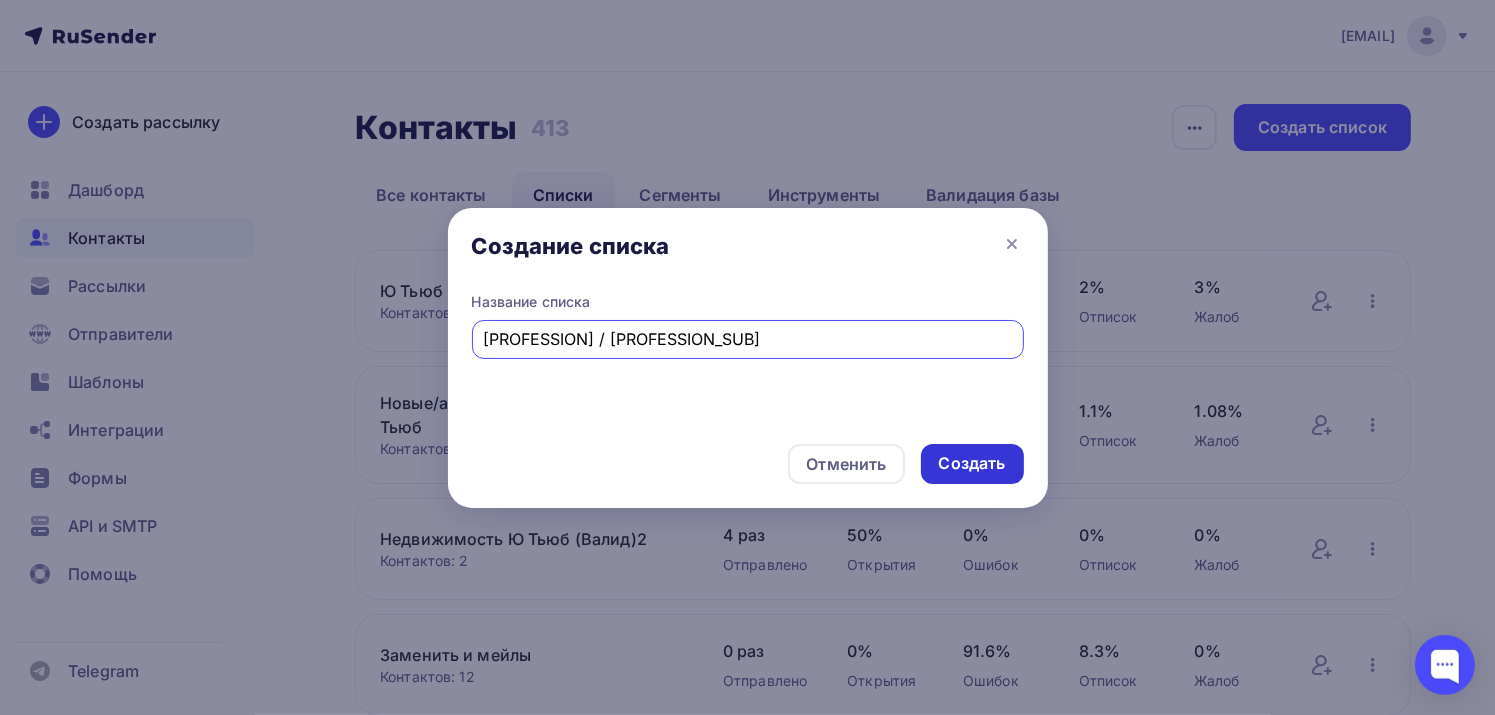 type on "[PROFESSION] / [PROFESSION_SUB]" 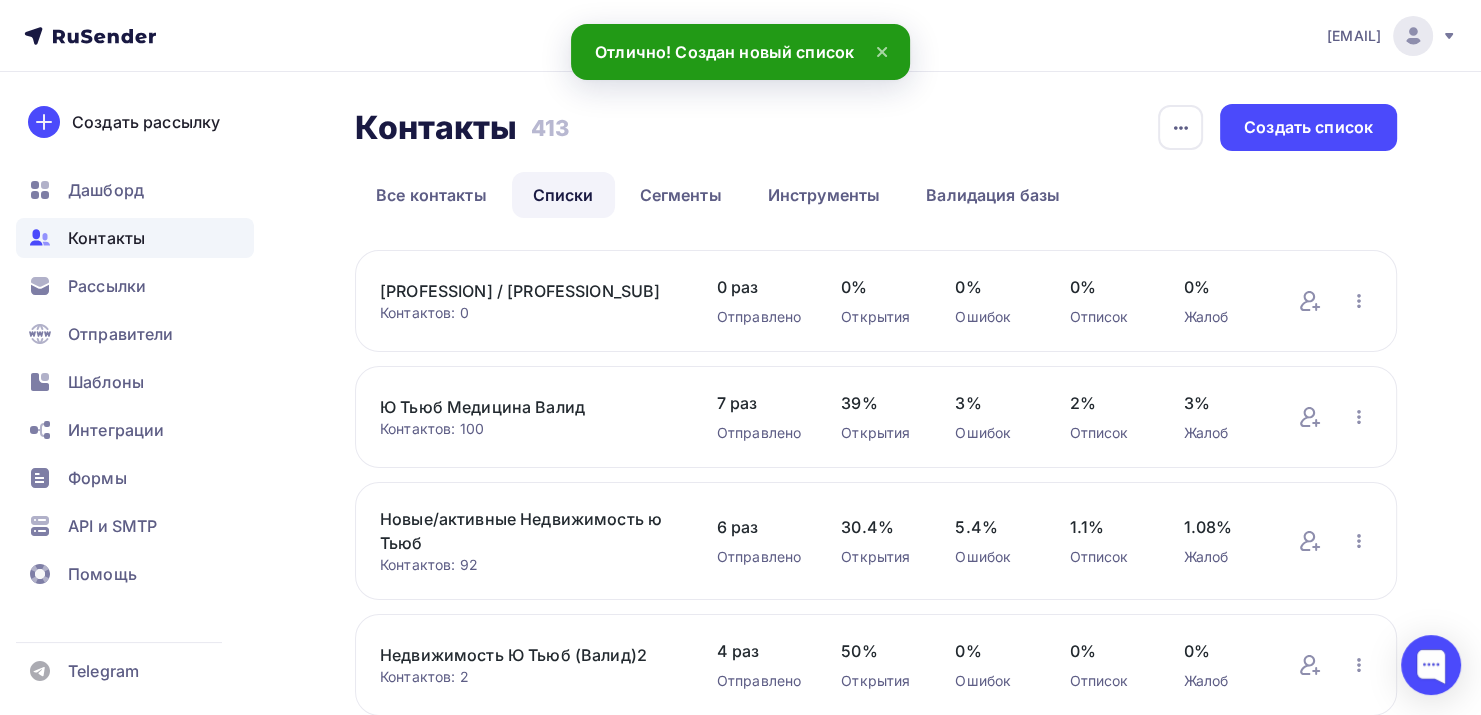 click on "[PROFESSION] / [PROFESSION_SUB]" at bounding box center [528, 291] 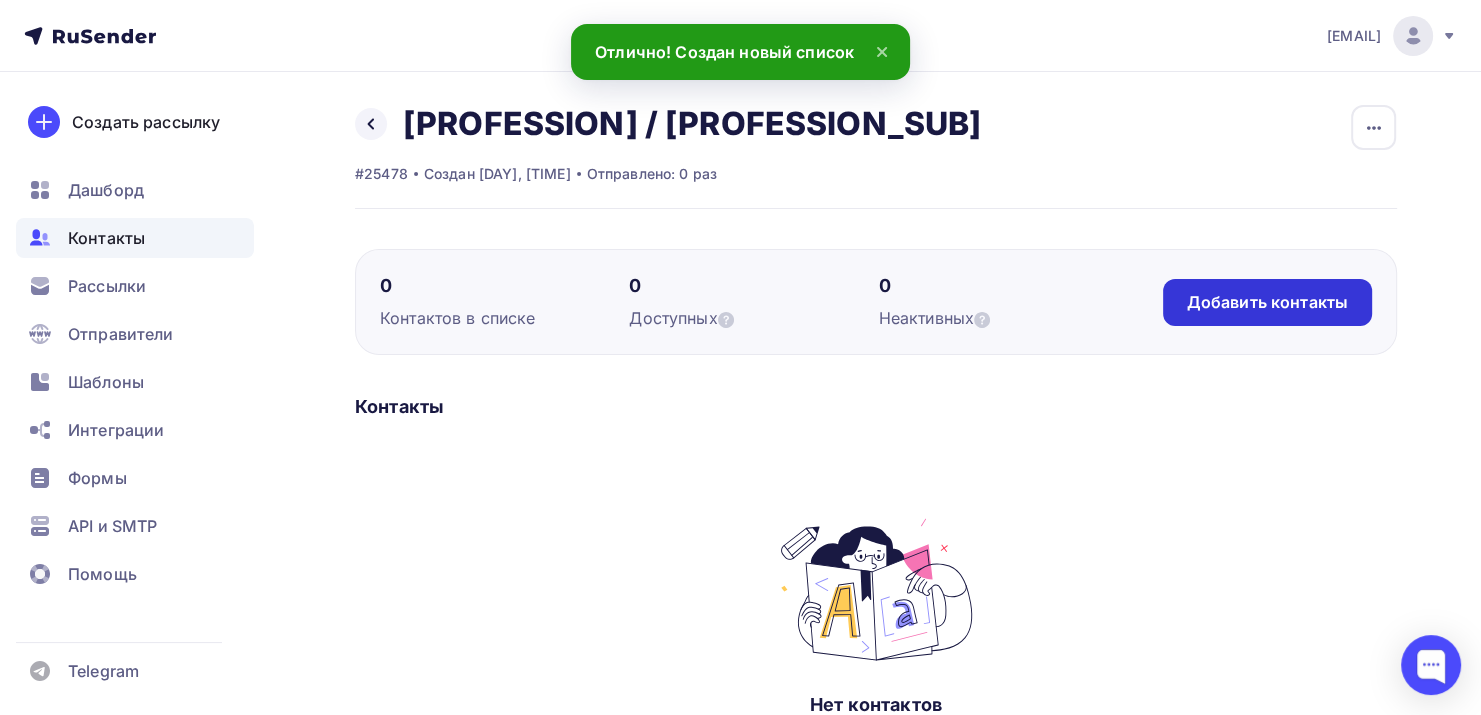 click on "Добавить контакты" at bounding box center (1267, 302) 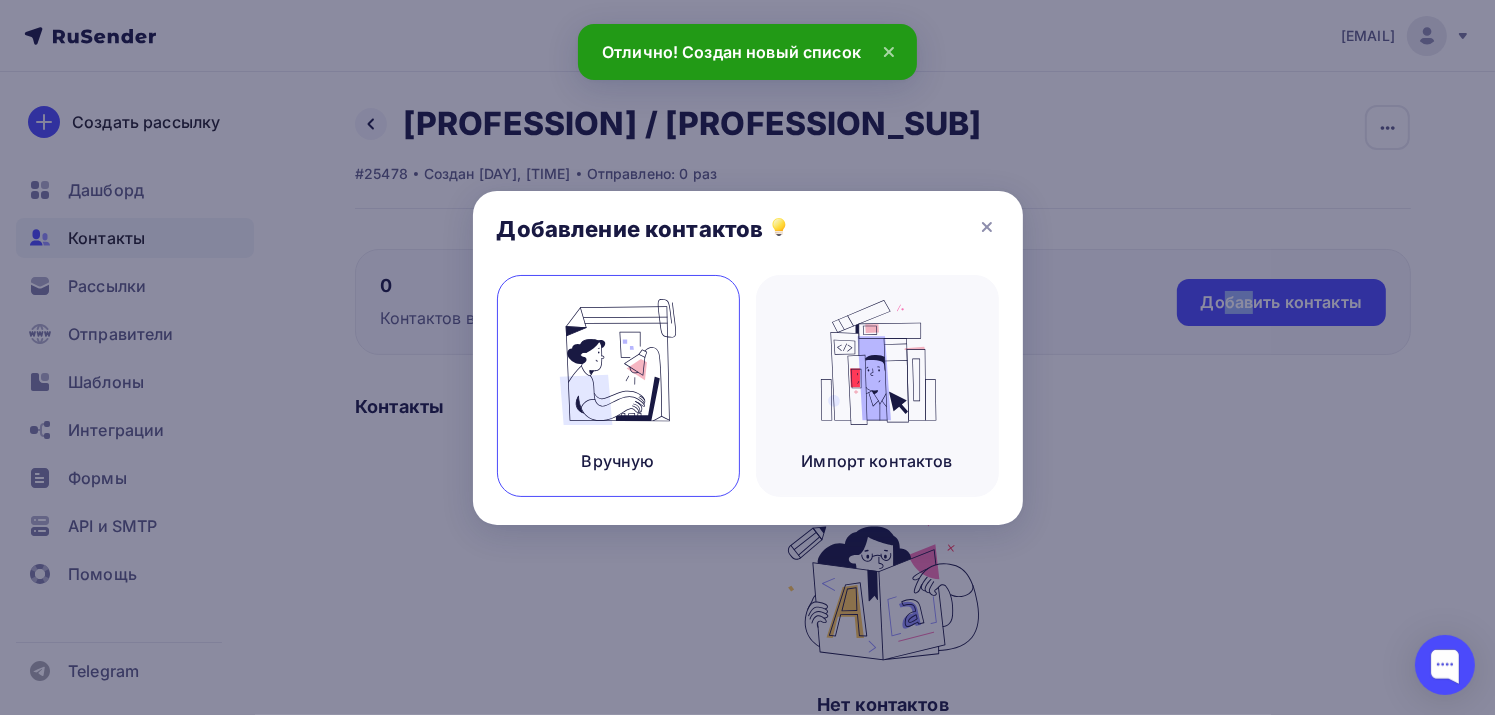 click at bounding box center (618, 362) 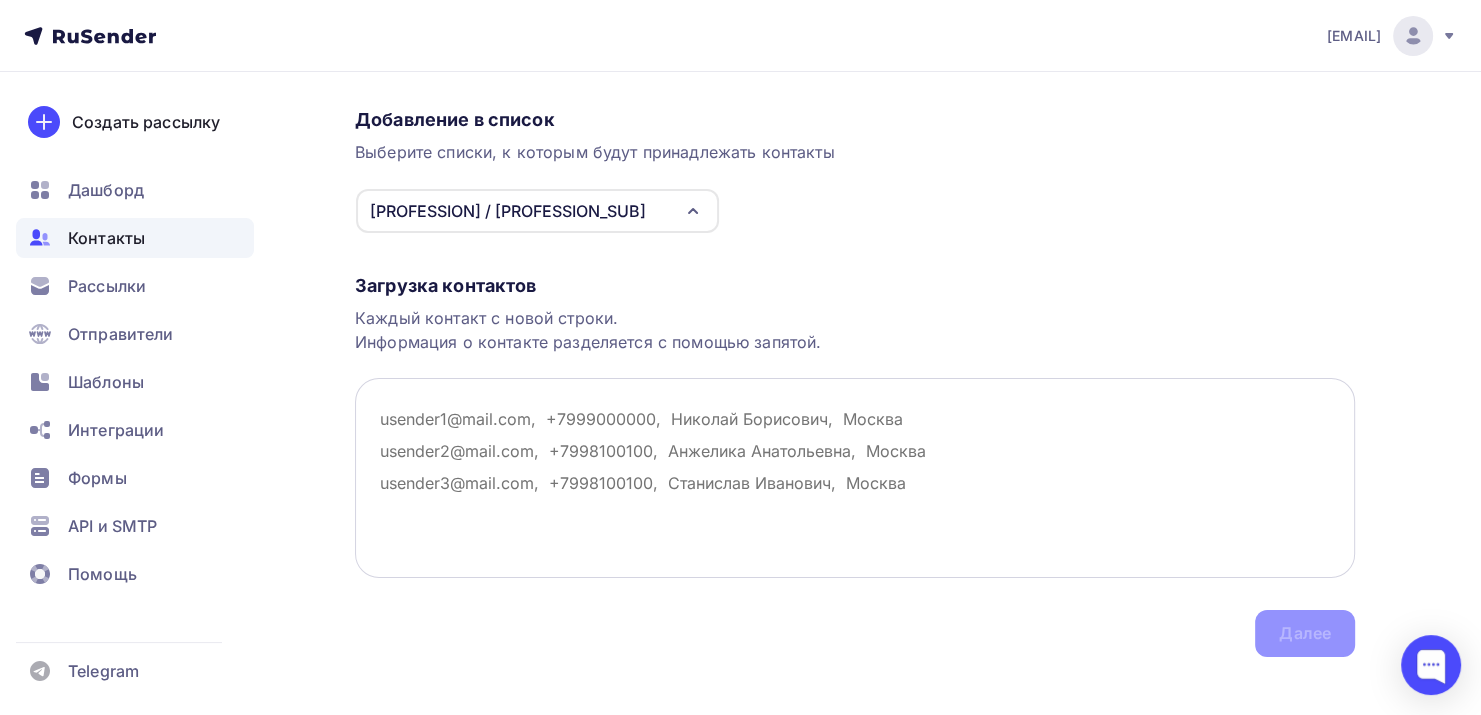 scroll, scrollTop: 164, scrollLeft: 0, axis: vertical 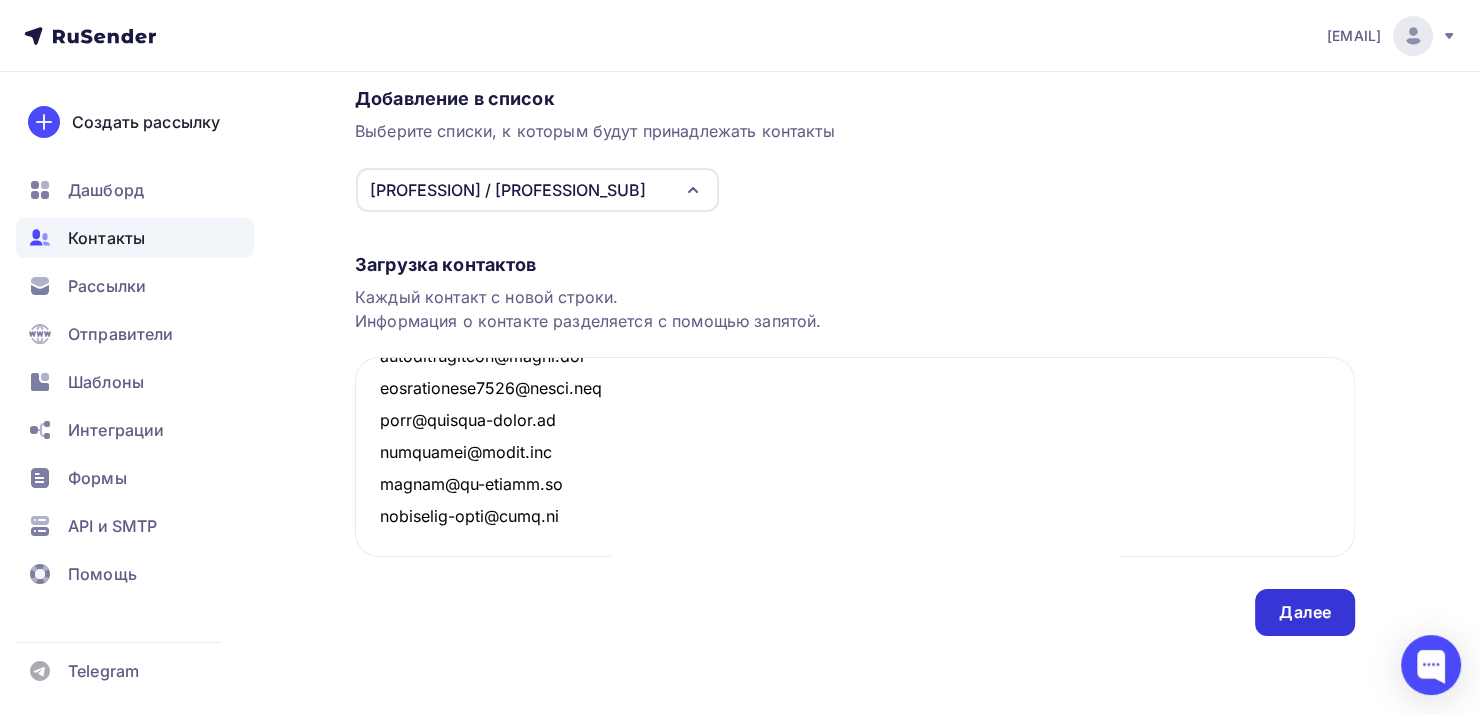 type on "advokat-spiridonov@[EXAMPLE.COM]
severin.advokat@[EXAMPLE.COM]
advocatt@[EXAMPLE.COM]
anbartenev@[EXAMPLE.COM]
vladislav_dobrovolskiy@[EXAMPLE.COM]
smirnov2061@[EXAMPLE.COM]
5558784@[EXAMPLE.COM]
oleshko.d@[EXAMPLE.COM]
info@sic-group.us
info@antonkostik.ru
romanivanovadvokat@[EXAMPLE.COM]
usa1807@[EXAMPLE.COM]
andrey@lawyer-family.ru
info@arfemida.ru
bookgiant.ru@[EXAMPLE.COM]
kollektiv.doc@[EXAMPLE.COM], kollektiv@[EXAMPLE.COM]
et@tonkiy.com, tonkiy@[EXAMPLE.COM]
svejiinow@[EXAMPLE.COM]
redaktornpo@[EXAMPLE.COM]
svp@urvista.ru
vybory.2017@[EXAMPLE.COM], vybory.2017@[EXAMPLE.COM]
Accordone@[EXAMPLE.COM]
projectraskadrovka@[EXAMPLE.COM], raskadrovka@[EXAMPLE.COM]
sergeymelnikovsm@[EXAMPLE.COM], sergeymelnikovsm@[EXAMPLE.COM]
pravo@szpaspb.ru
vip@balticlaw.ru
utv.oren@[EXAMPLE.COM]
maxi_taurus@[EXAMPLE.COM]
ads@politica.media
partnership@xmediadigital.ru, partnership@xmediadigital.ru
tsoangrupp@[EXAMPLE.COM]
olezhe.ads@[EXAMPLE.COM]
yadn2014@[EXAMPLE.COM], yadn2014@[EXAMPLE.COM]
adv@etc.moscow
dssud@[EXAMPLE.COM]
Stepan.akimov.1986@[EXAMPLE.COM]
movie7maker@[EXAMPLE.COM], MovieMaker@linkto.agency, luvagency.yt@[EXAMPLE.COM]
tmanlife@[EXAMPLE.COM]
legal@24...[EXAMPLE.COM]" 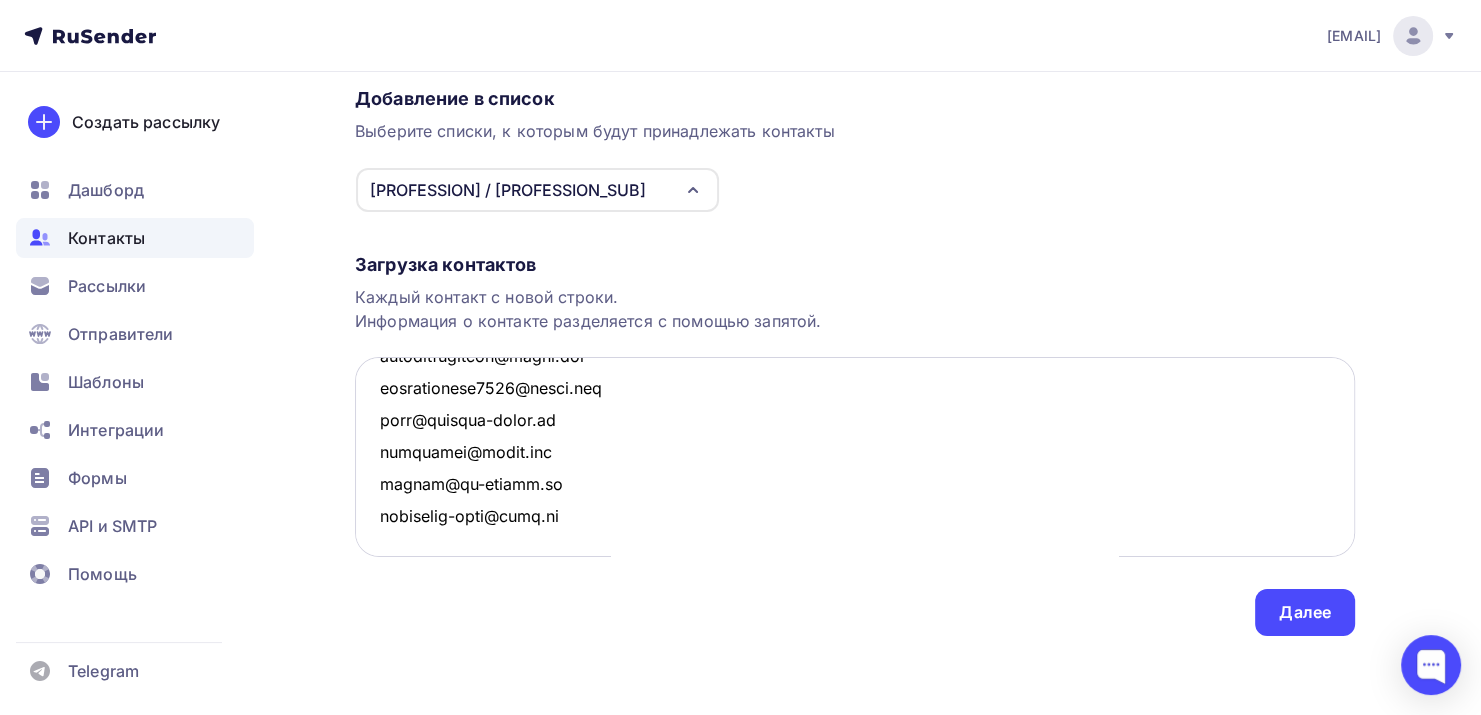 scroll, scrollTop: 0, scrollLeft: 0, axis: both 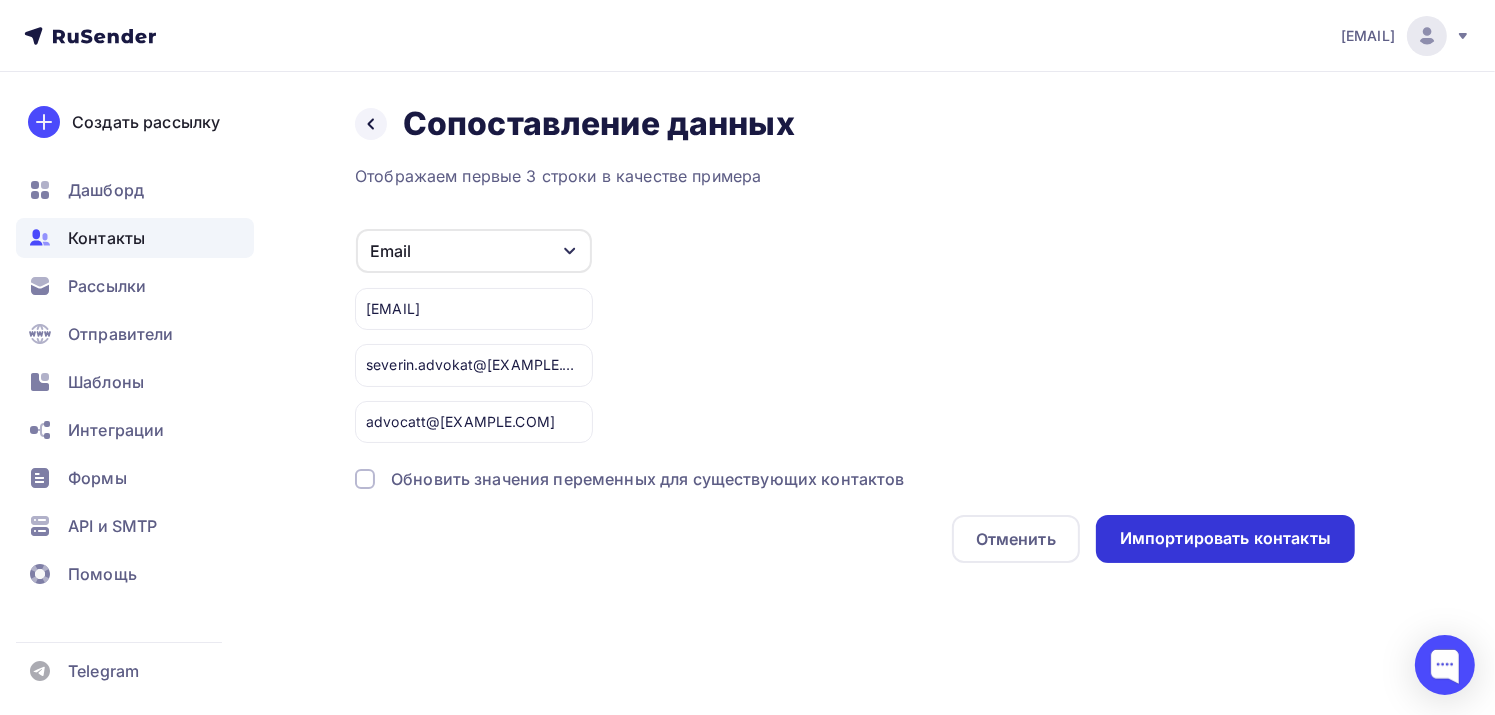 click on "Импортировать контакты" at bounding box center (1225, 538) 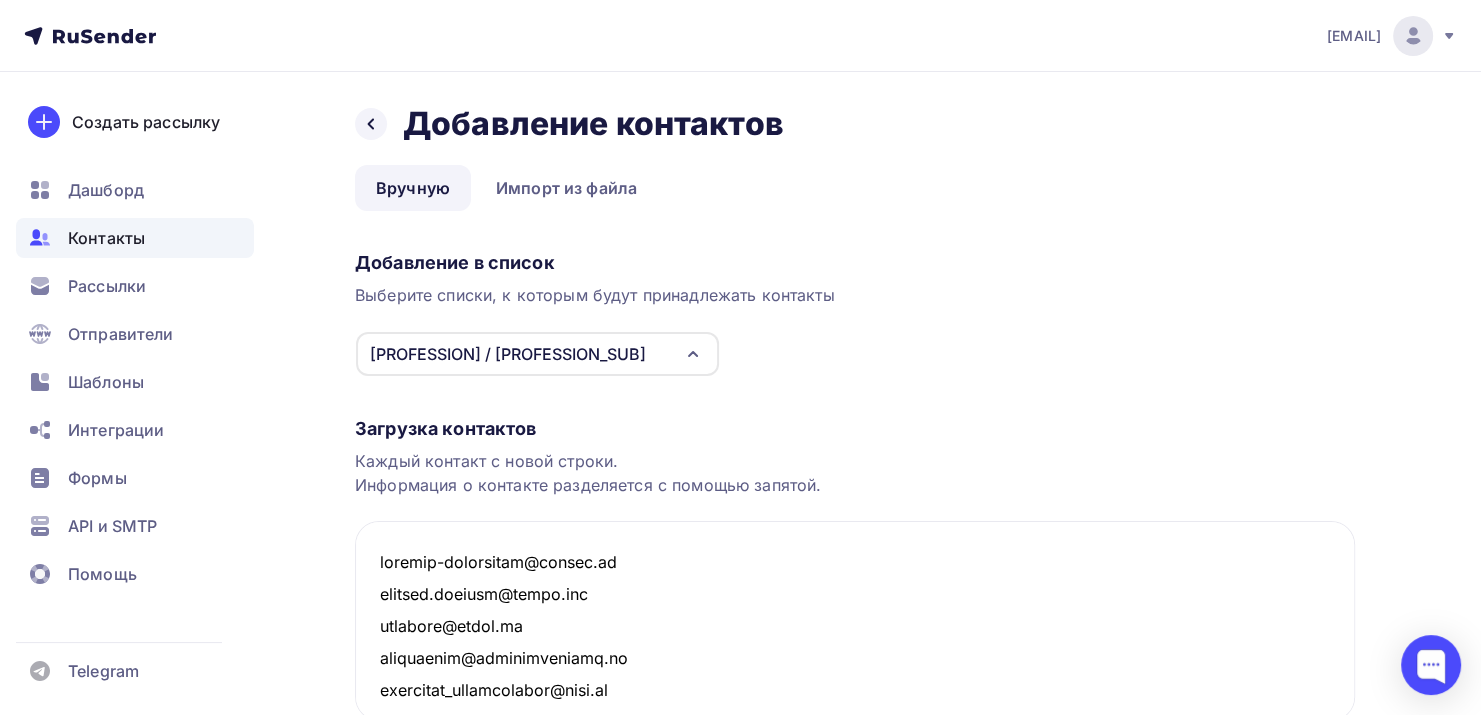scroll, scrollTop: 3113, scrollLeft: 0, axis: vertical 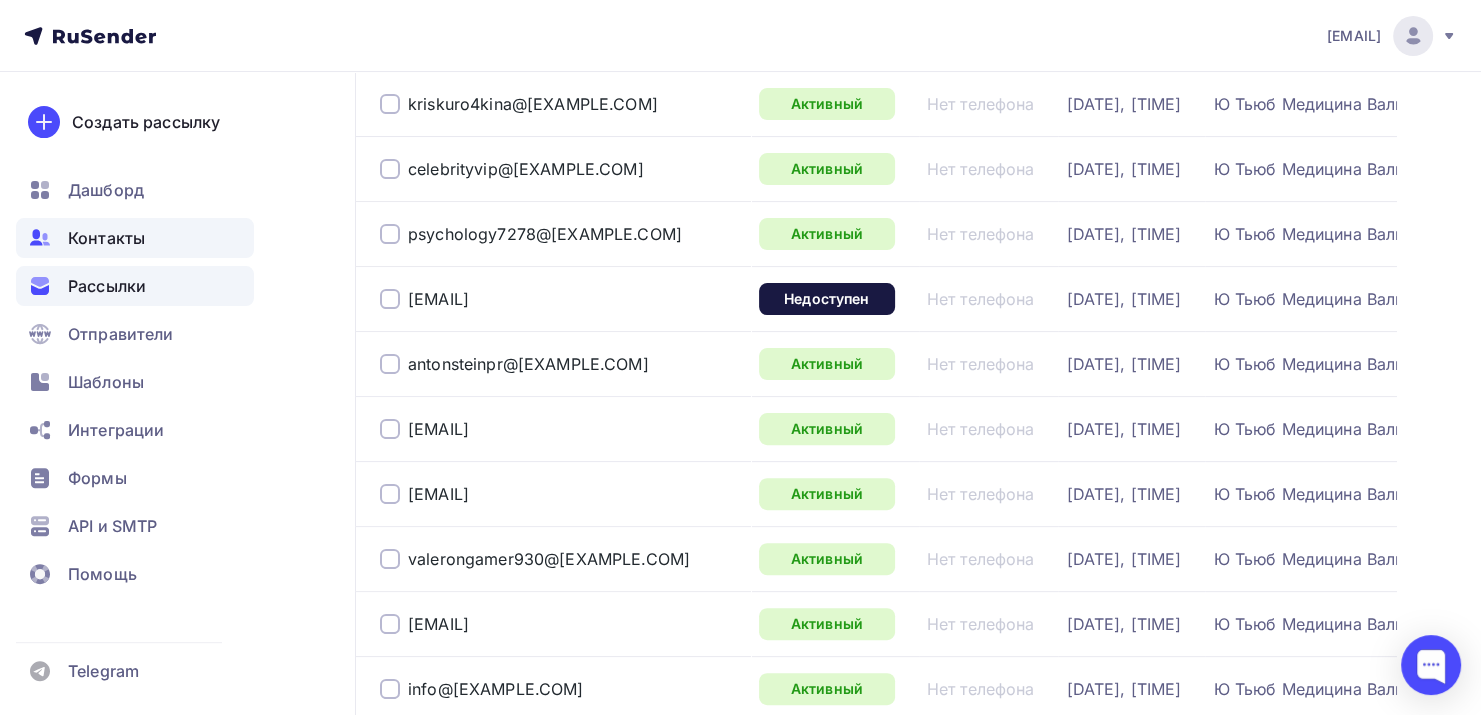 click on "Рассылки" at bounding box center [135, 286] 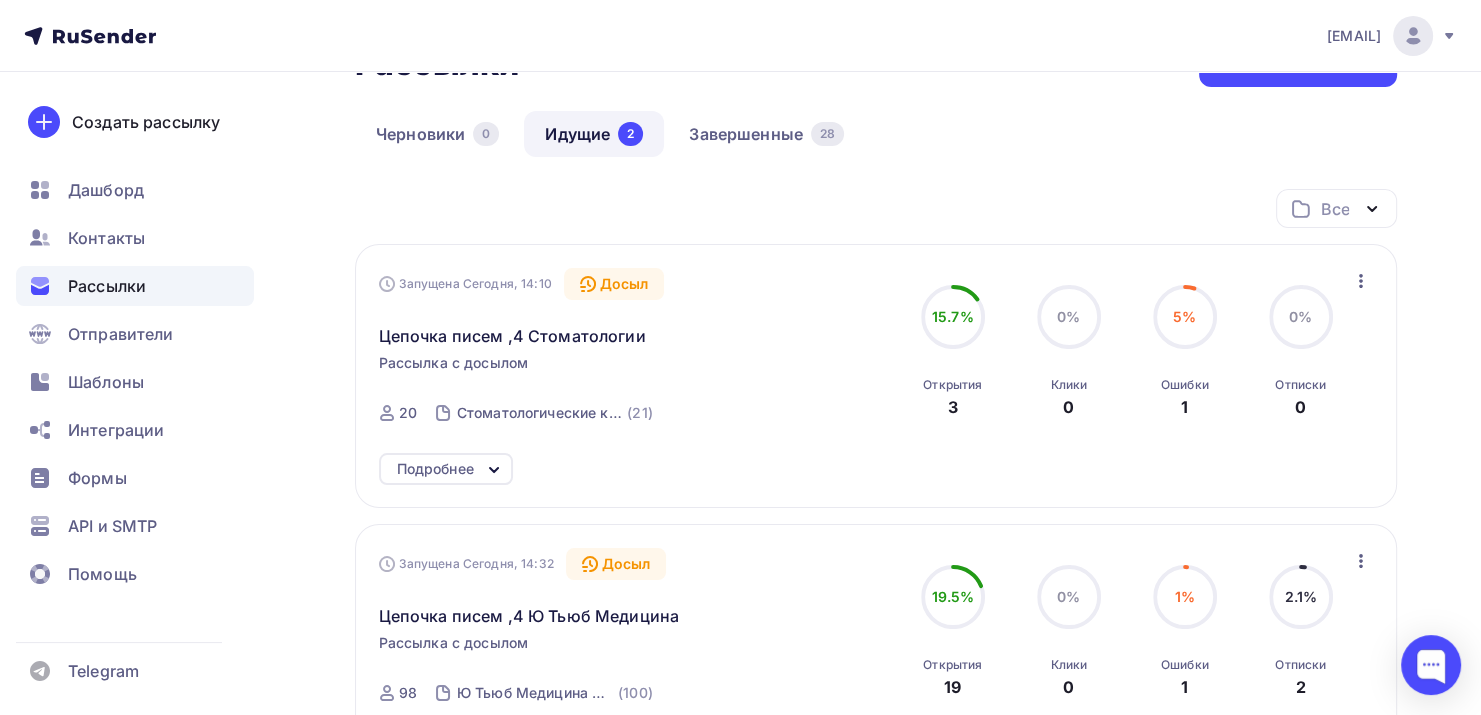 scroll, scrollTop: 100, scrollLeft: 0, axis: vertical 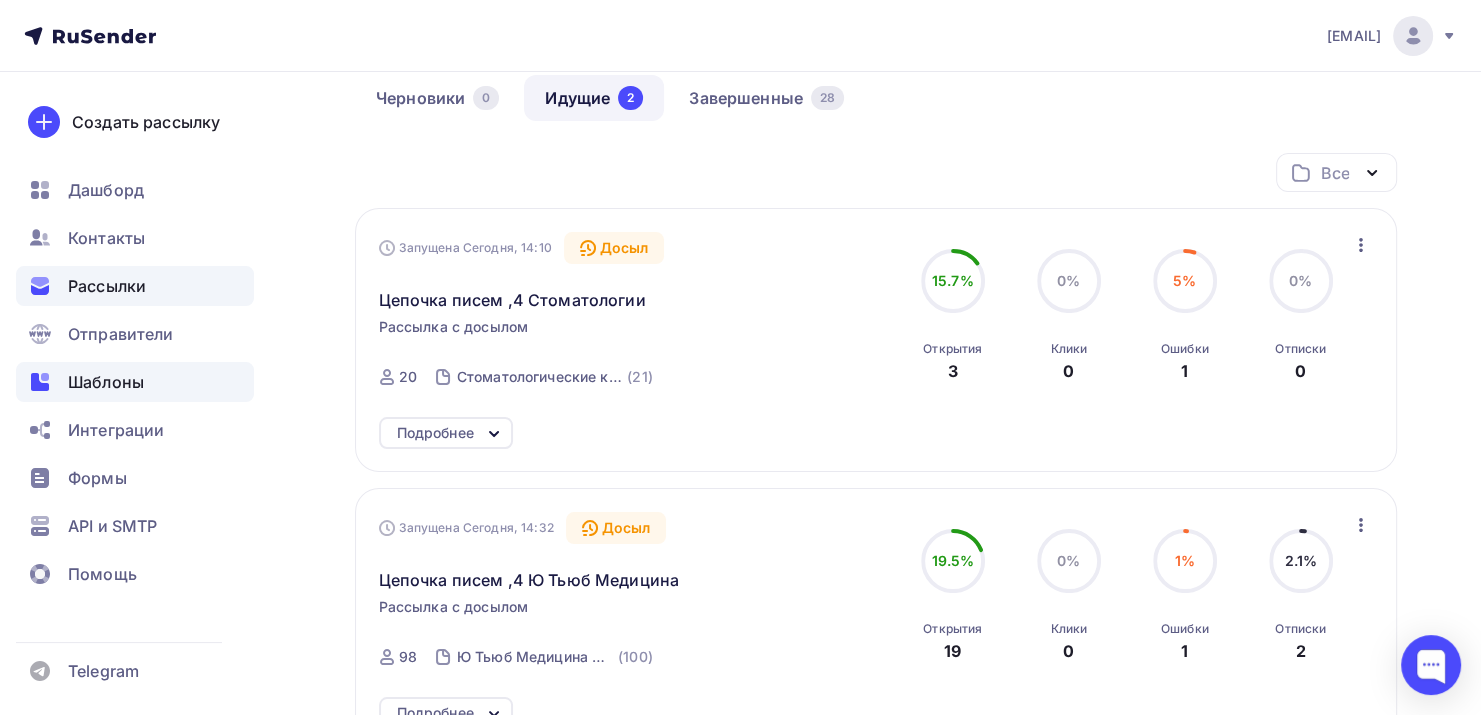 click on "Шаблоны" at bounding box center [135, 382] 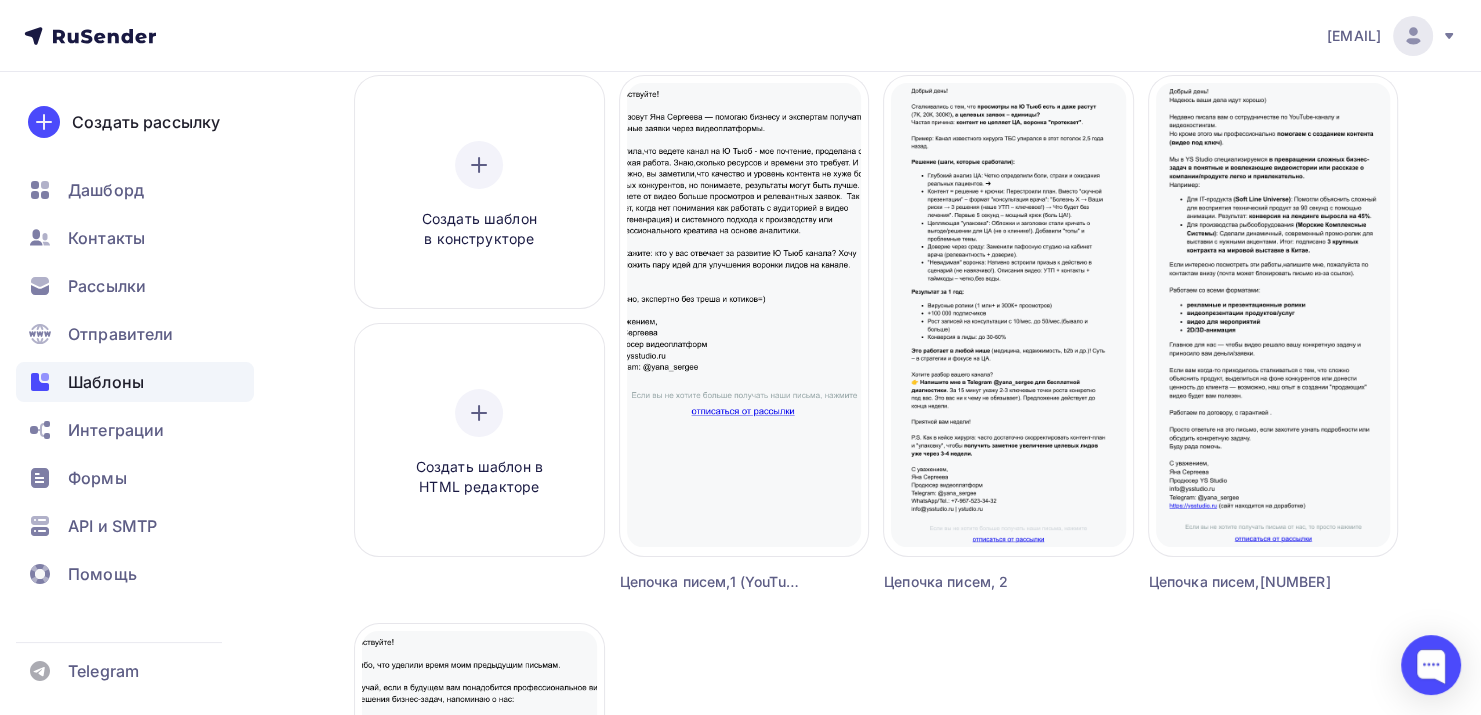 scroll, scrollTop: 0, scrollLeft: 0, axis: both 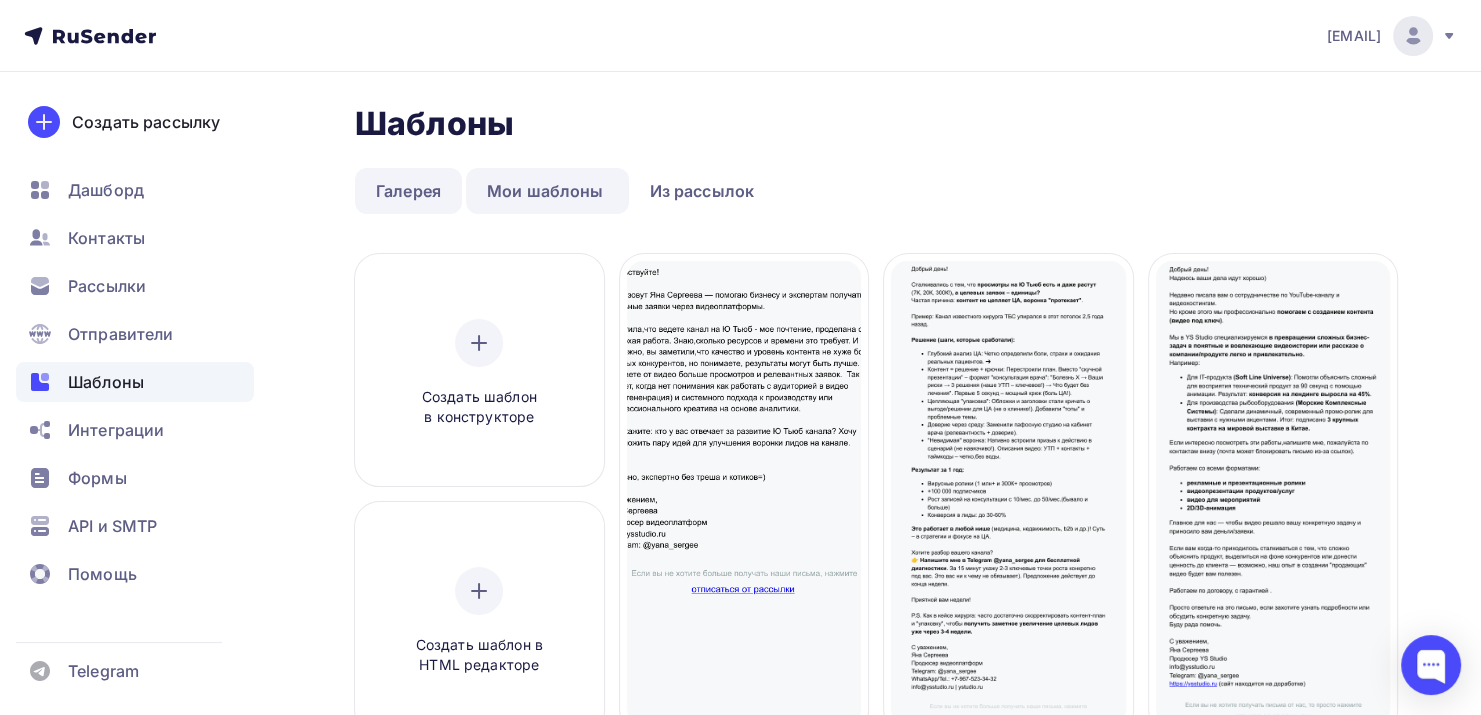click on "Галерея" at bounding box center (408, 191) 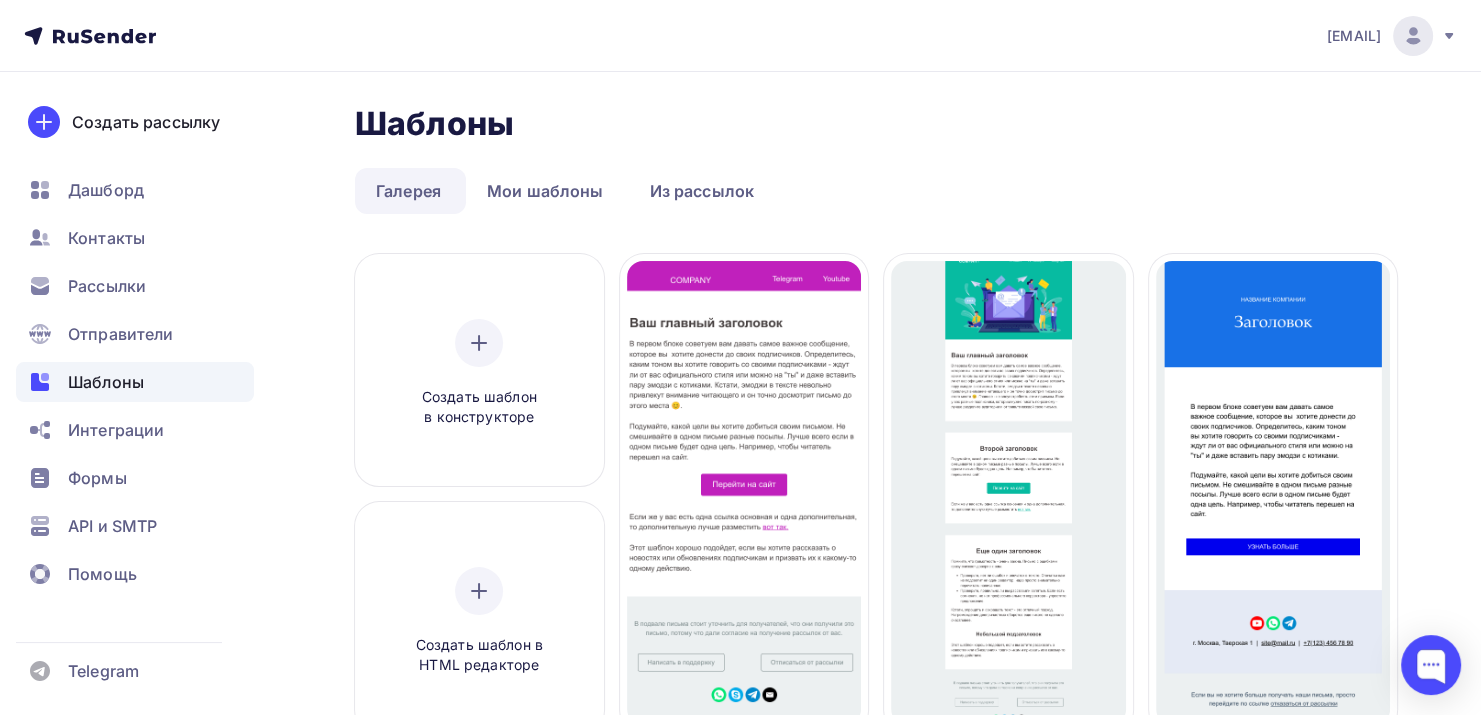 click on "Из рассылок" at bounding box center (704, 191) 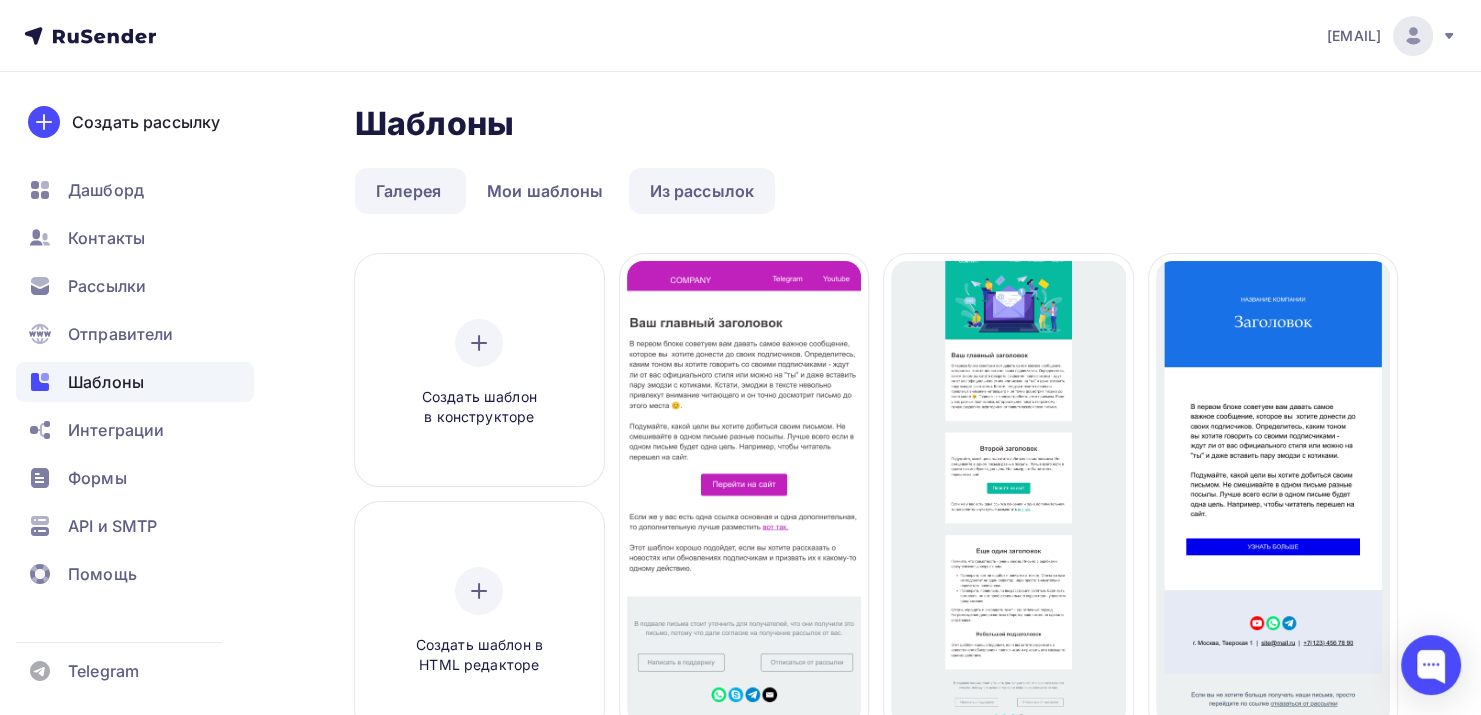 click on "Из рассылок" at bounding box center [702, 191] 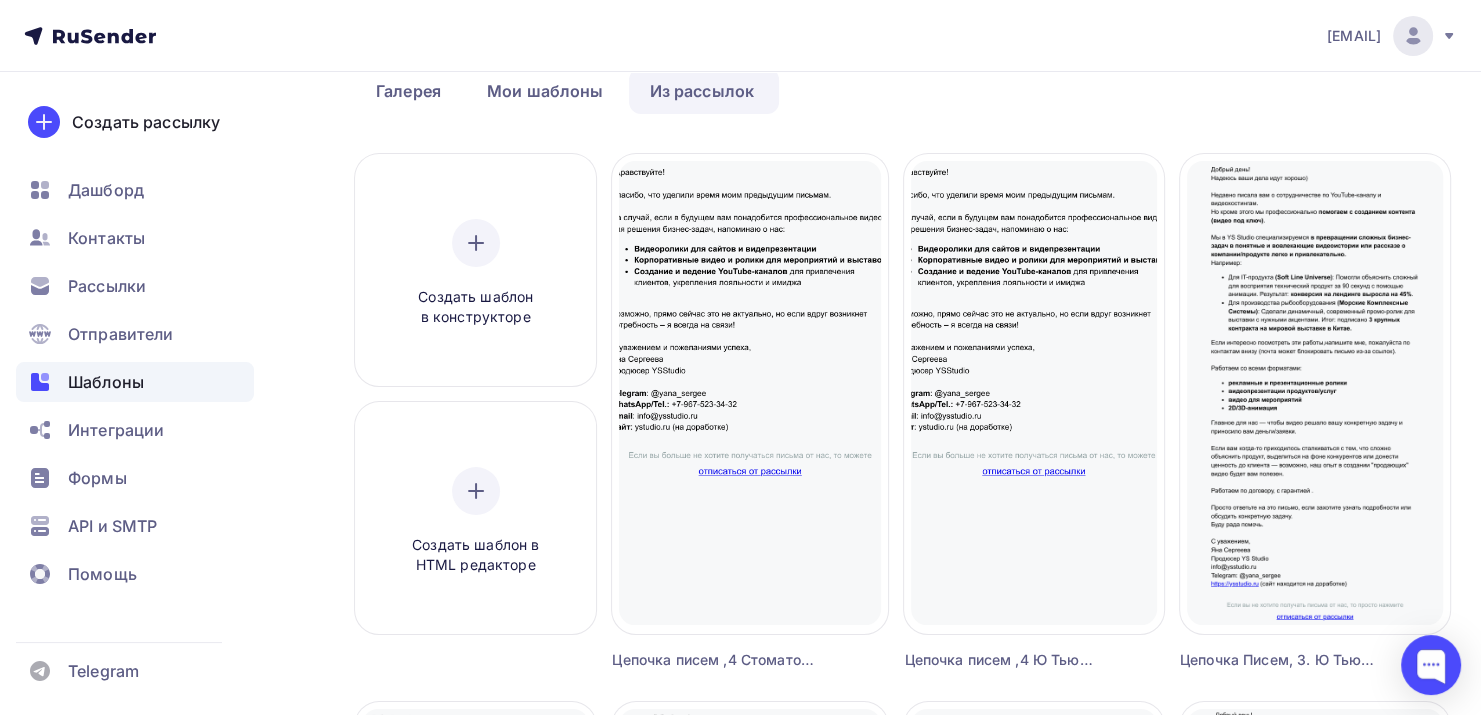 scroll, scrollTop: 0, scrollLeft: 0, axis: both 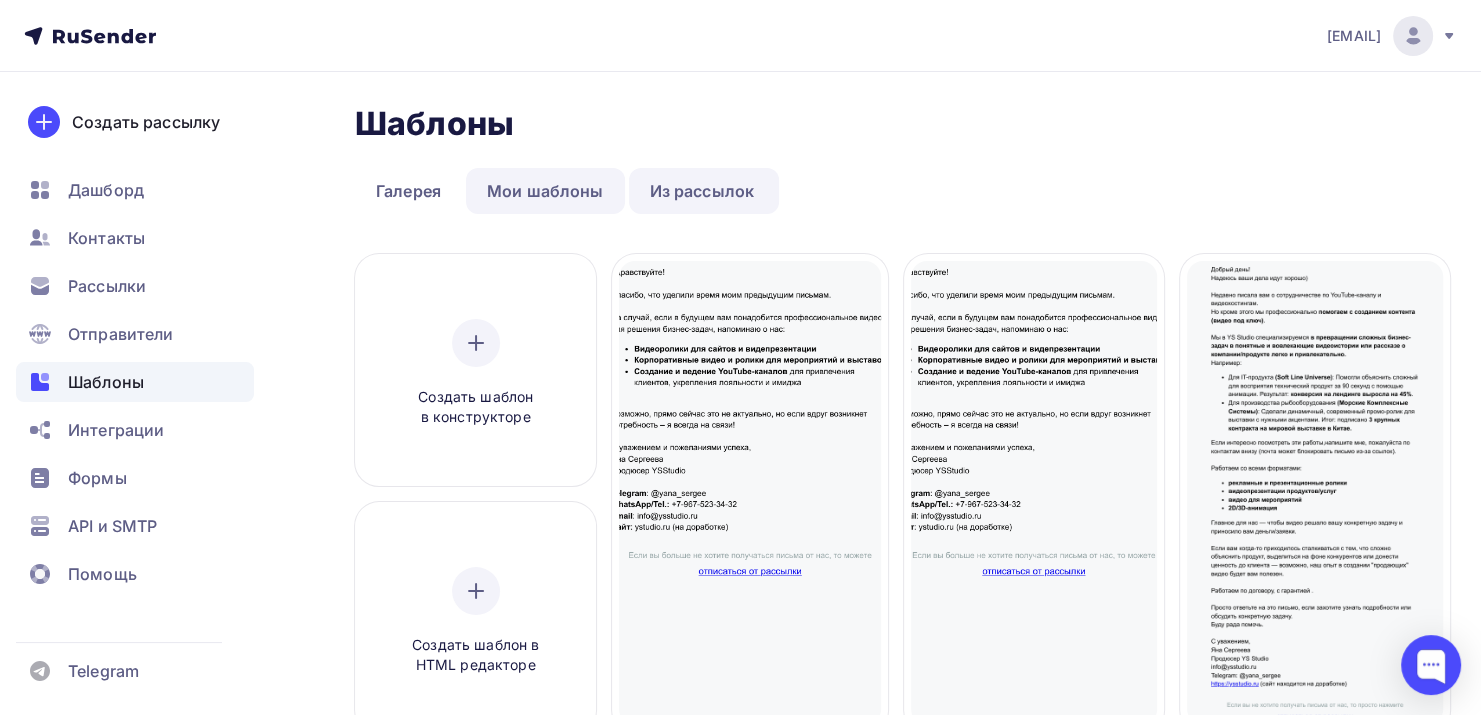 click on "Мои шаблоны" at bounding box center (545, 191) 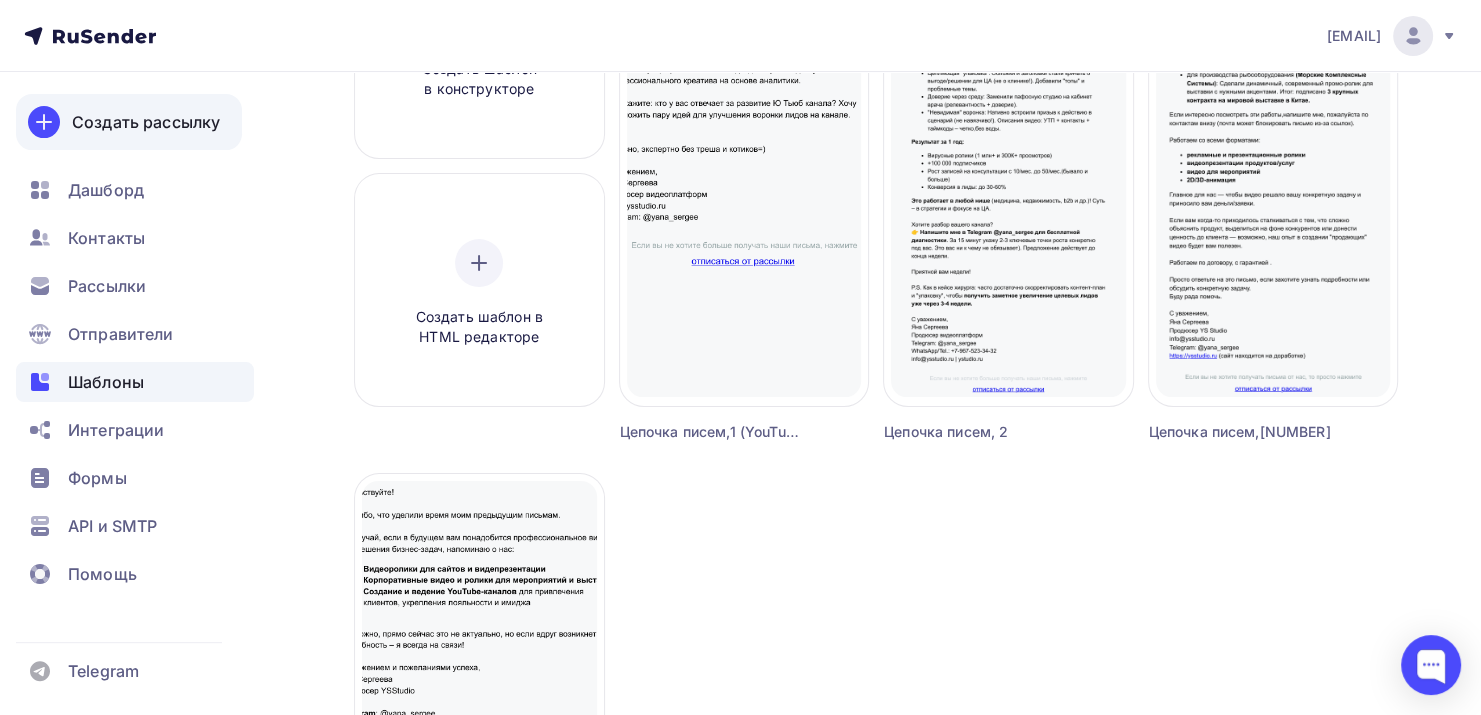 scroll, scrollTop: 0, scrollLeft: 0, axis: both 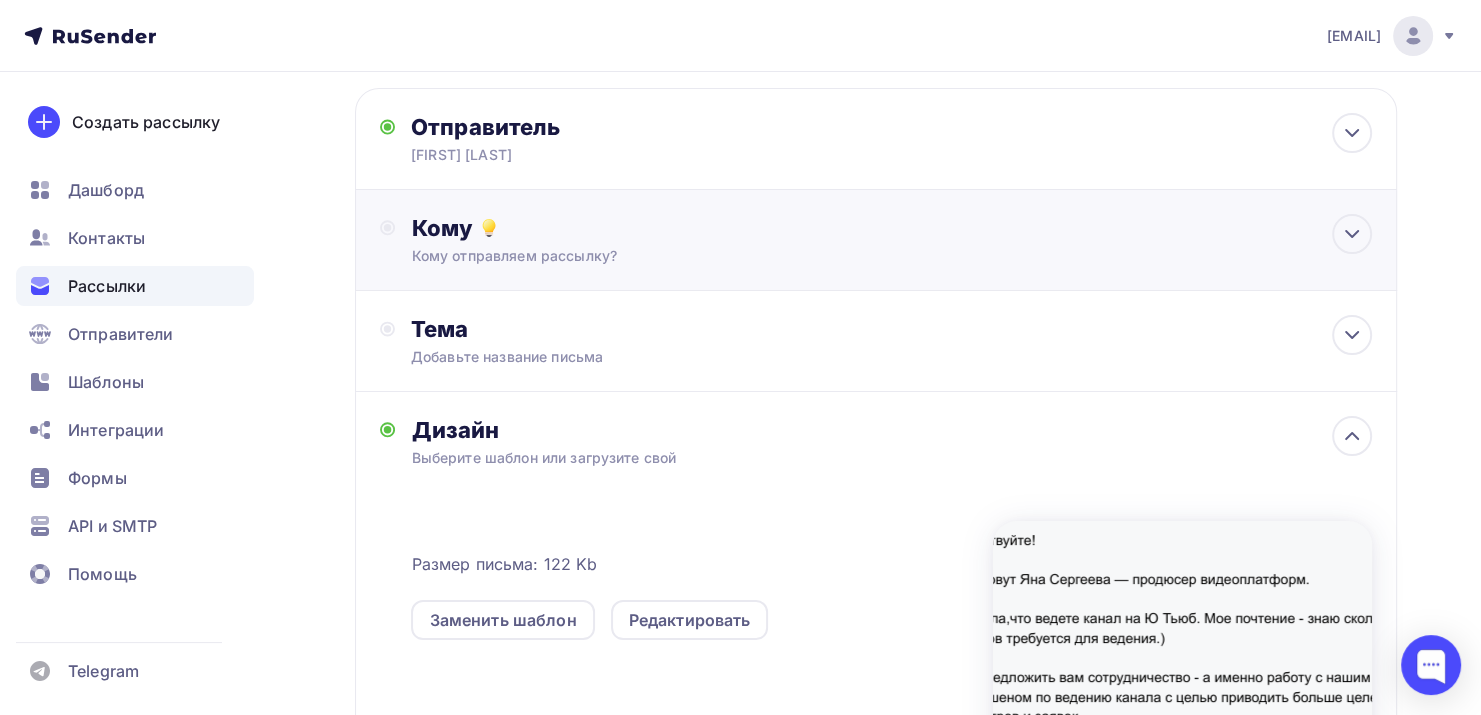 click on "Кому" at bounding box center (891, 228) 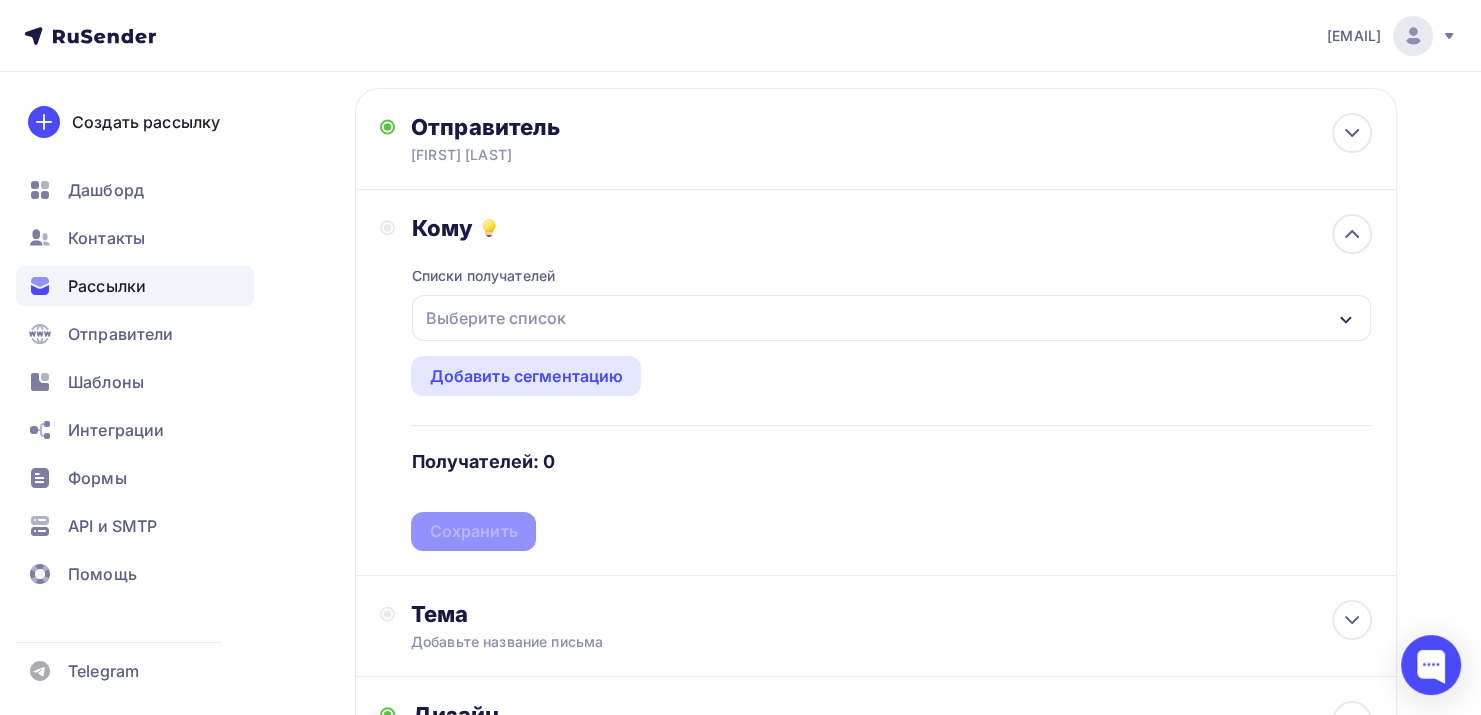 click on "Выберите список" at bounding box center [495, 318] 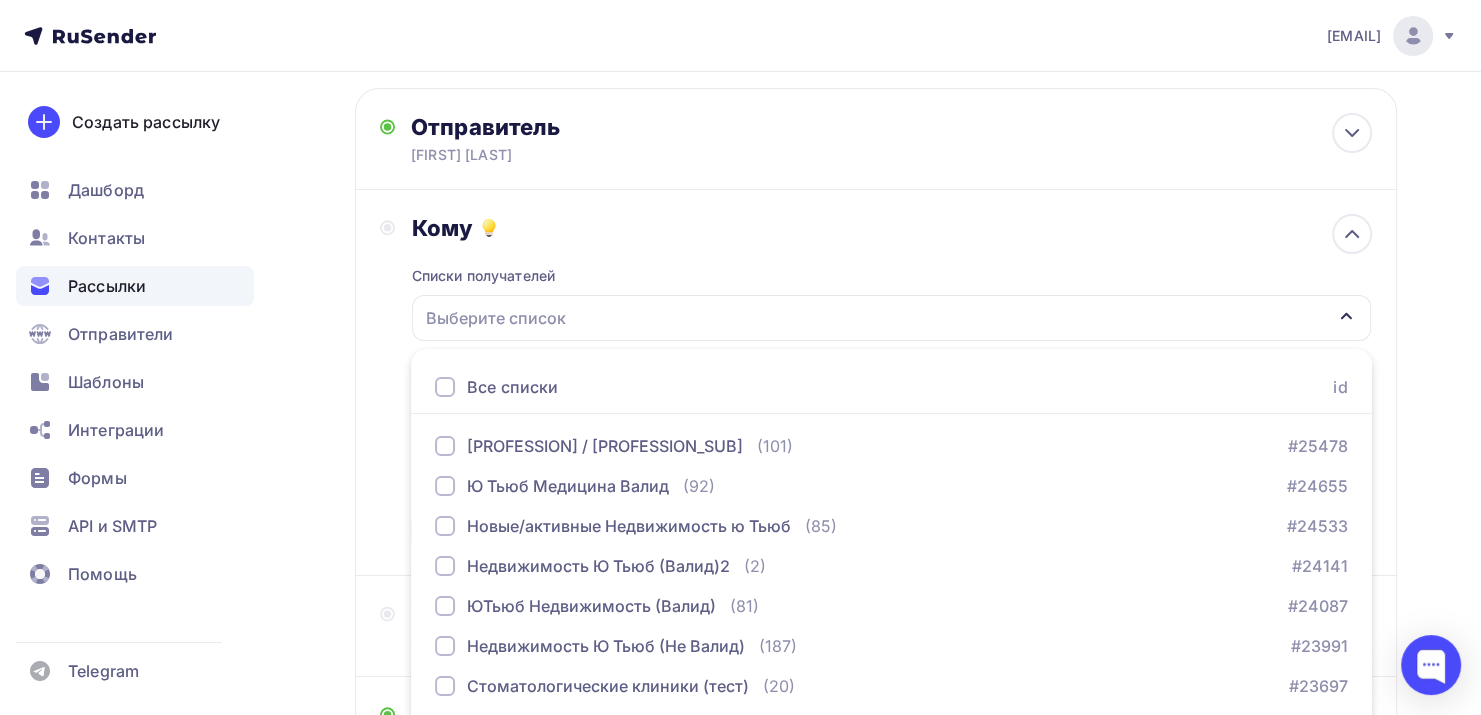scroll, scrollTop: 246, scrollLeft: 0, axis: vertical 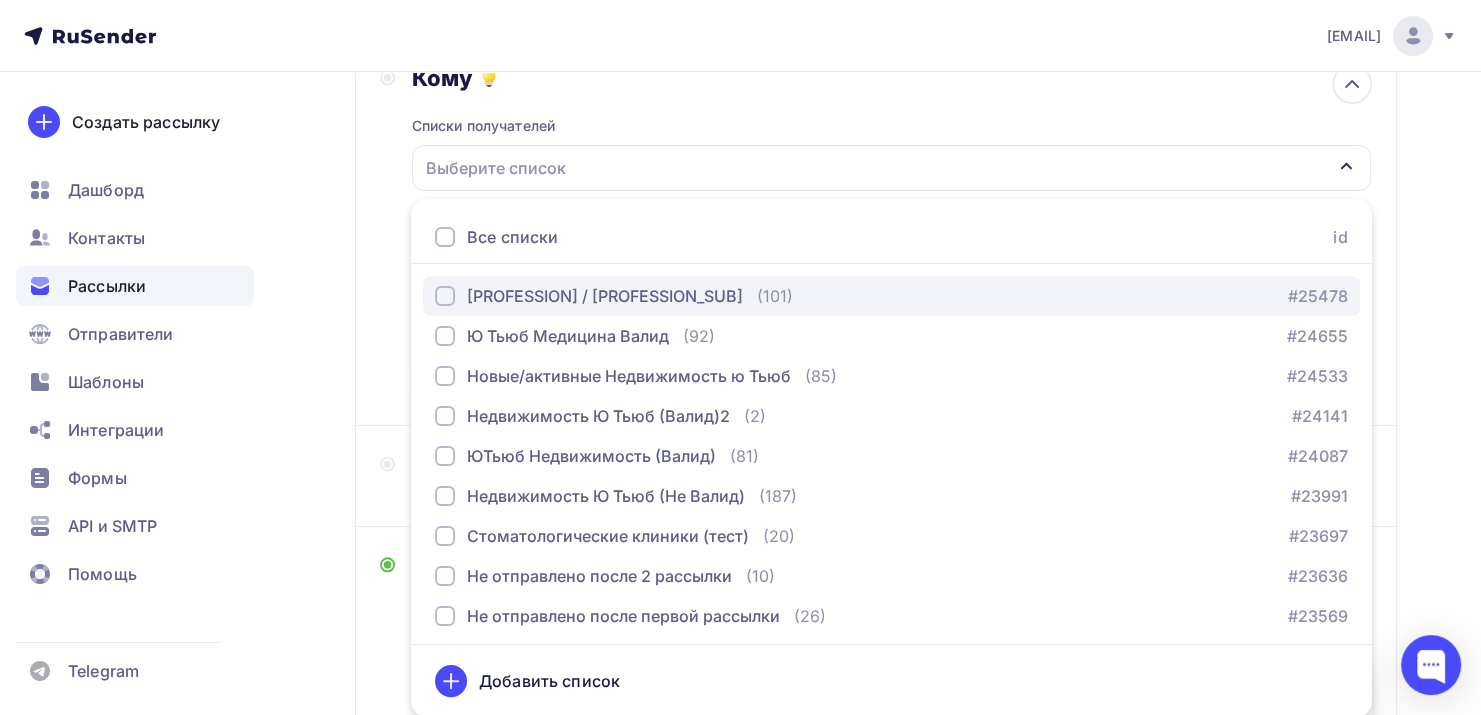 click on "[PROFESSION] / [PROFESSION_SUB]" at bounding box center (605, 296) 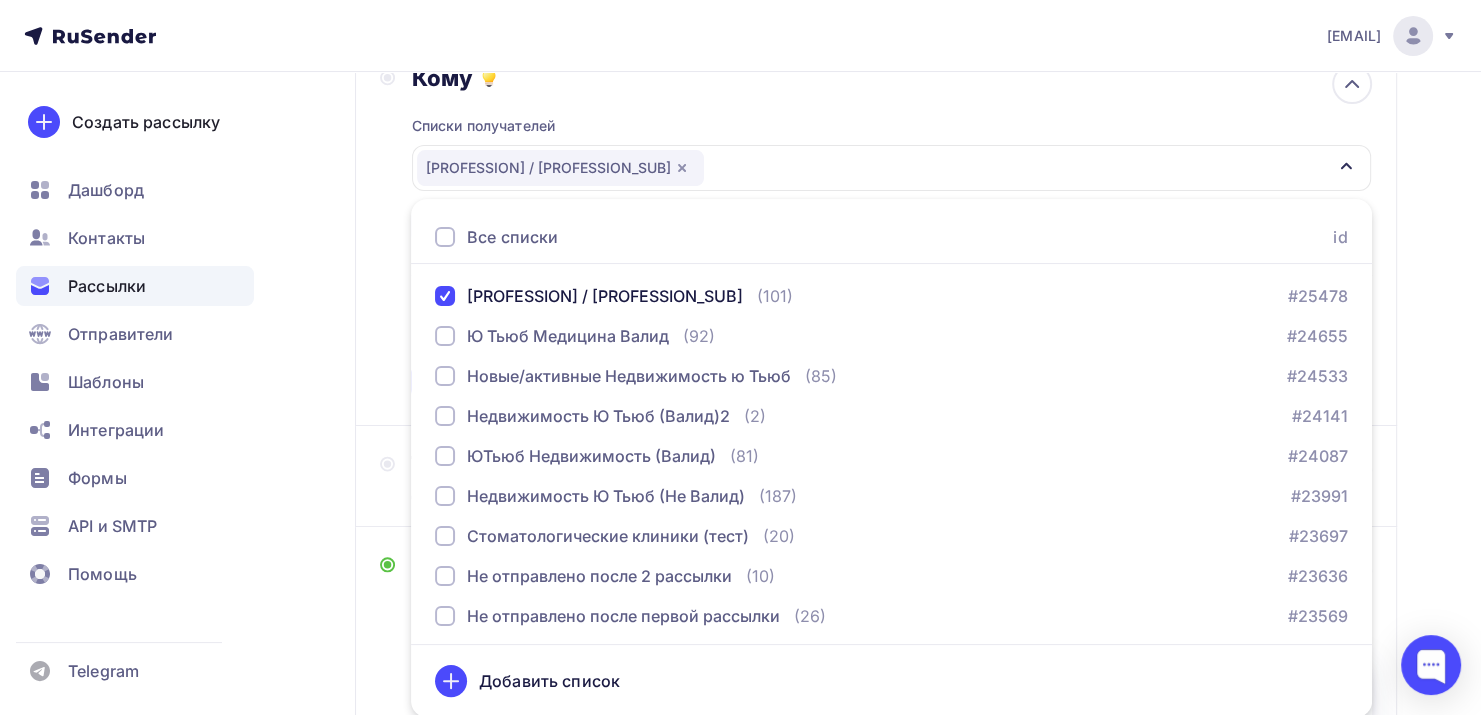 click on "Кому
Списки получателей
Юриспруденция / Адвокаты
Все списки
id
Юриспруденция / Адвокаты
(101)
#25478
Ю Тьюб Медицина Валид
(92)
#24655
Новые/активные Недвижимость ю Тьюб
(85)
#24533
Недвижимость Ю Тьюб (Валид)2
(2)
#24141
ЮТьюб Недвижимость (Валид)
(81)" at bounding box center [876, 233] 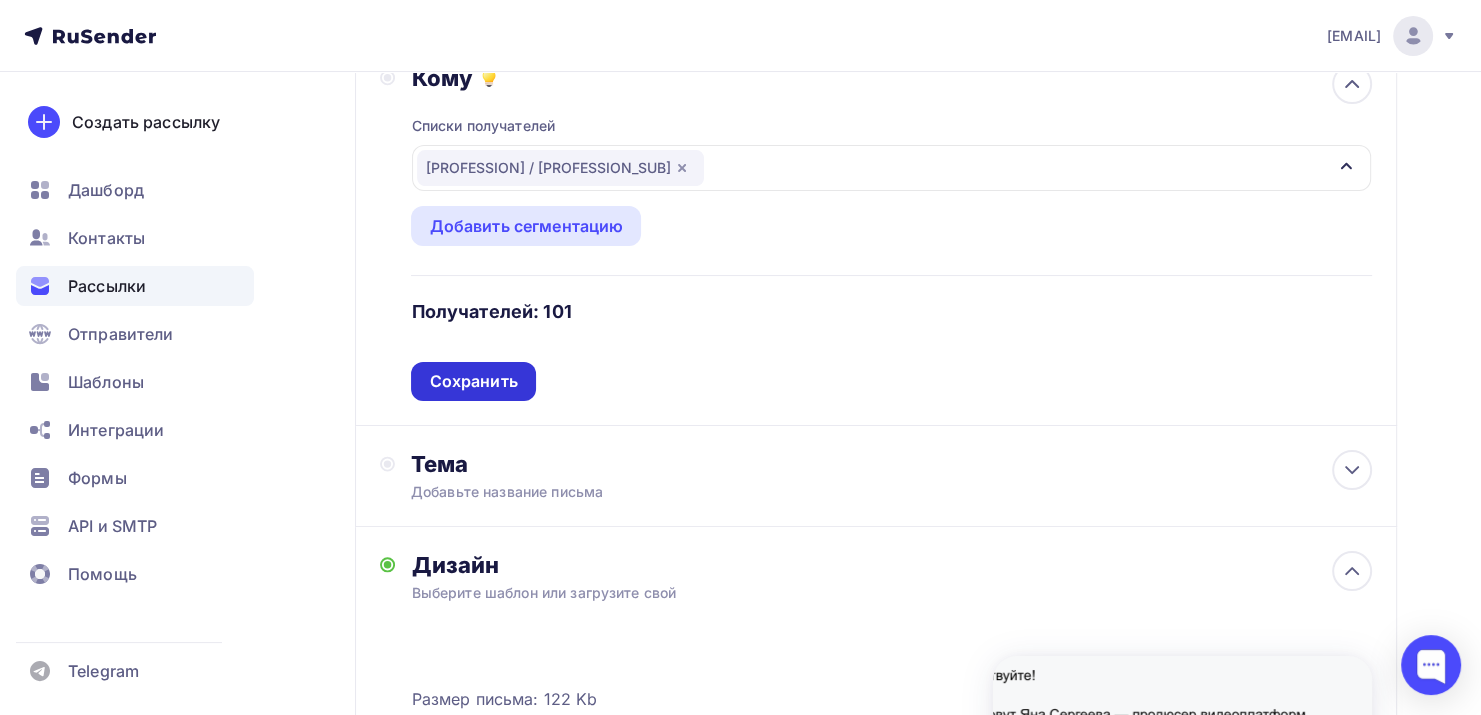click on "Сохранить" at bounding box center (473, 381) 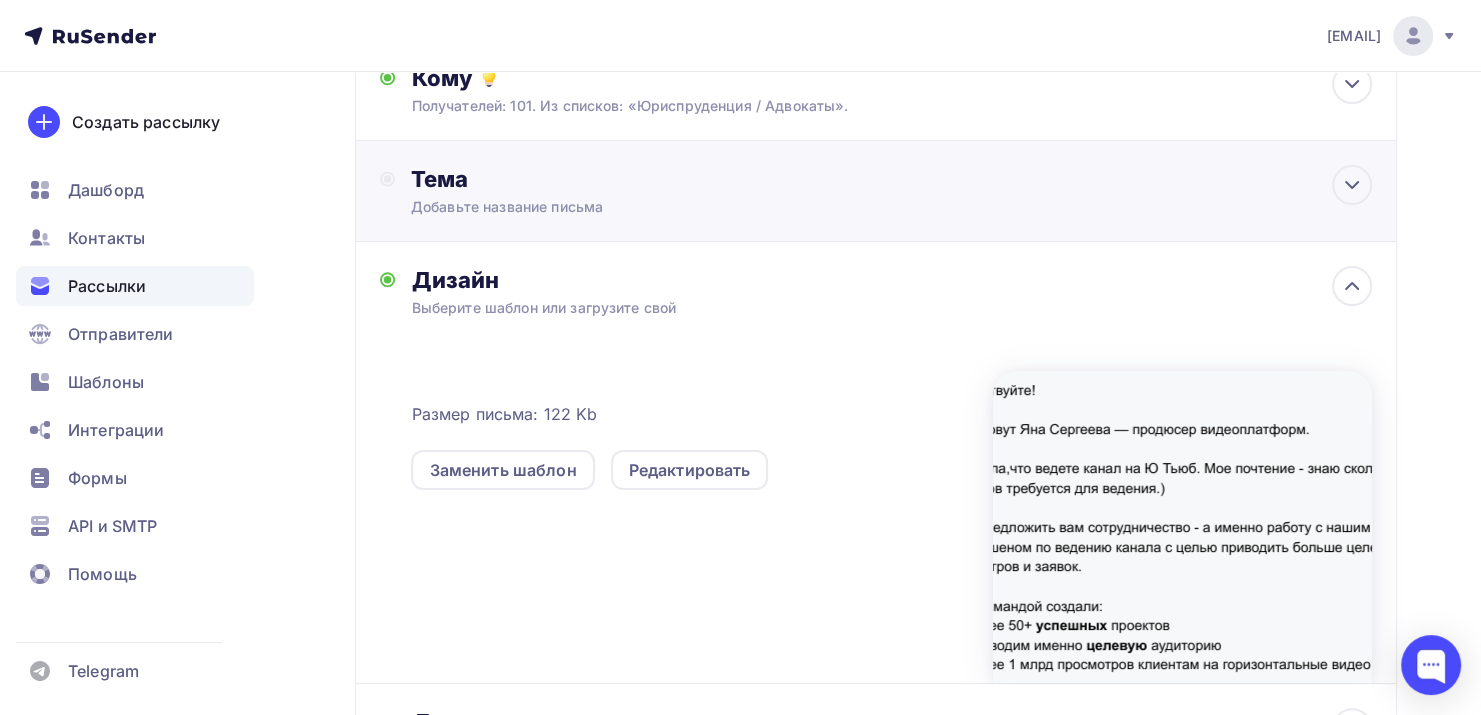 click on "Добавьте название письма" at bounding box center (589, 207) 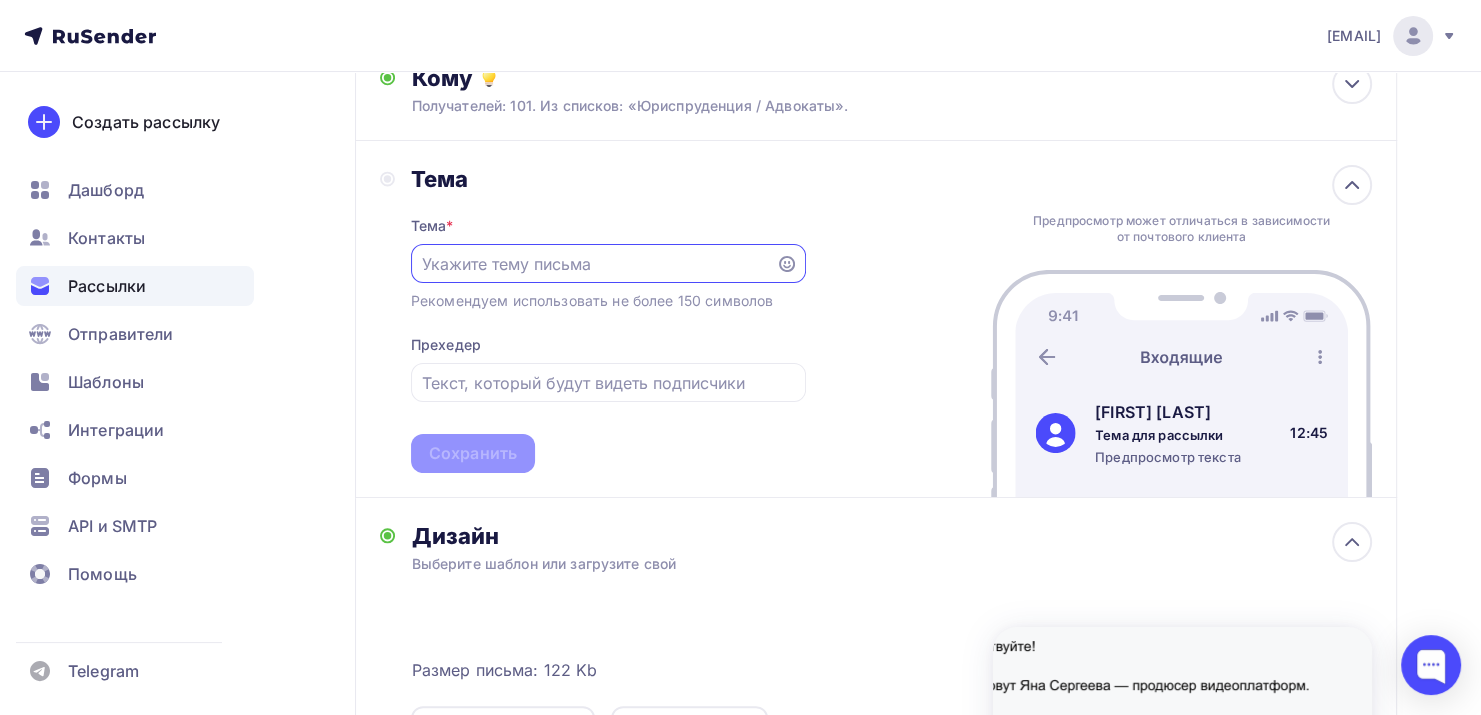scroll, scrollTop: 0, scrollLeft: 0, axis: both 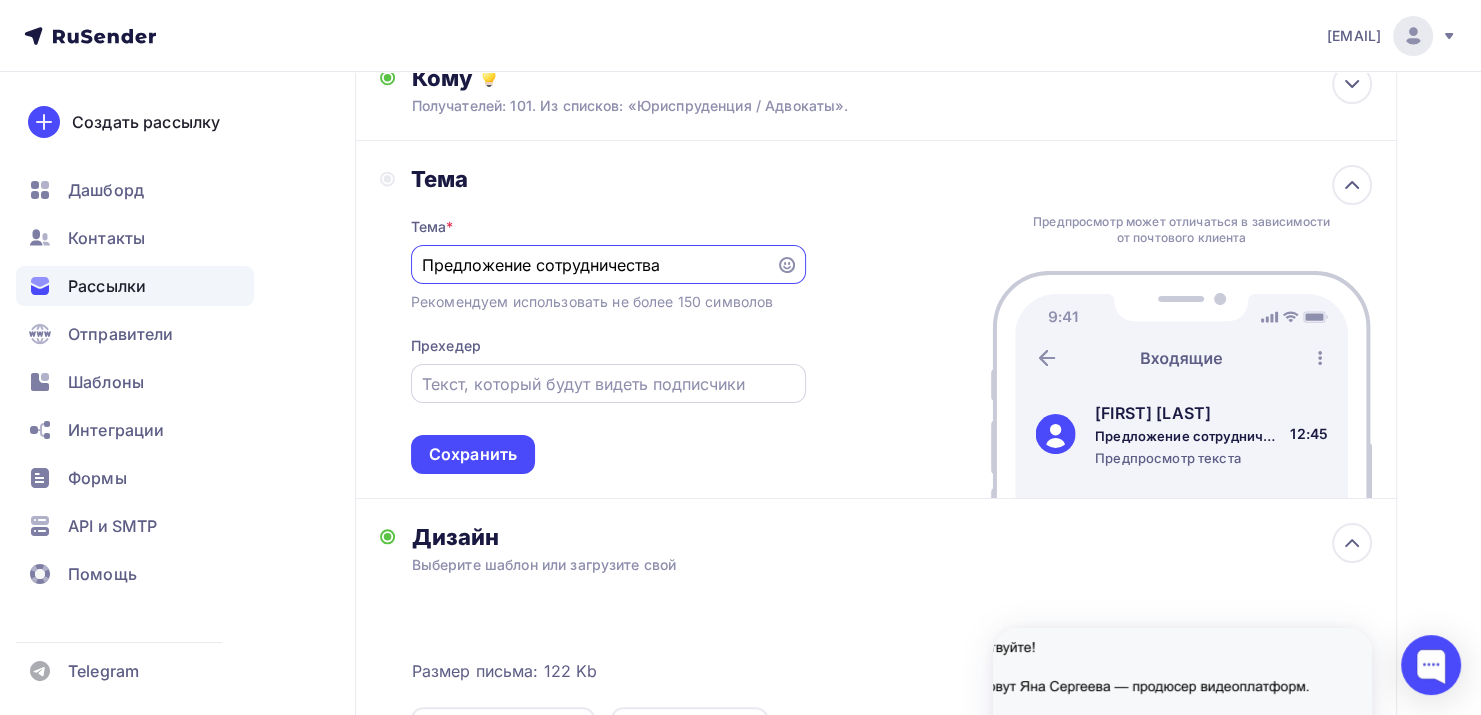 type on "Предложение сотрудничества" 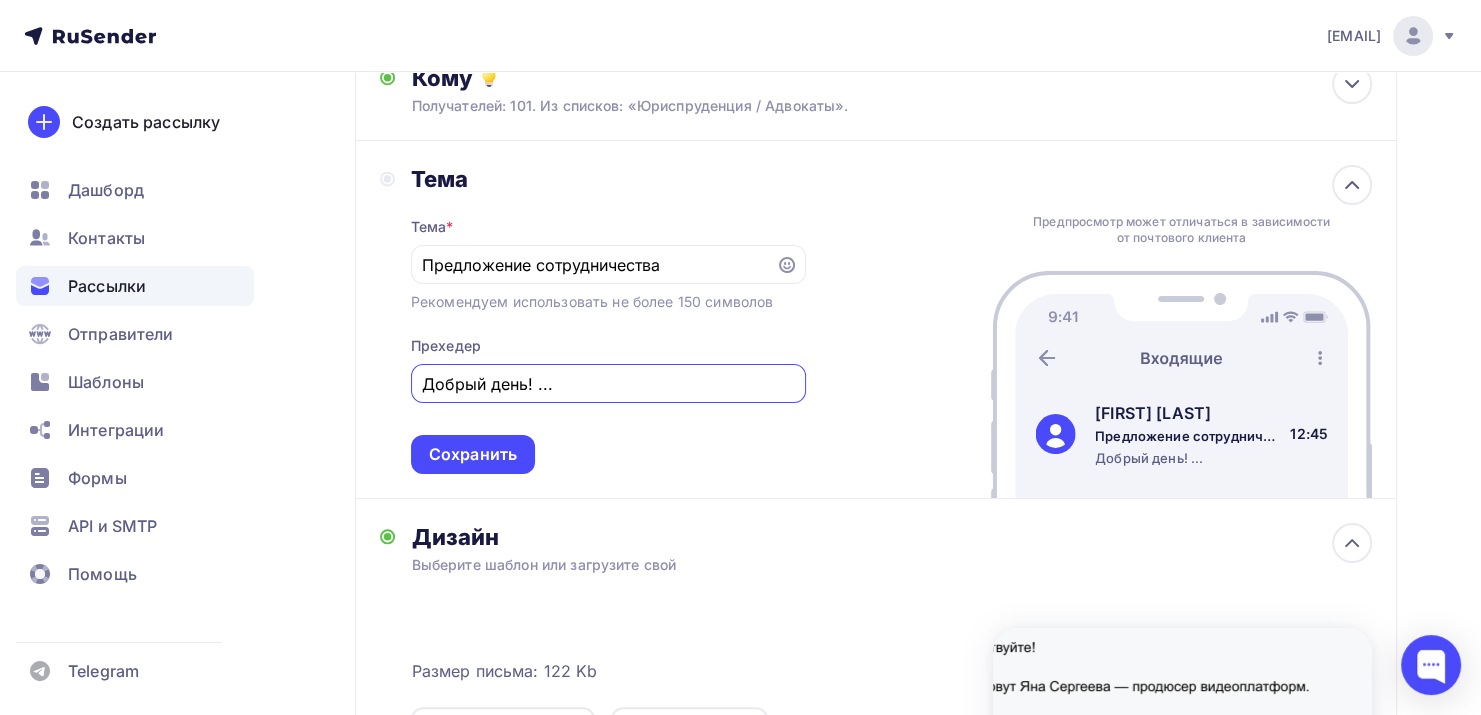 drag, startPoint x: 553, startPoint y: 375, endPoint x: 535, endPoint y: 379, distance: 18.439089 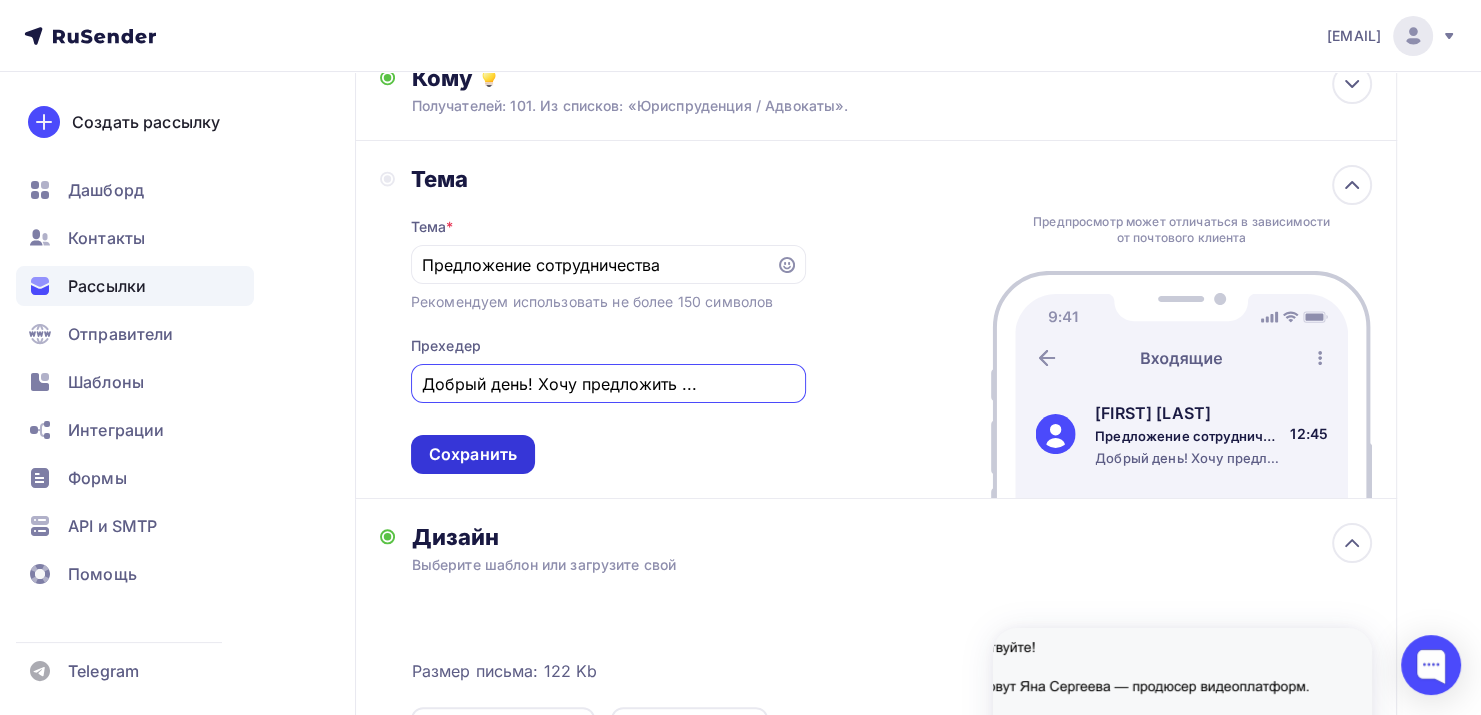 type on "Добрый день! Хочу предложить ..." 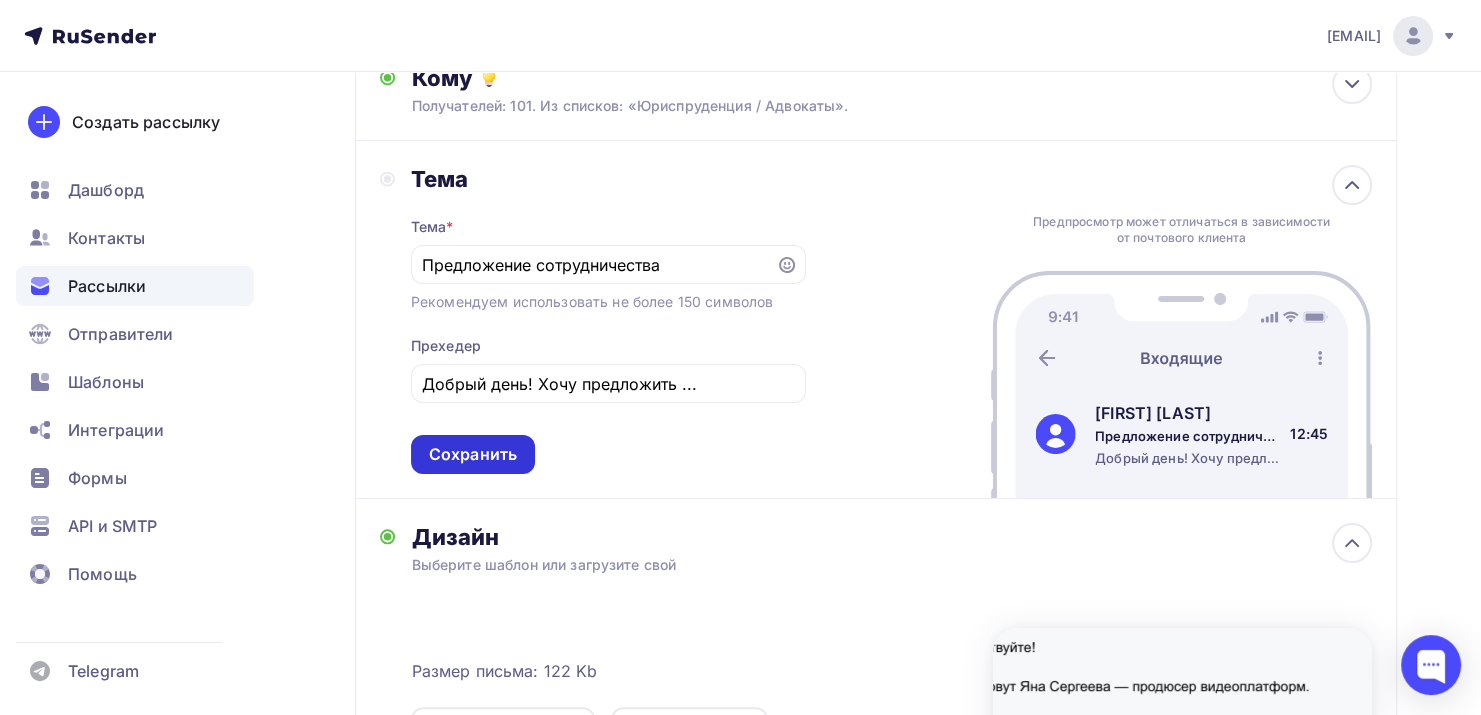 click on "Сохранить" at bounding box center [473, 454] 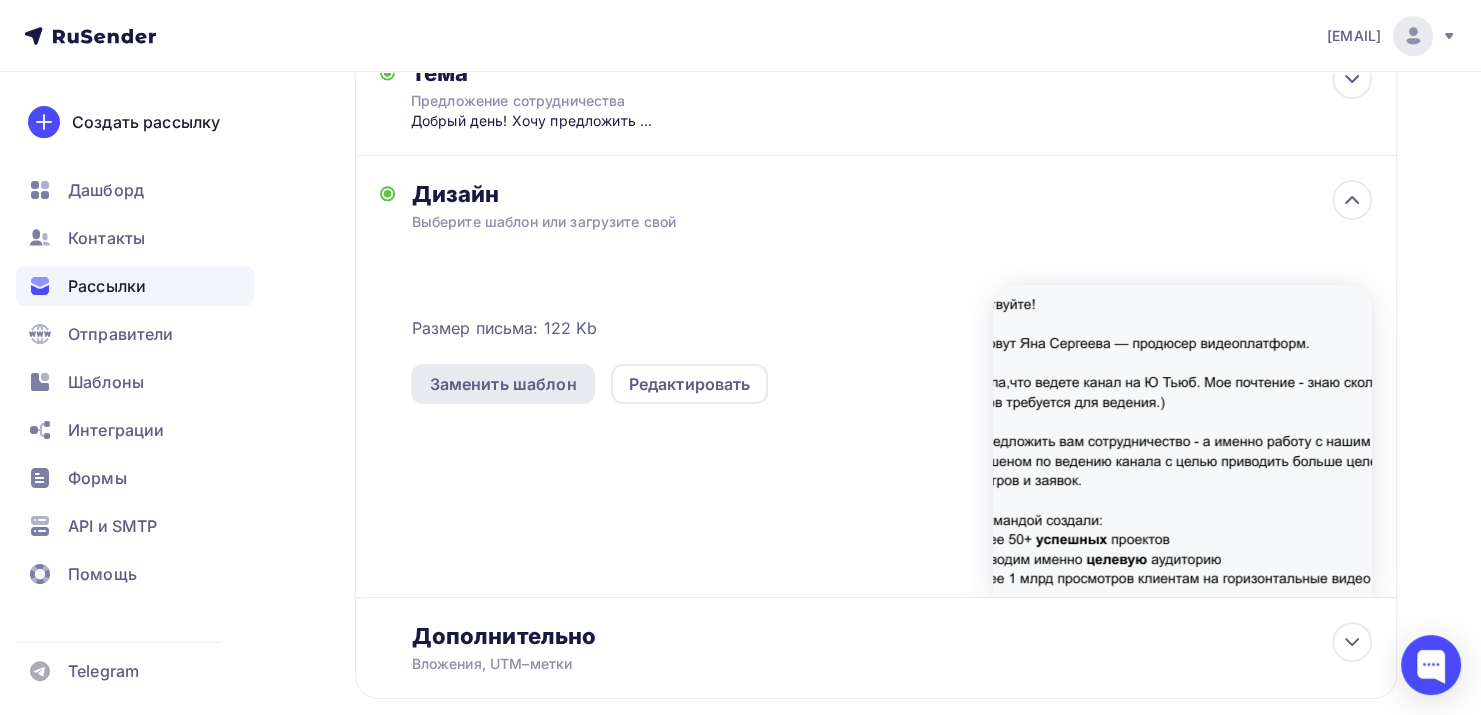 scroll, scrollTop: 463, scrollLeft: 0, axis: vertical 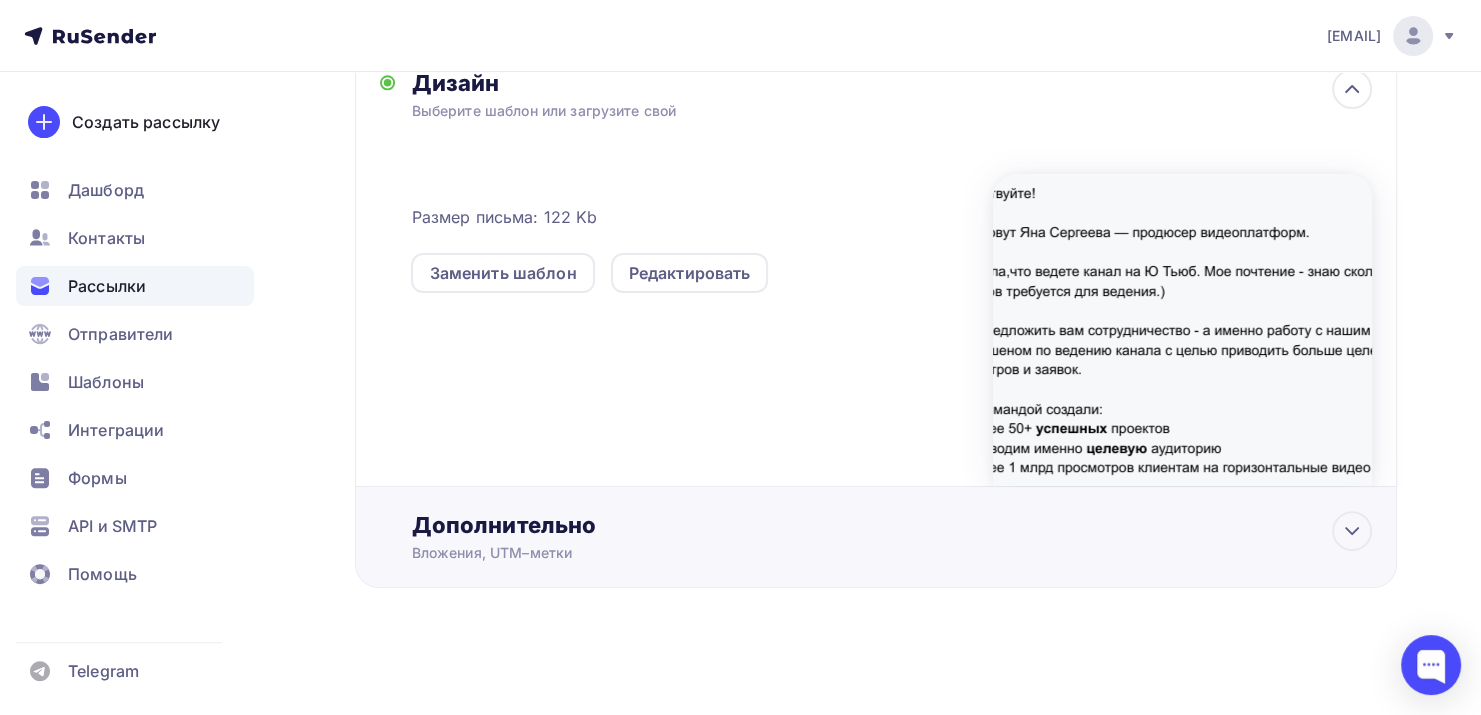 click on "Дополнительно" at bounding box center (891, 525) 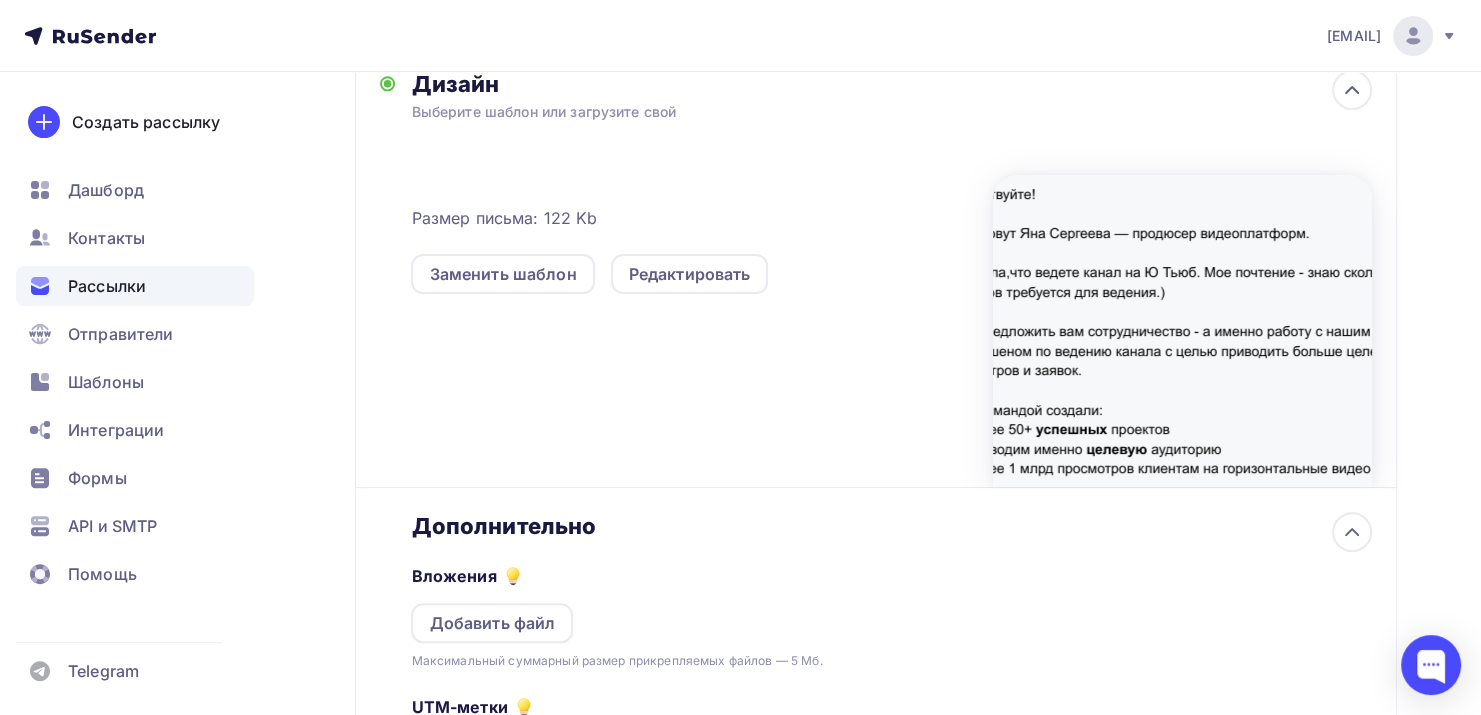 scroll, scrollTop: 0, scrollLeft: 0, axis: both 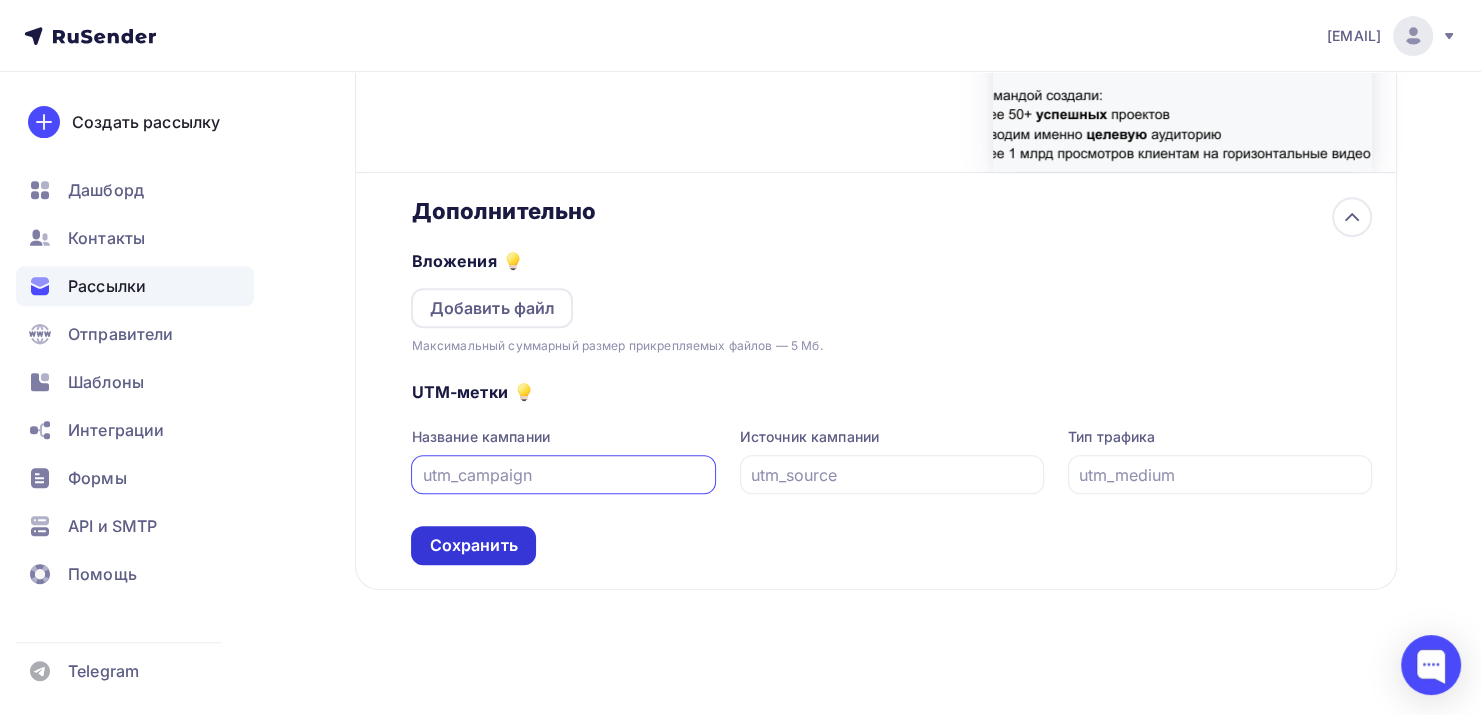 click on "Сохранить" at bounding box center [473, 545] 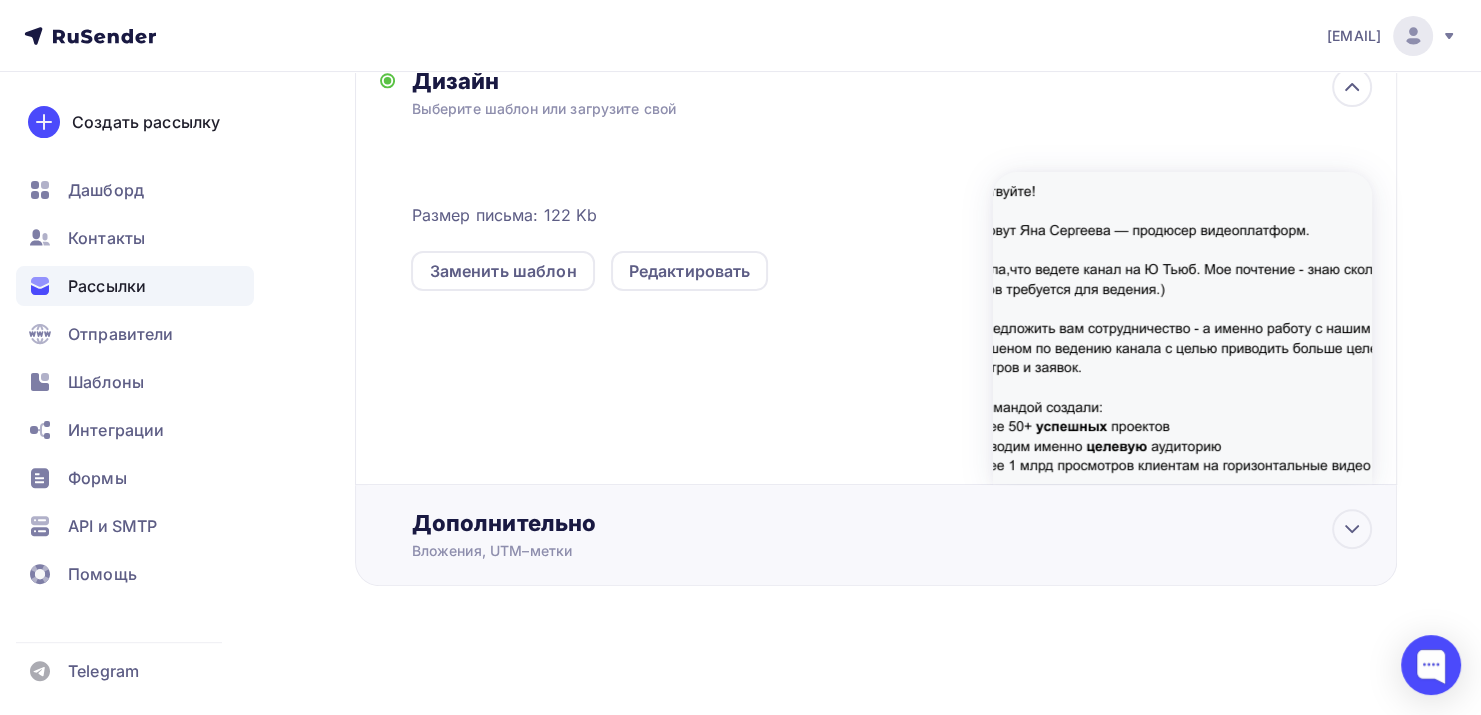 scroll, scrollTop: 638, scrollLeft: 0, axis: vertical 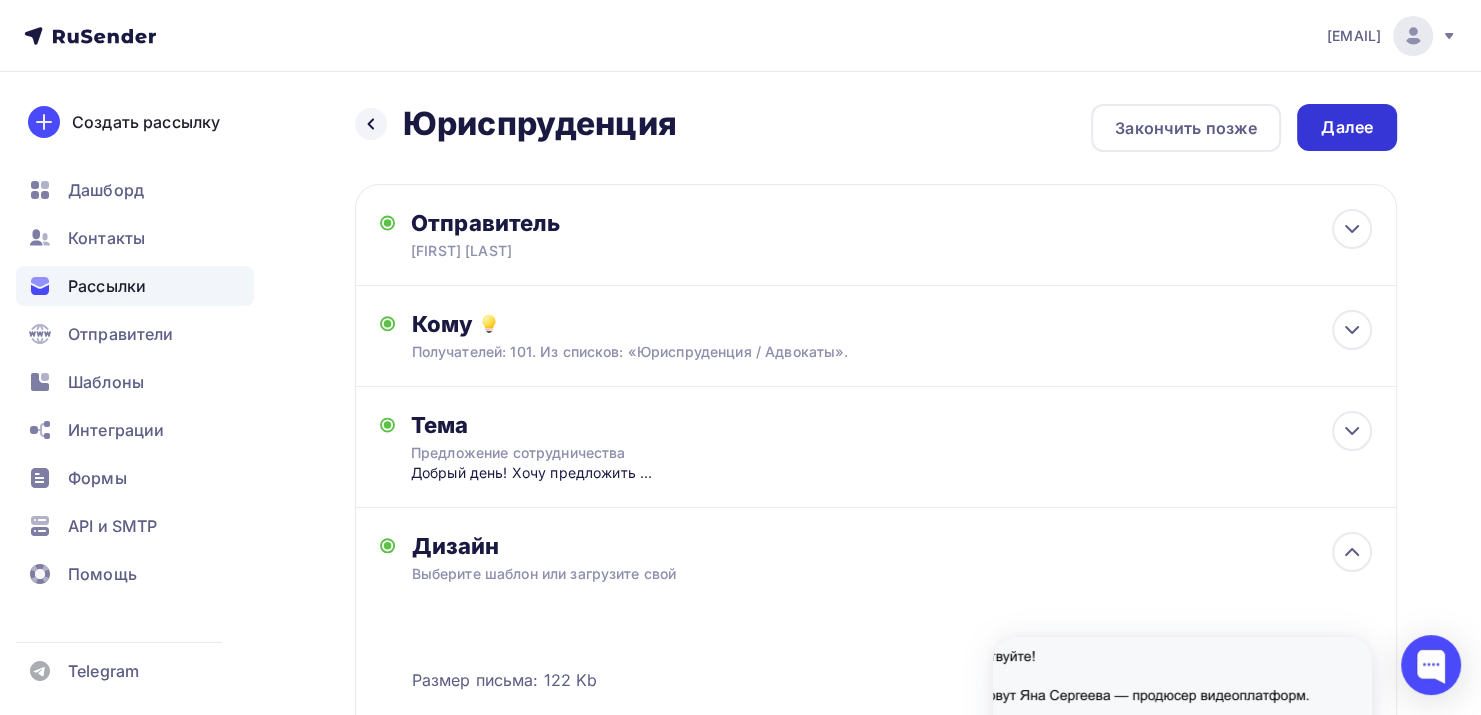 click on "Далее" at bounding box center (1347, 127) 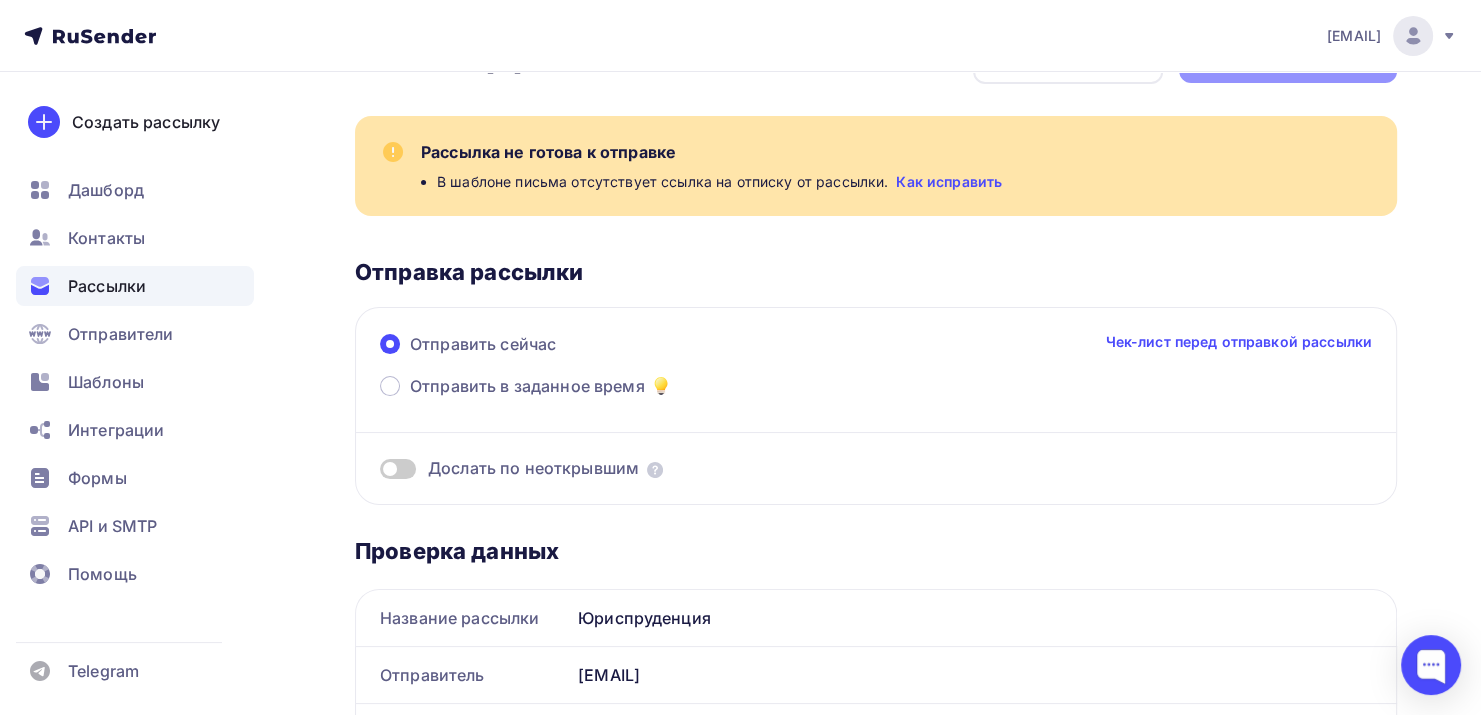 scroll, scrollTop: 100, scrollLeft: 0, axis: vertical 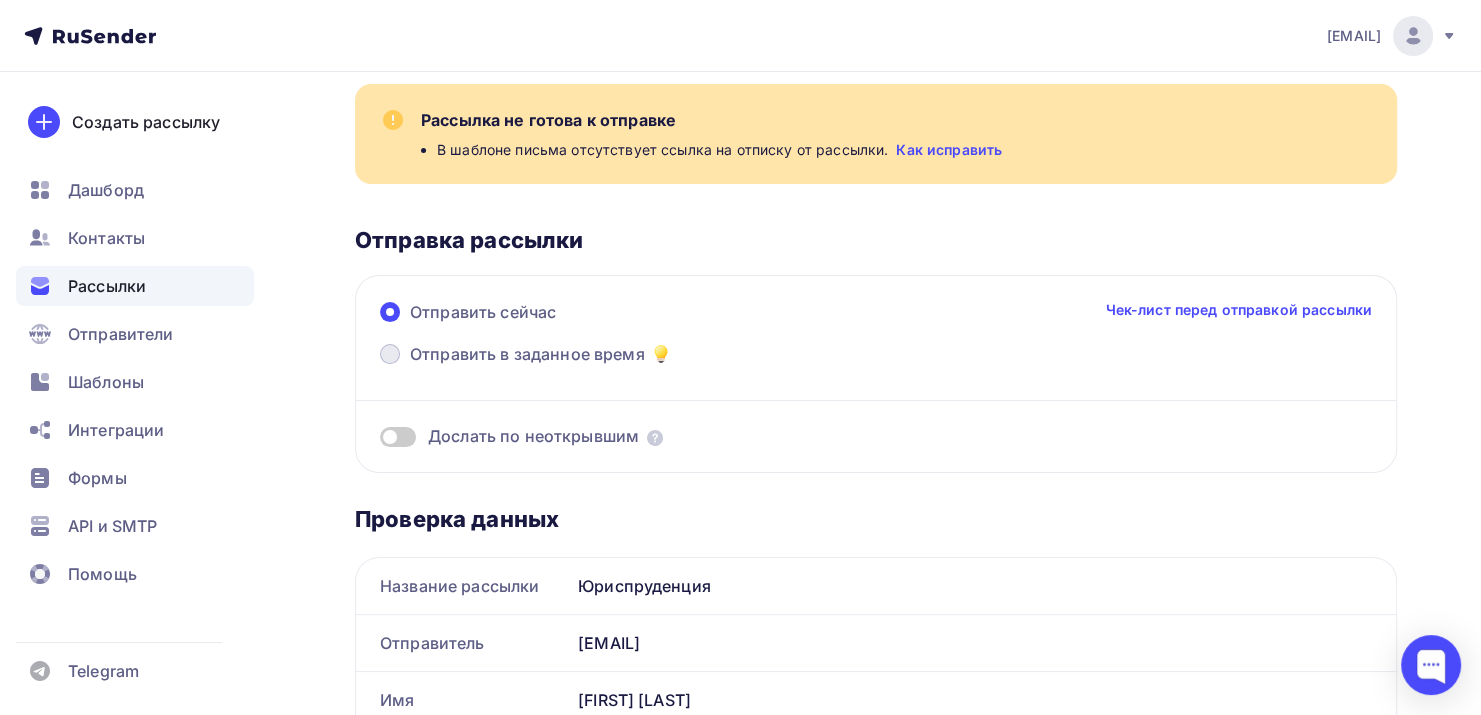 click on "Отправить в заданное время" at bounding box center [527, 354] 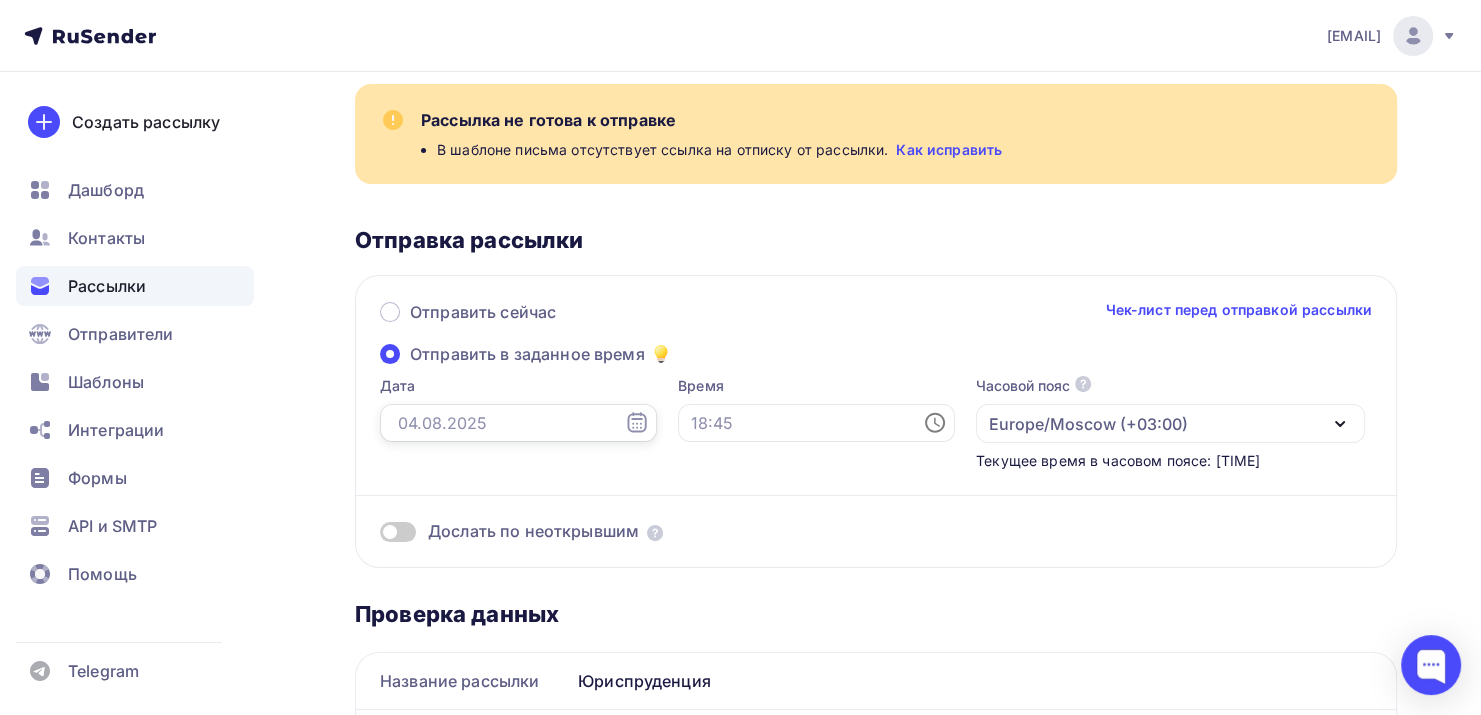 click at bounding box center [518, 423] 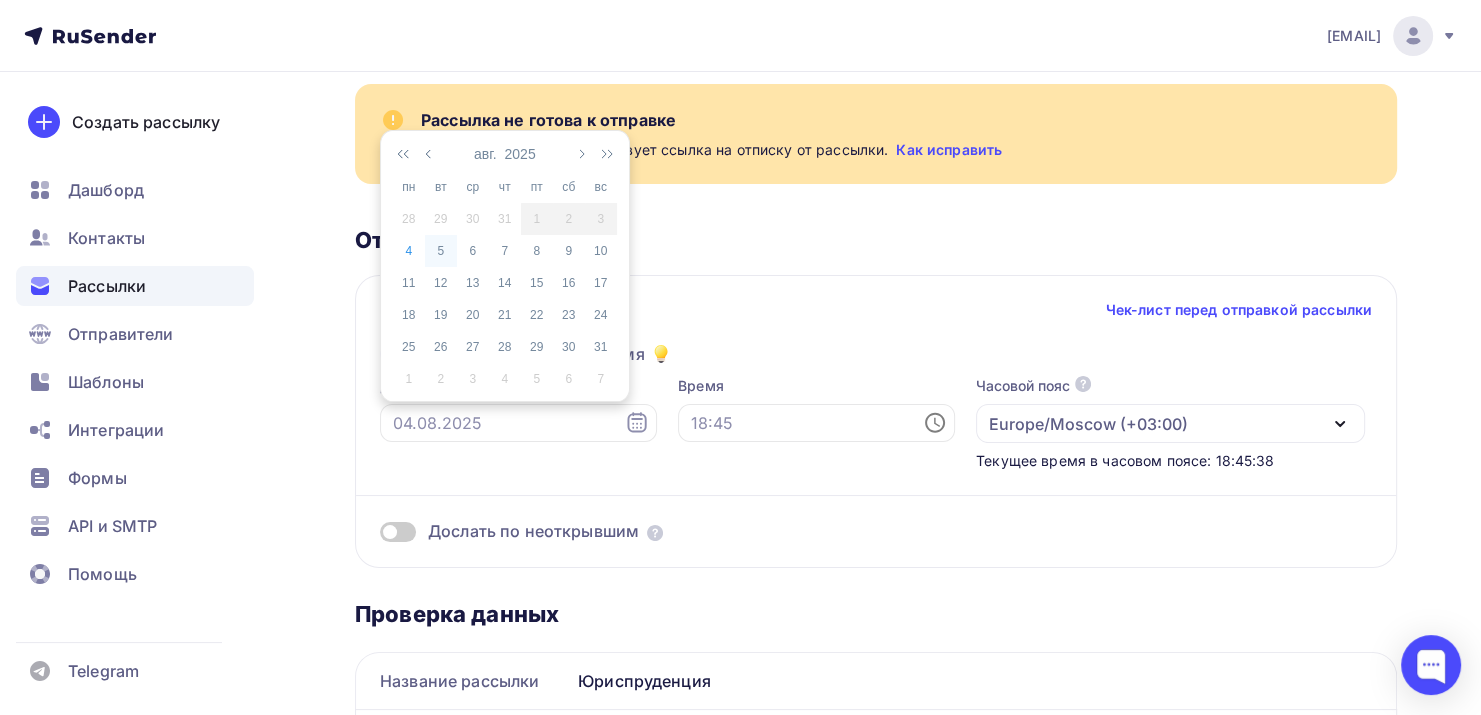 click on "5" at bounding box center (441, 251) 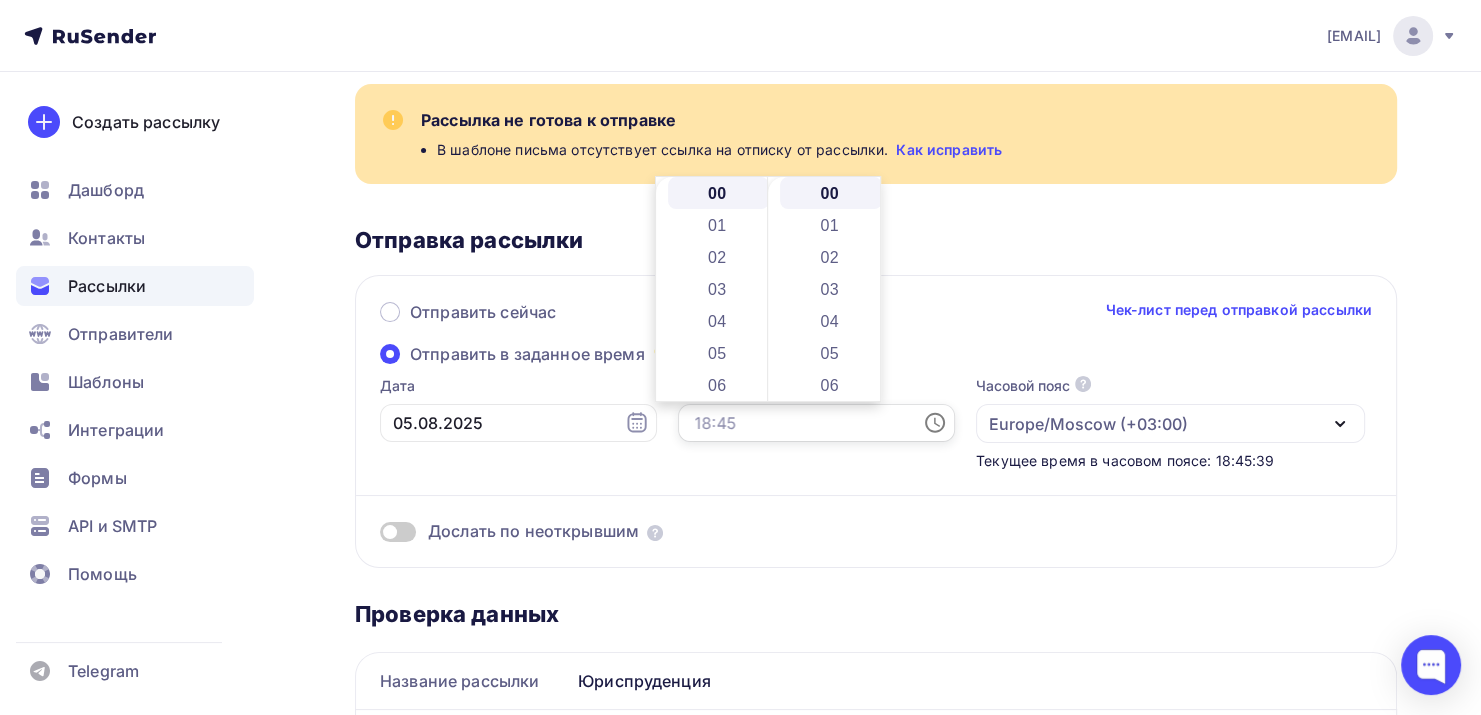 click at bounding box center [816, 423] 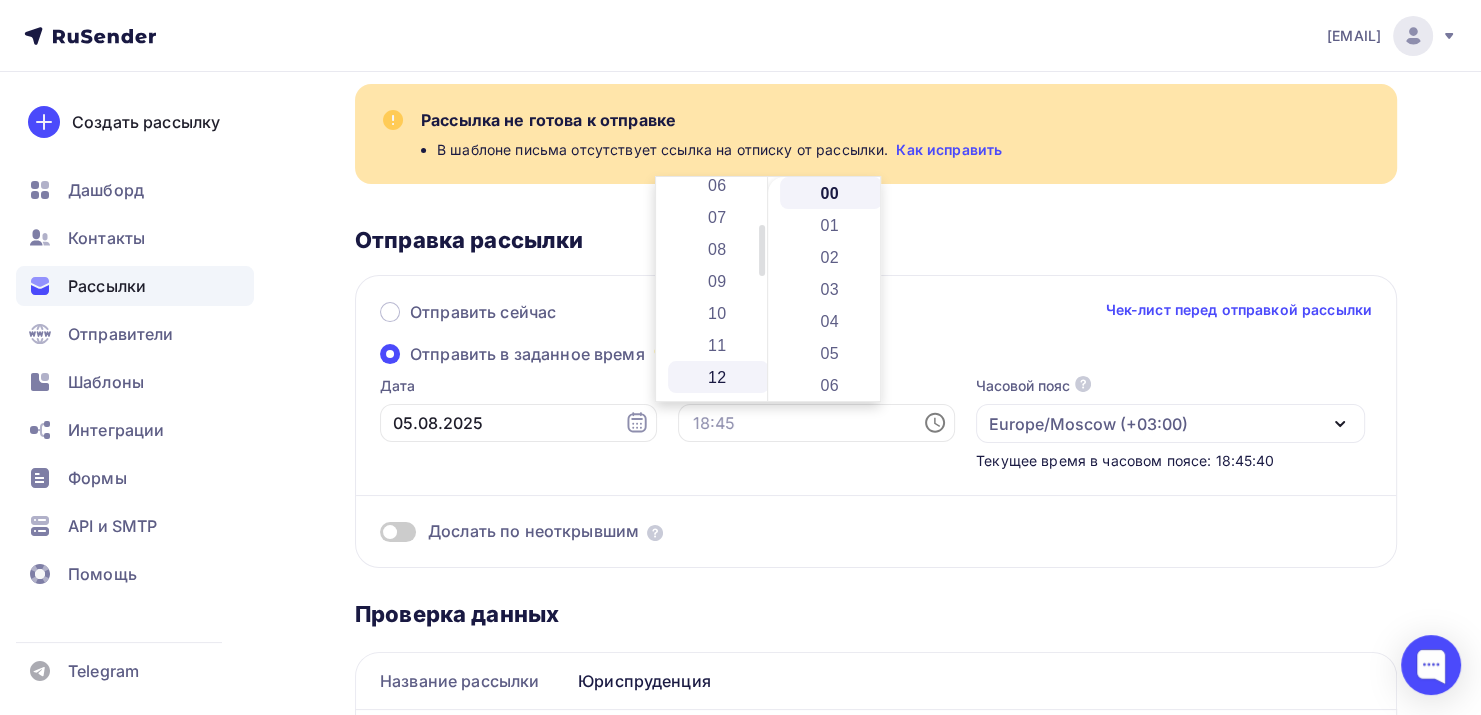 click on "12" at bounding box center (719, 377) 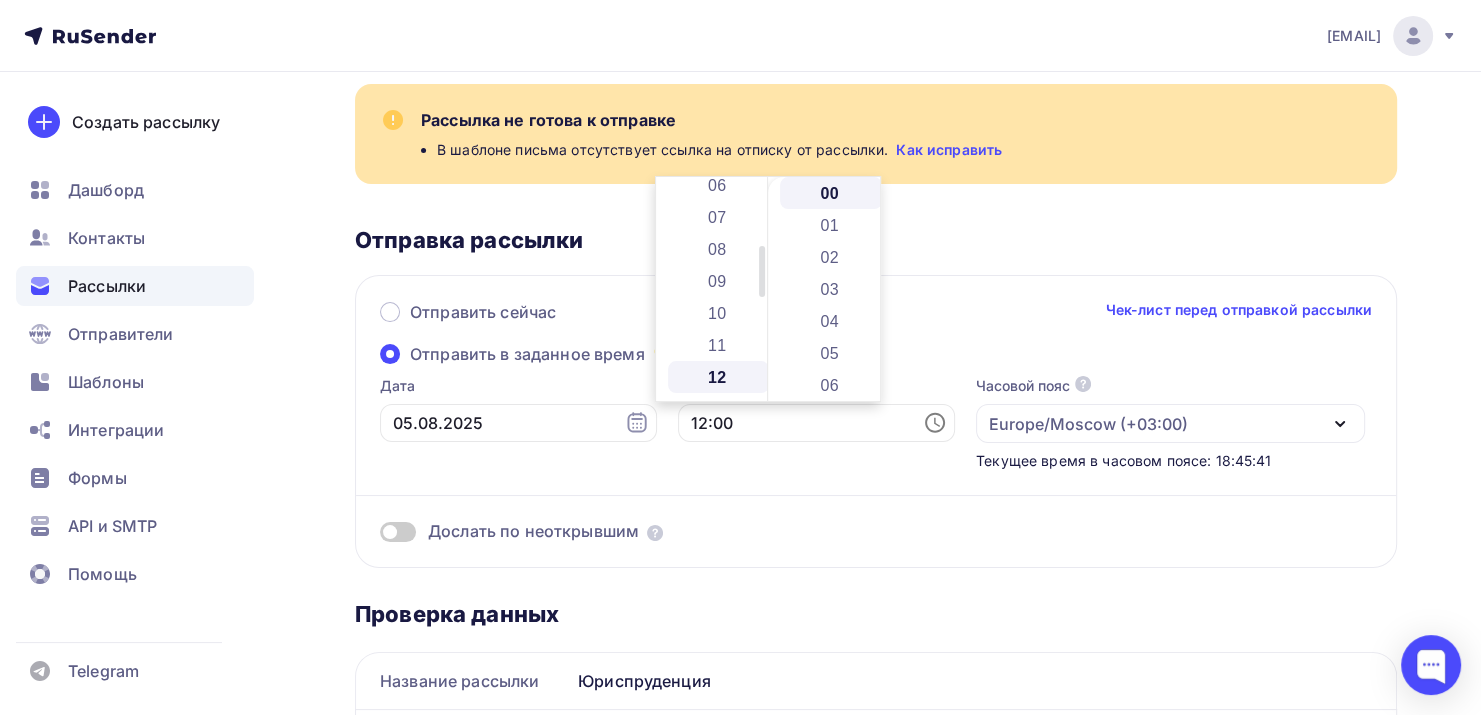 scroll, scrollTop: 384, scrollLeft: 0, axis: vertical 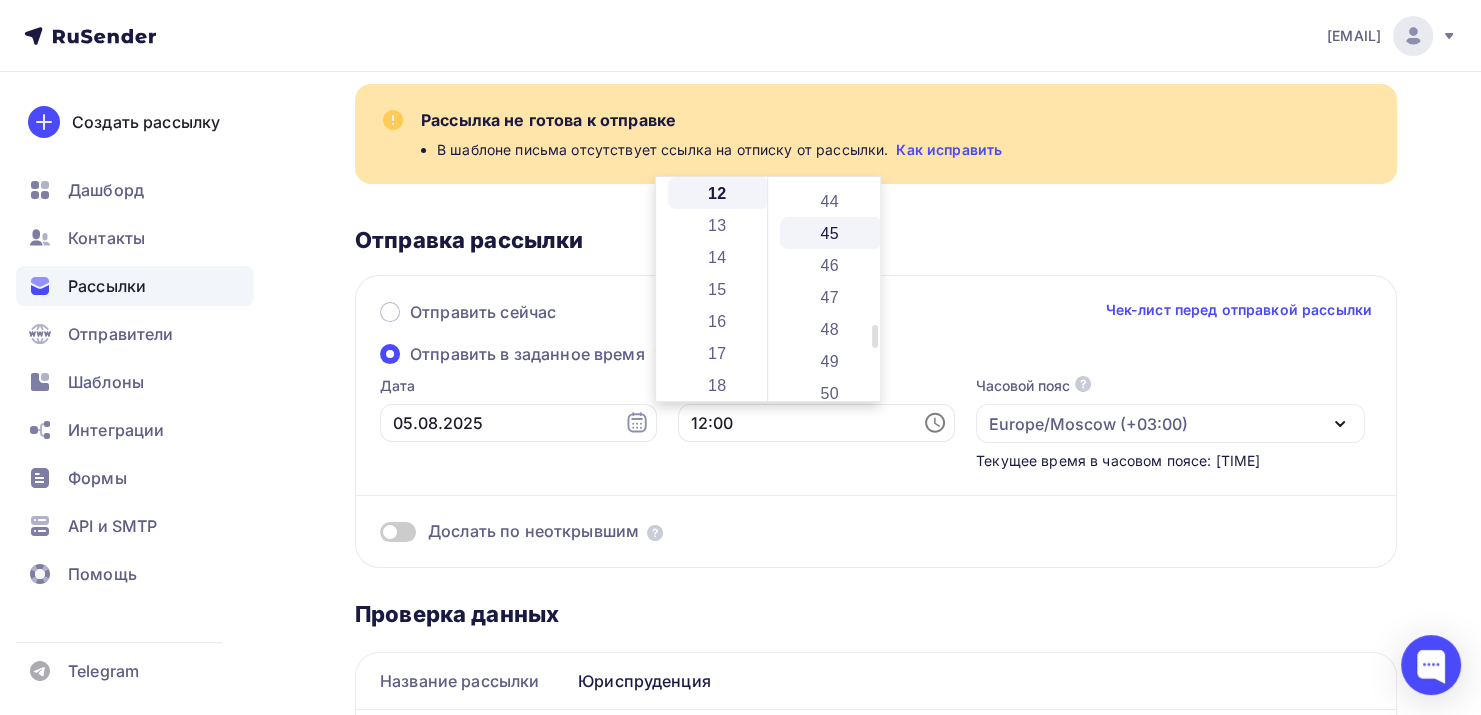 click on "45" at bounding box center [831, 233] 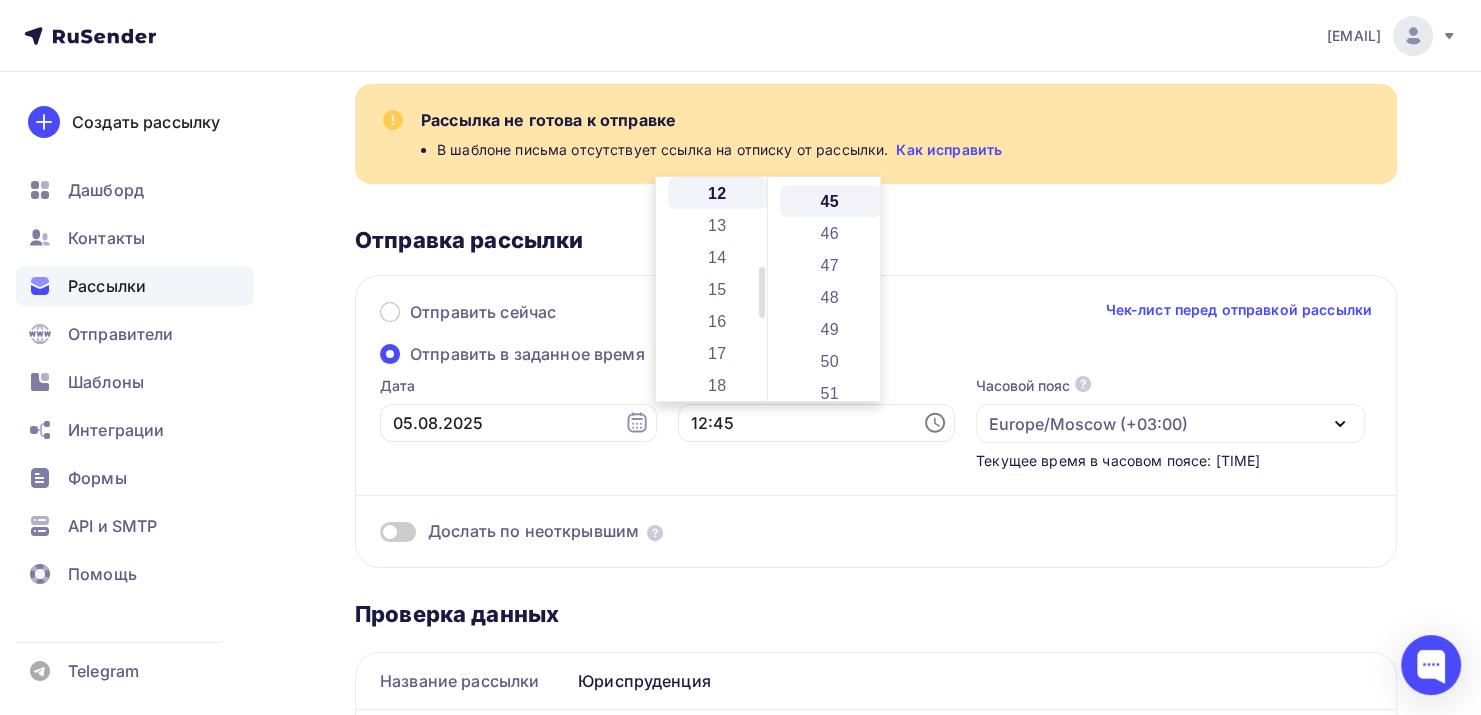 scroll, scrollTop: 1440, scrollLeft: 0, axis: vertical 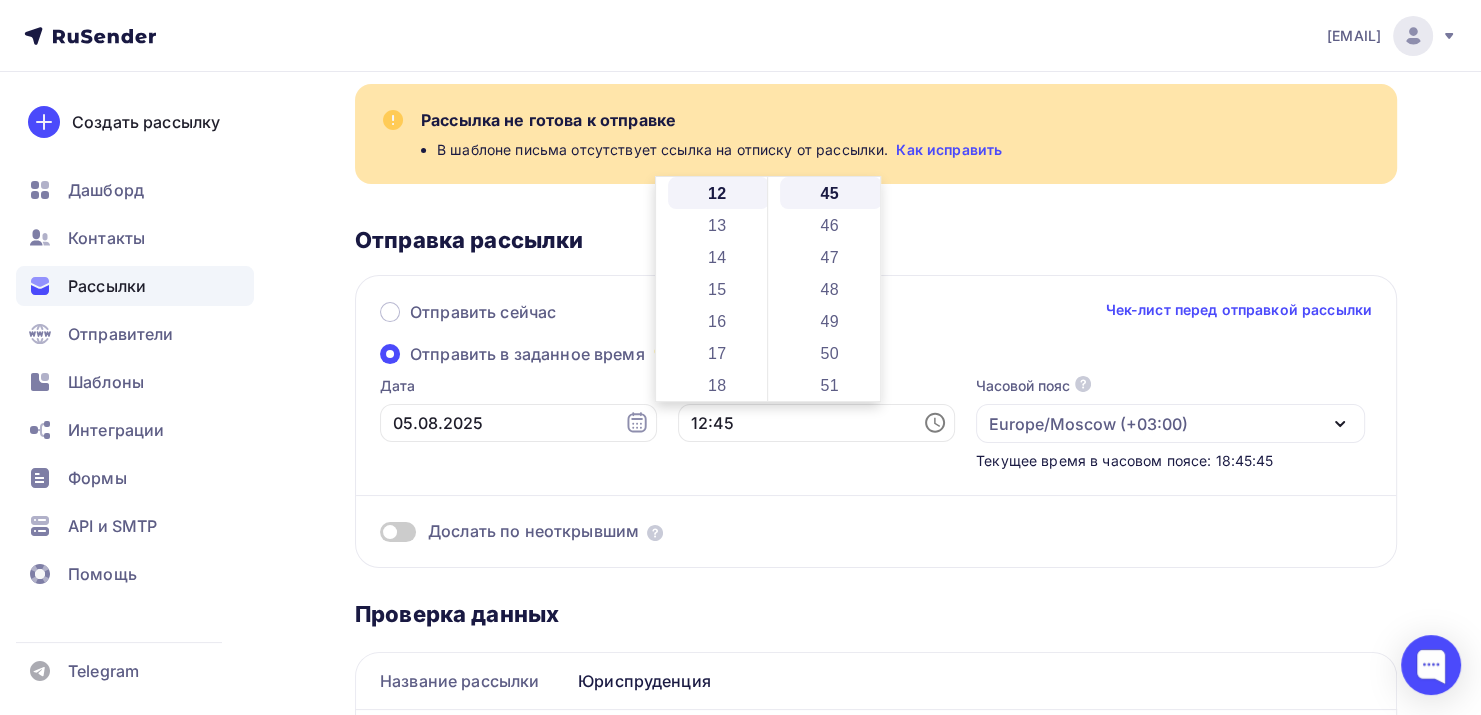 click at bounding box center [398, 532] 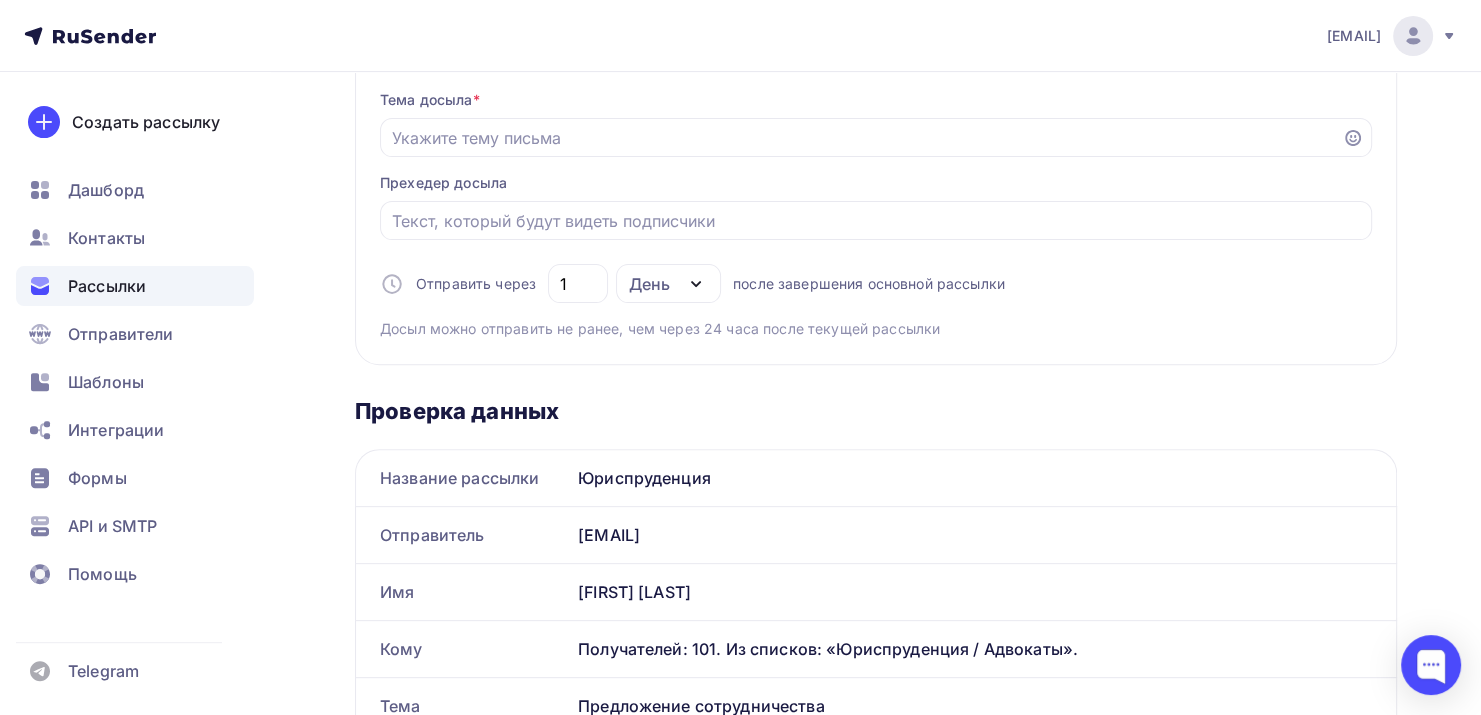 scroll, scrollTop: 600, scrollLeft: 0, axis: vertical 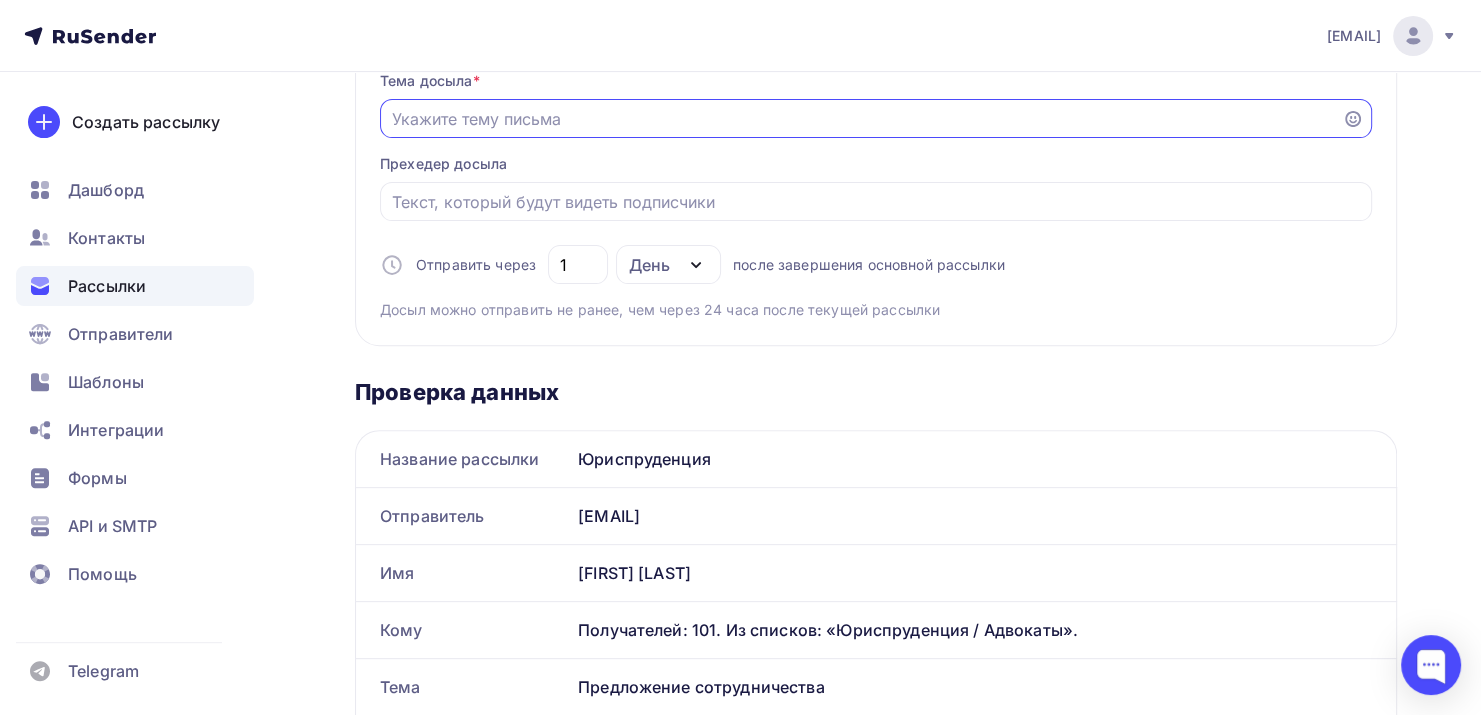 click on "Отправить в заданное время" at bounding box center [861, 119] 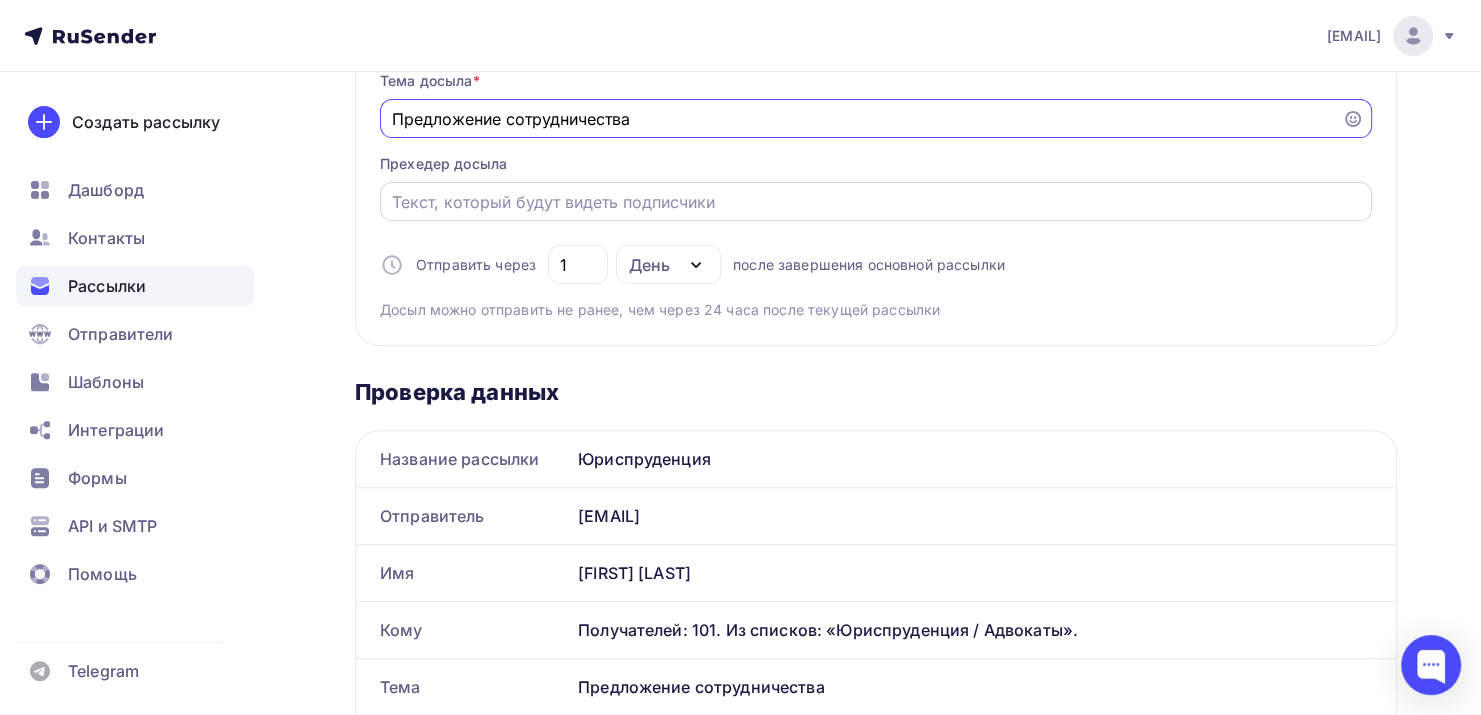 type on "Предложение сотрудничества" 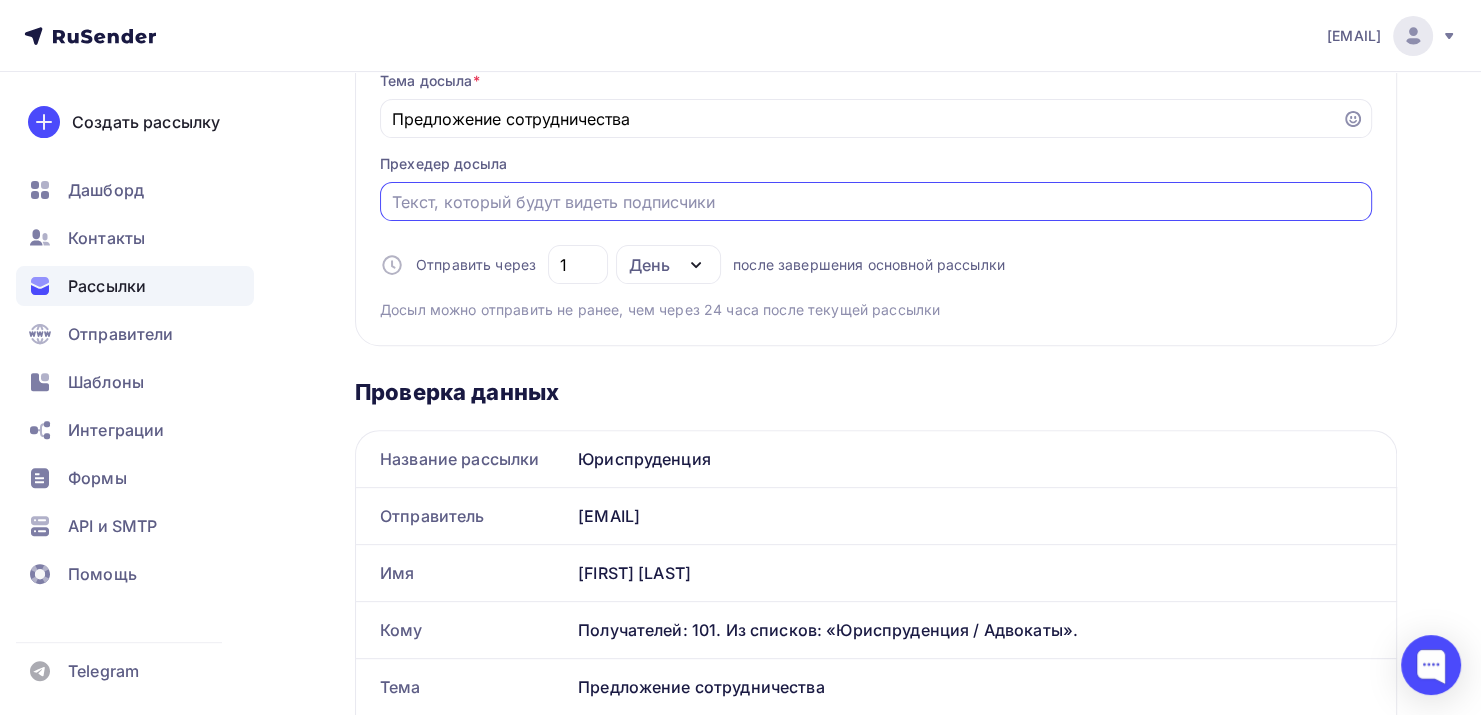 click on "Отправить в заданное время" at bounding box center [876, 202] 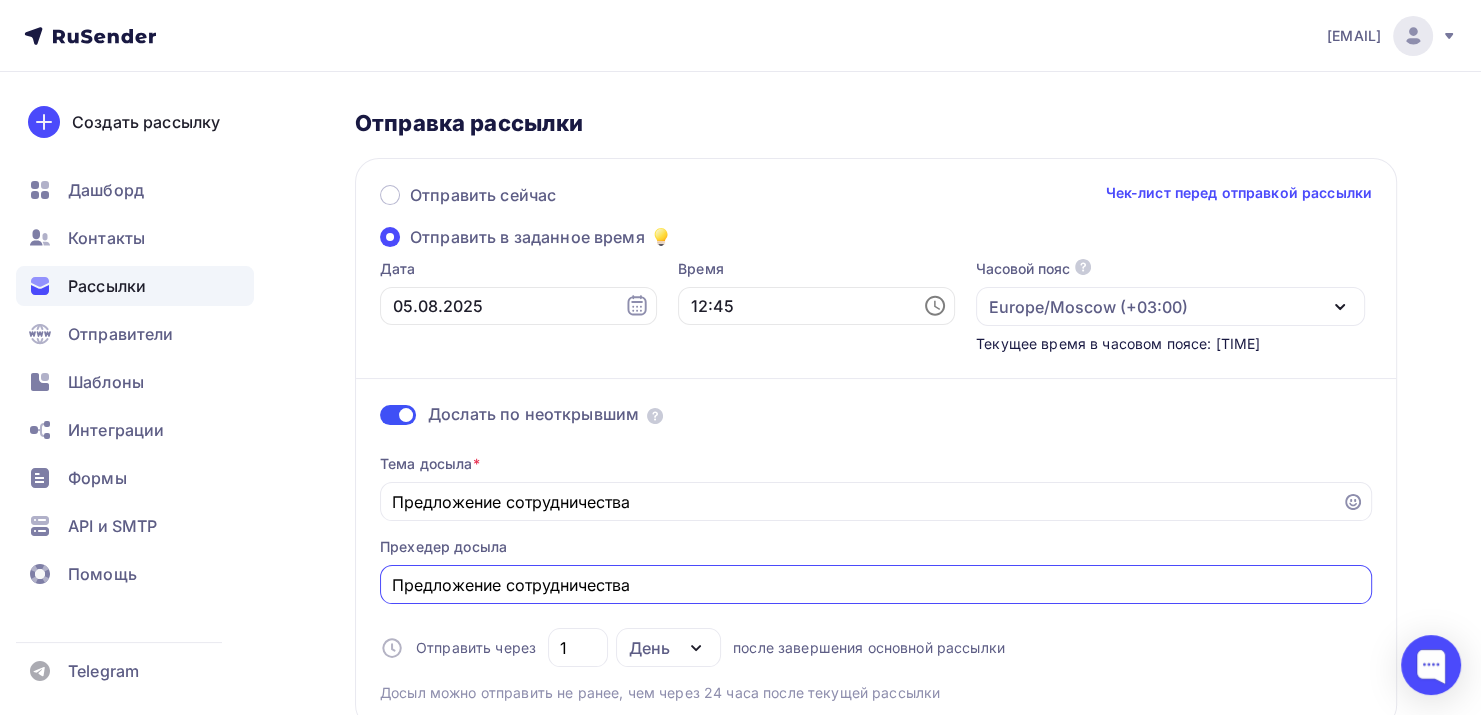 scroll, scrollTop: 0, scrollLeft: 0, axis: both 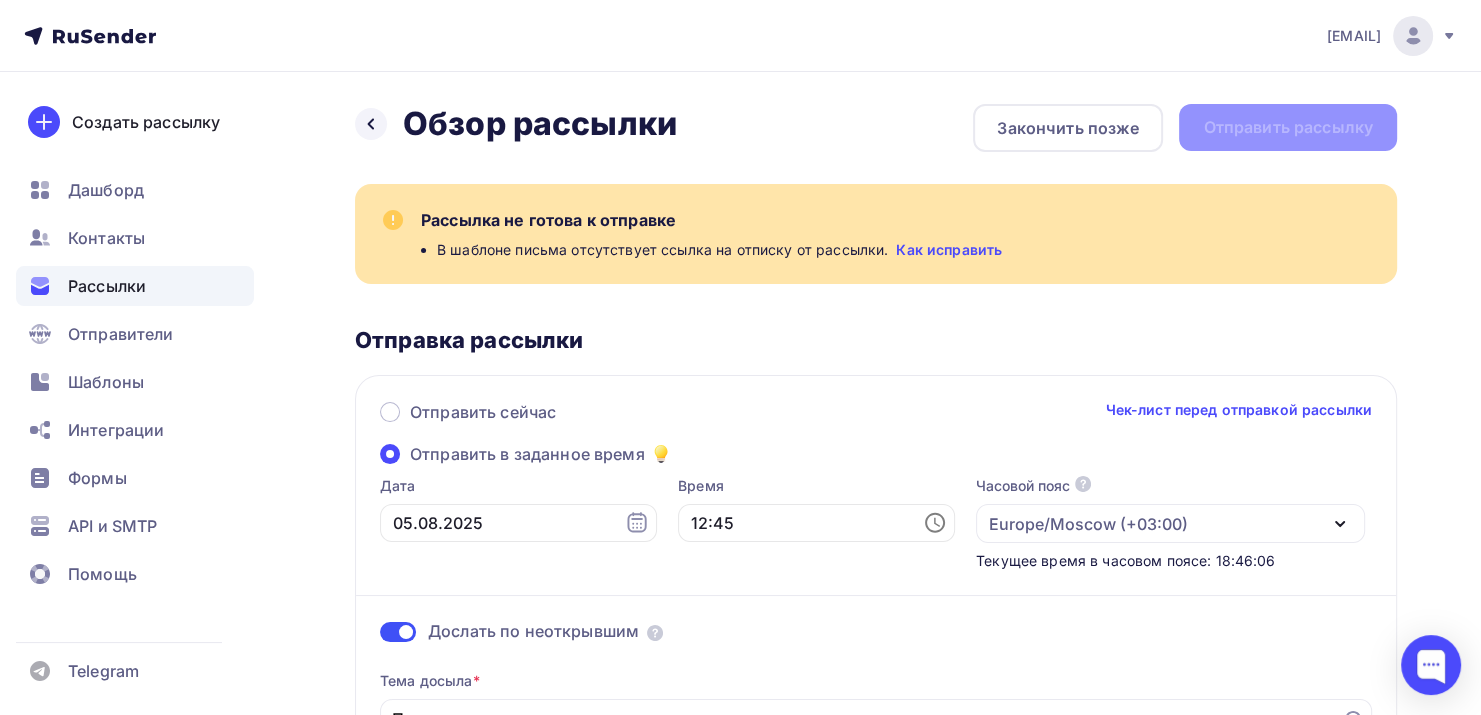 type on "Предложение сотрудничества" 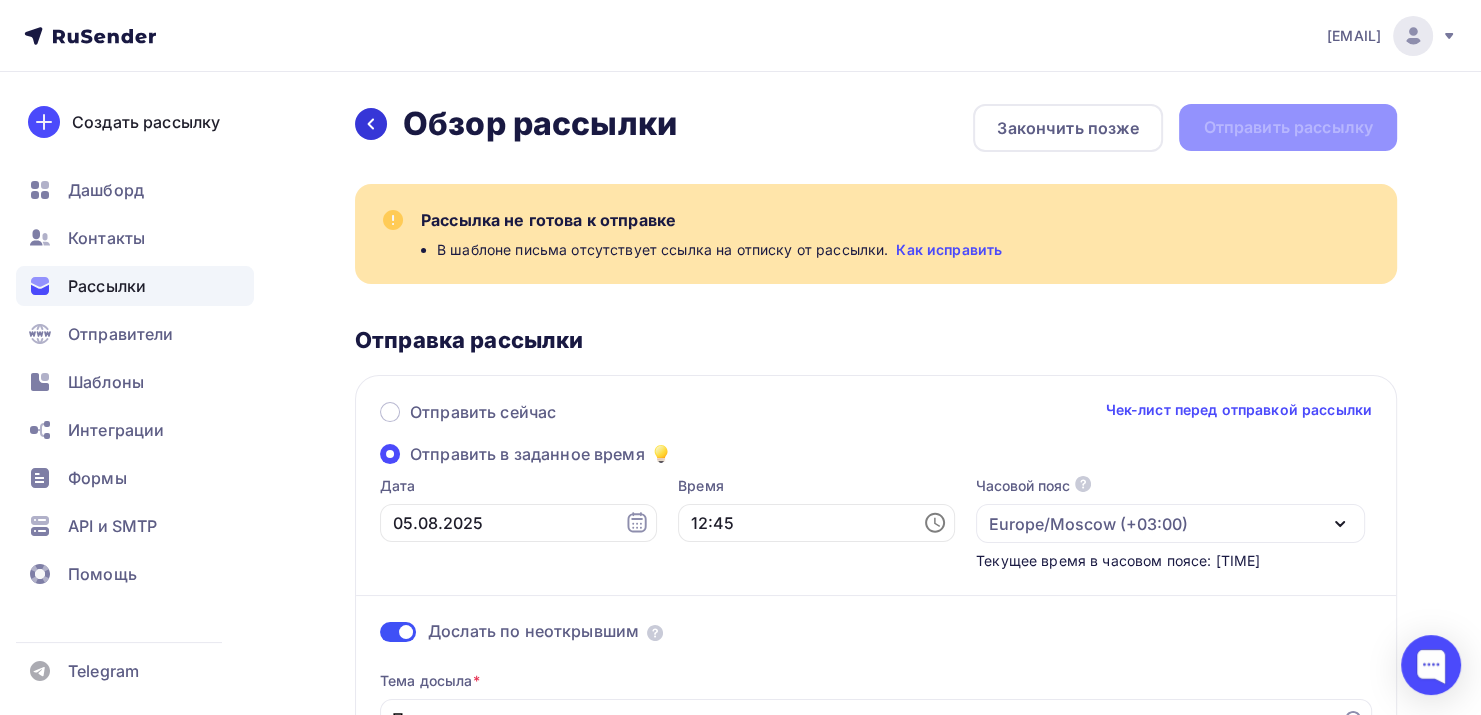 click at bounding box center (371, 124) 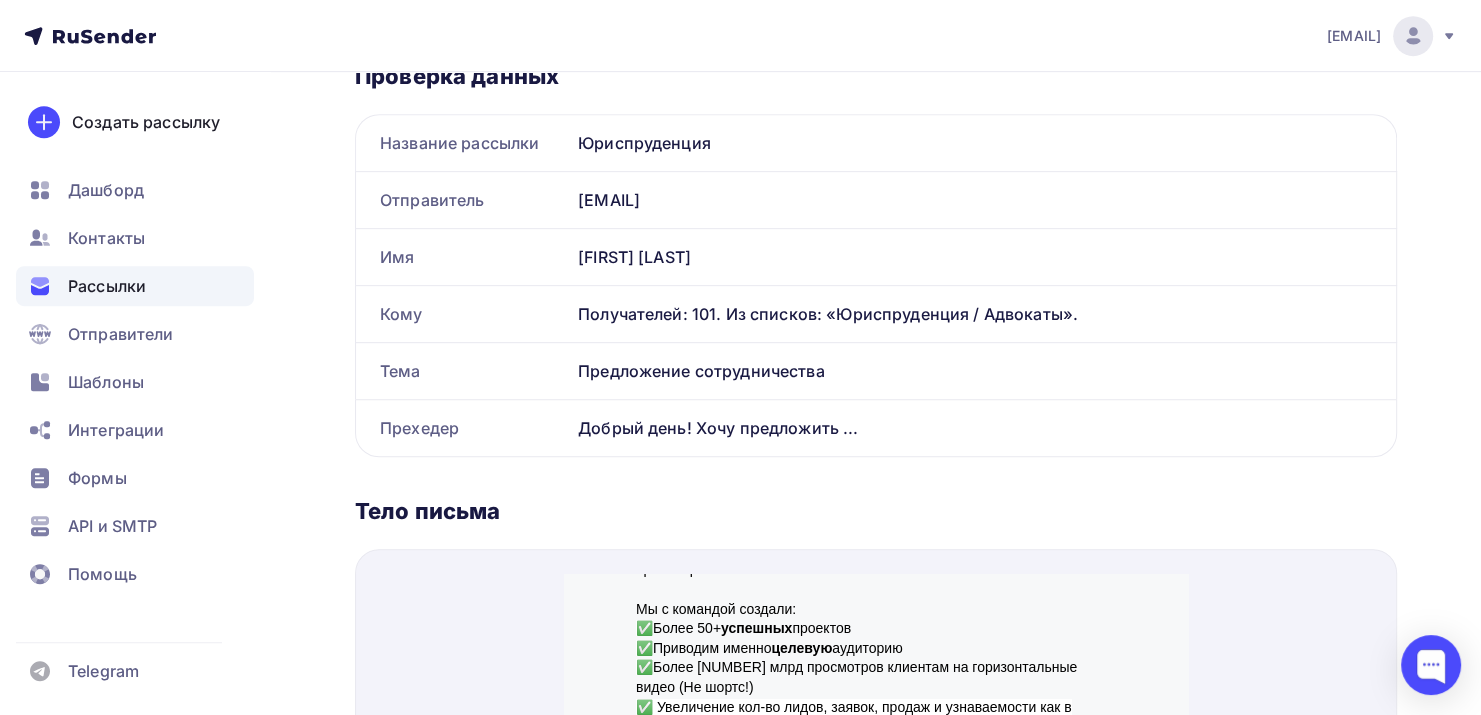 scroll, scrollTop: 0, scrollLeft: 0, axis: both 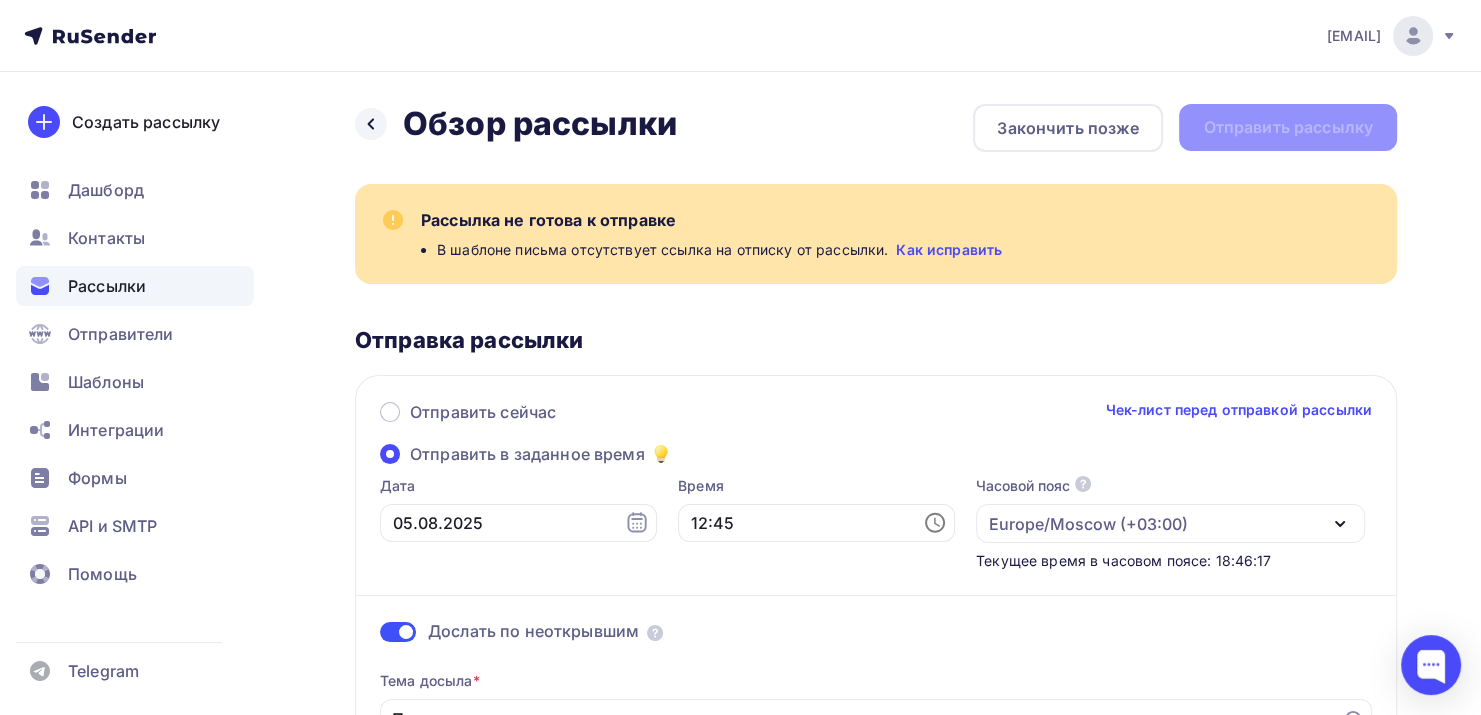 click on "Назад Обзор рассылки Обзор рассылки Закончить позже Отправить рассылку Рассылка не готова к отправке В шаблоне письма отсутствует ссылка на отписку от рассылки. Как исправить Отправка рассылки Отправить сейчас Чек-лист перед отправкой рассылки Отправить в заданное время Дата [DATE] Время [TIME] Часовой пояс По умолчанию используется часовой пояс из настроек вашего акаунта" at bounding box center (740, 1094) 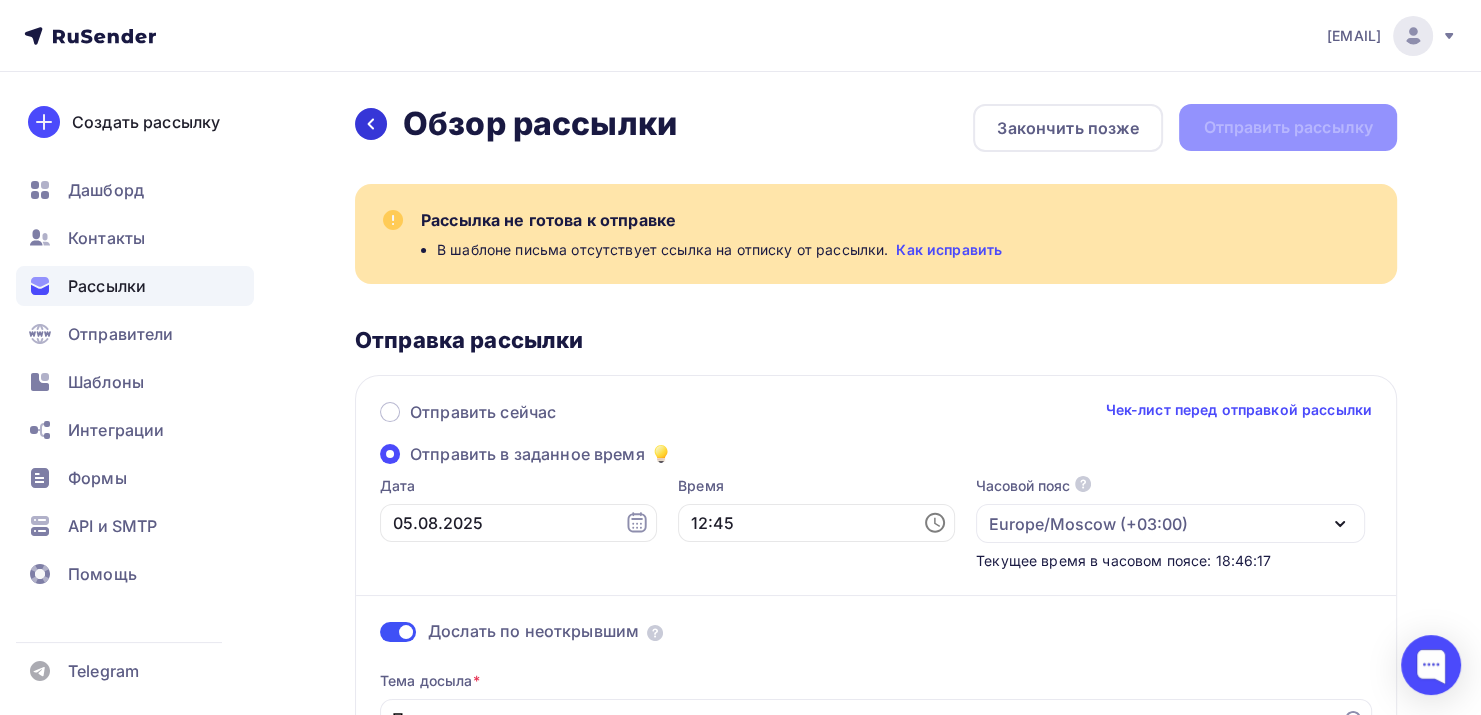 click at bounding box center [371, 124] 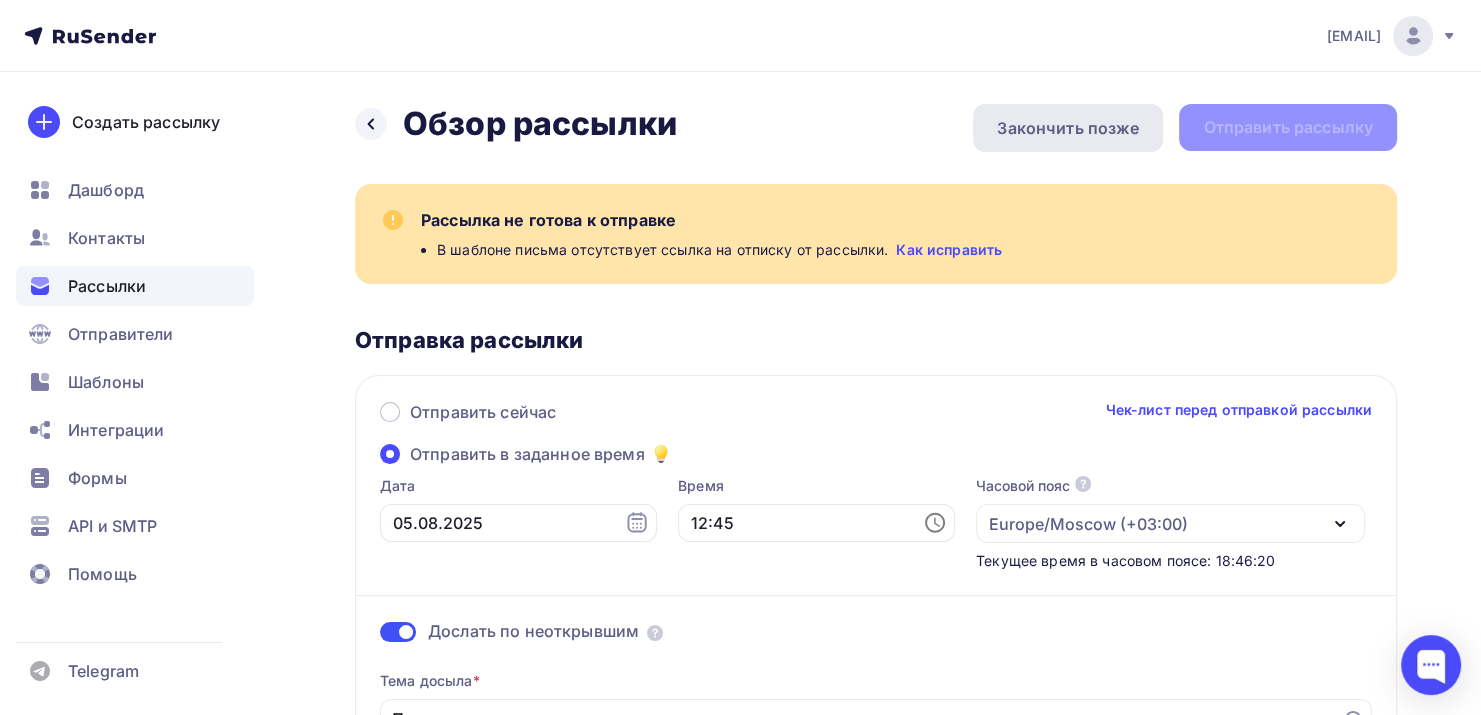 click on "Закончить позже" at bounding box center (1068, 128) 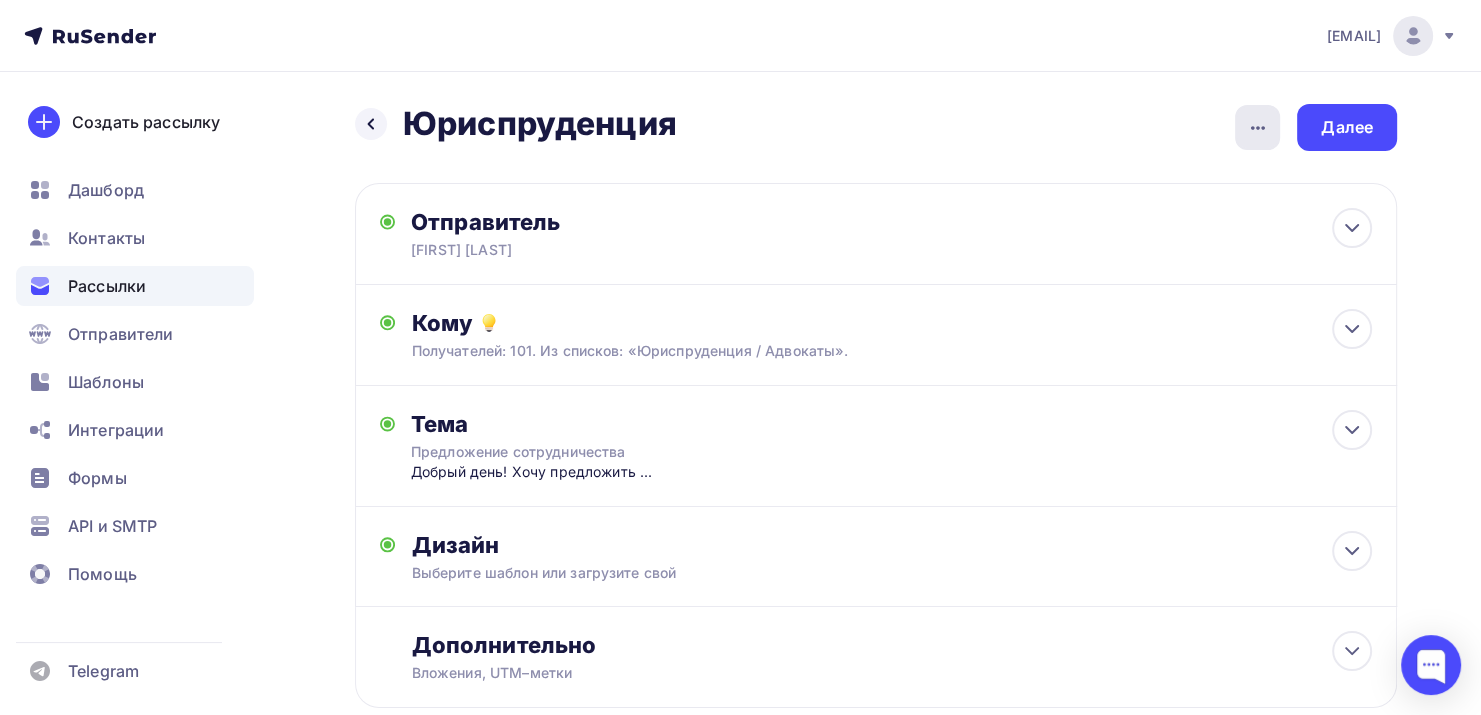 click 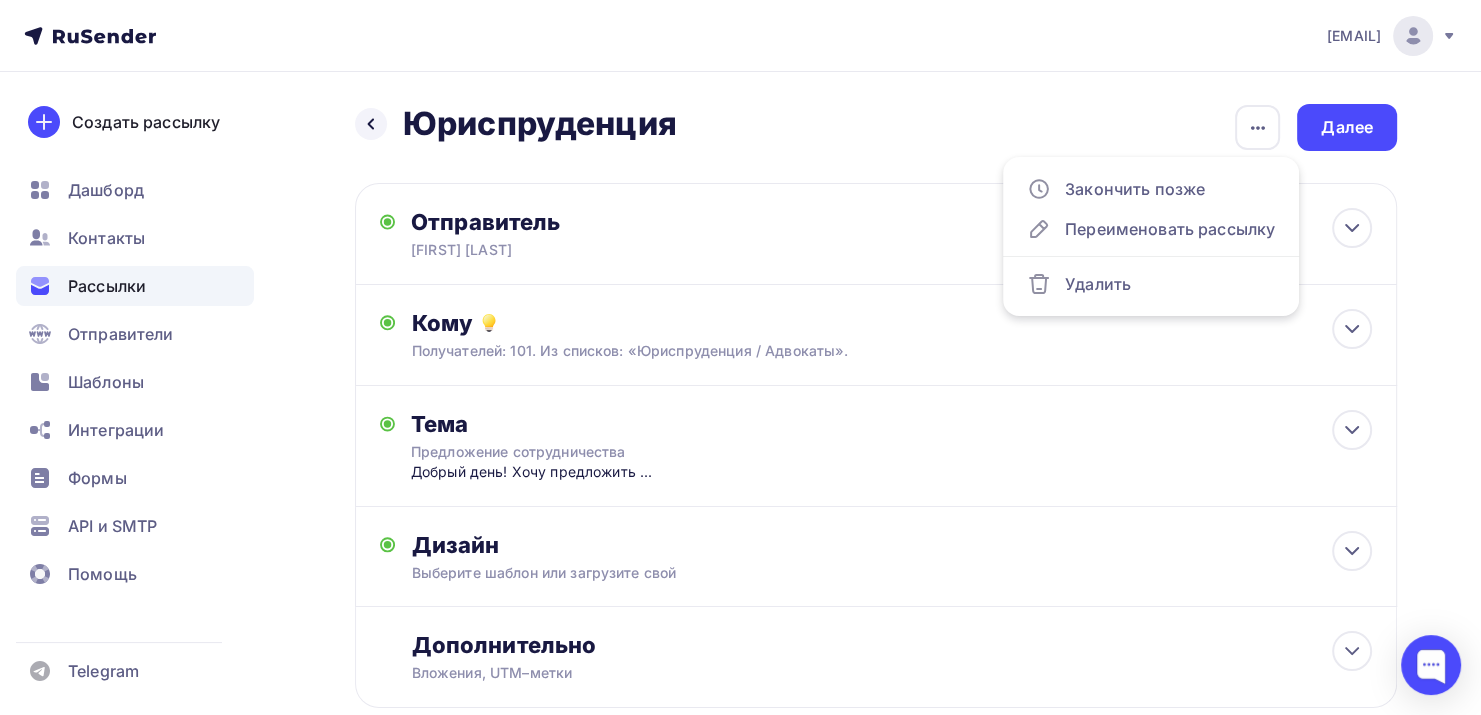 click on "Назад
Юриспруденция
Юриспруденция
Закончить позже
Переименовать рассылку
Удалить
Далее
Отправитель
[FIRST] [LAST]
Email  *
ya.na.sergee@[EXAMPLE.COM]
mail@[EXAMPLE.COM]           mail@[EXAMPLE.COM]           info@[EXAMPLE.COM]           ya.na.sergee@[EXAMPLE.COM]               Добавить отправителя
Рекомендуем  добавить почту на домене , чтобы рассылка не попала в «Спам»
Имя                 Сохранить
[TIME]" at bounding box center (740, 454) 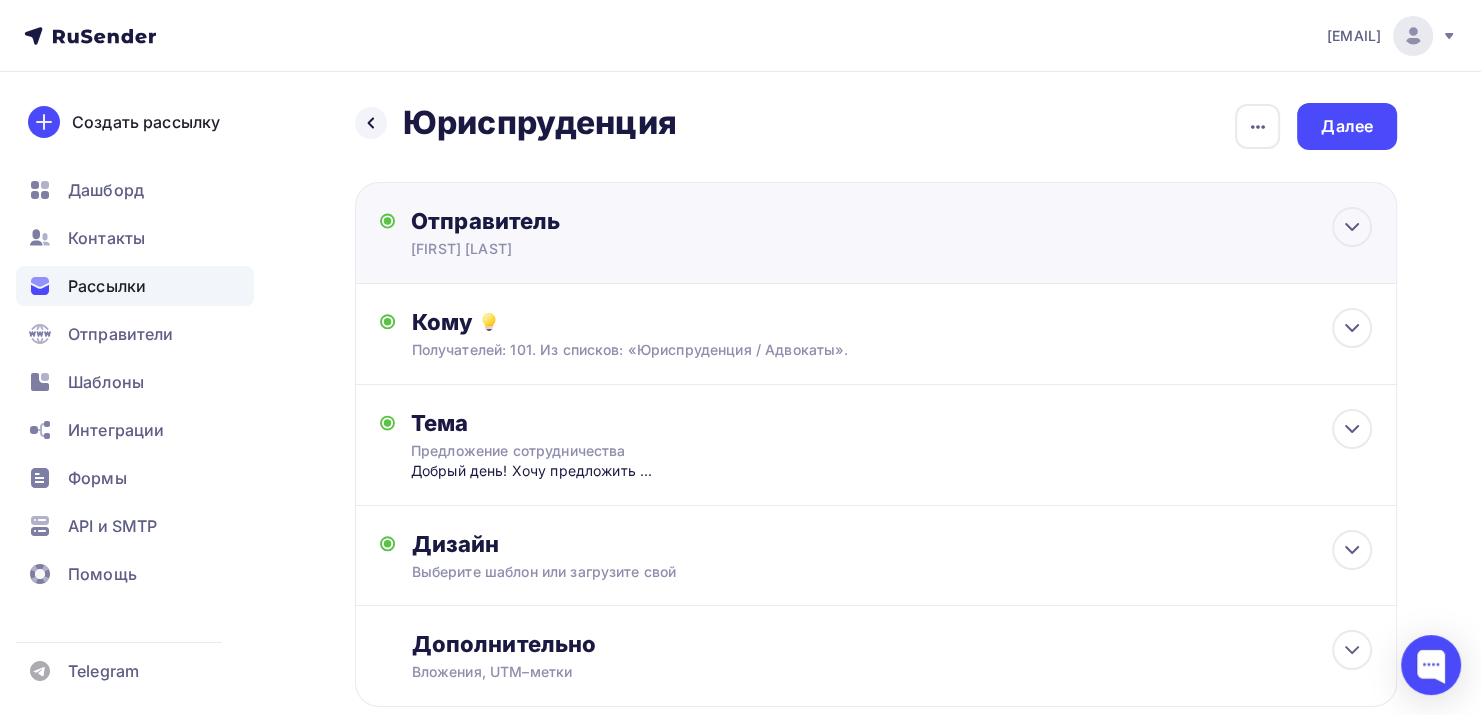 scroll, scrollTop: 0, scrollLeft: 0, axis: both 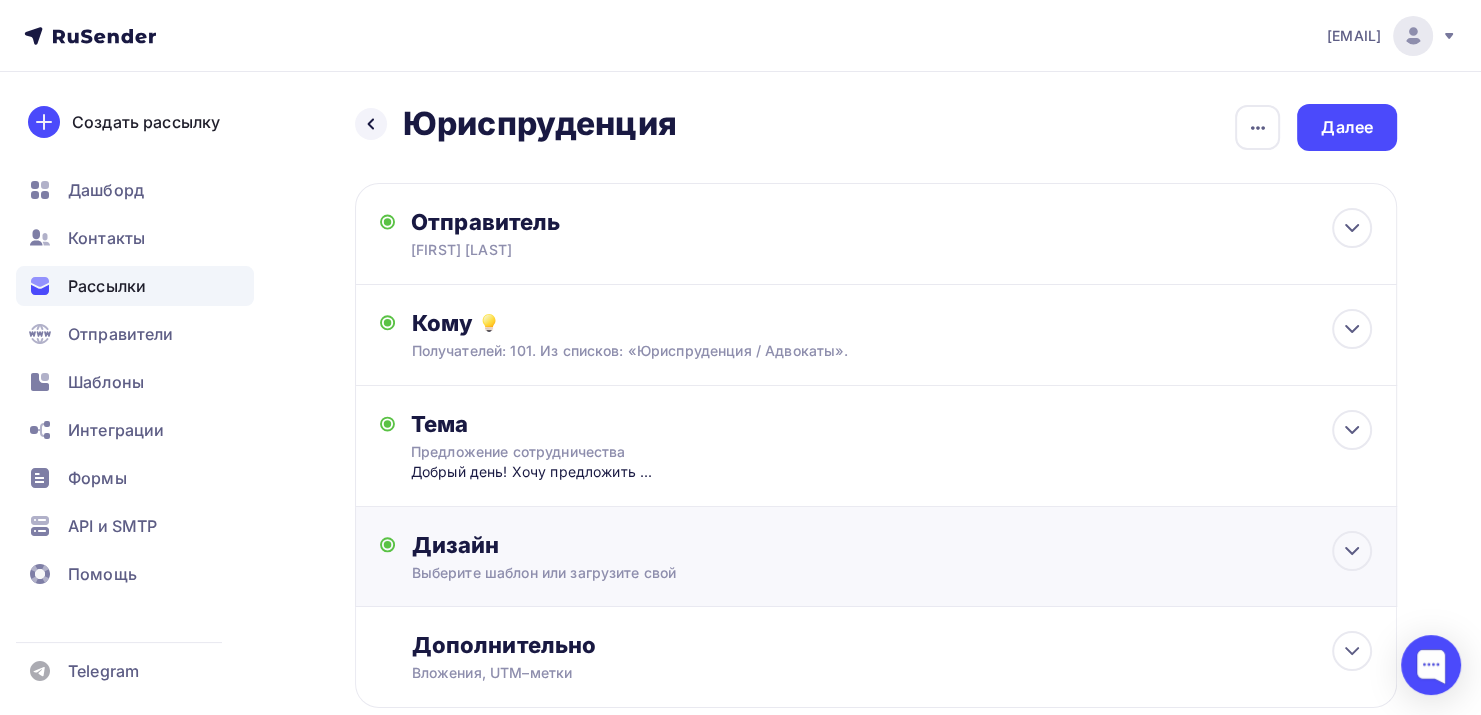 click on "Выберите шаблон или загрузите свой" at bounding box center [843, 573] 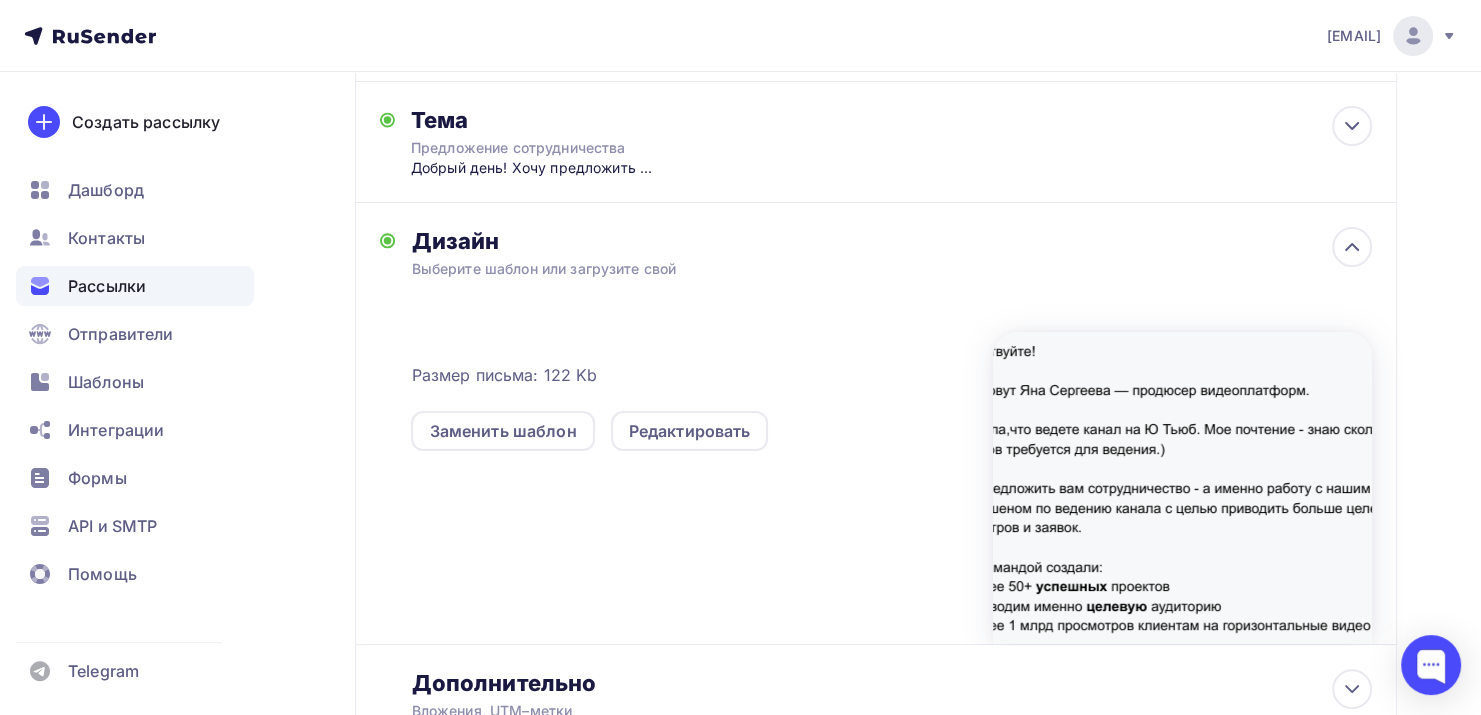 scroll, scrollTop: 463, scrollLeft: 0, axis: vertical 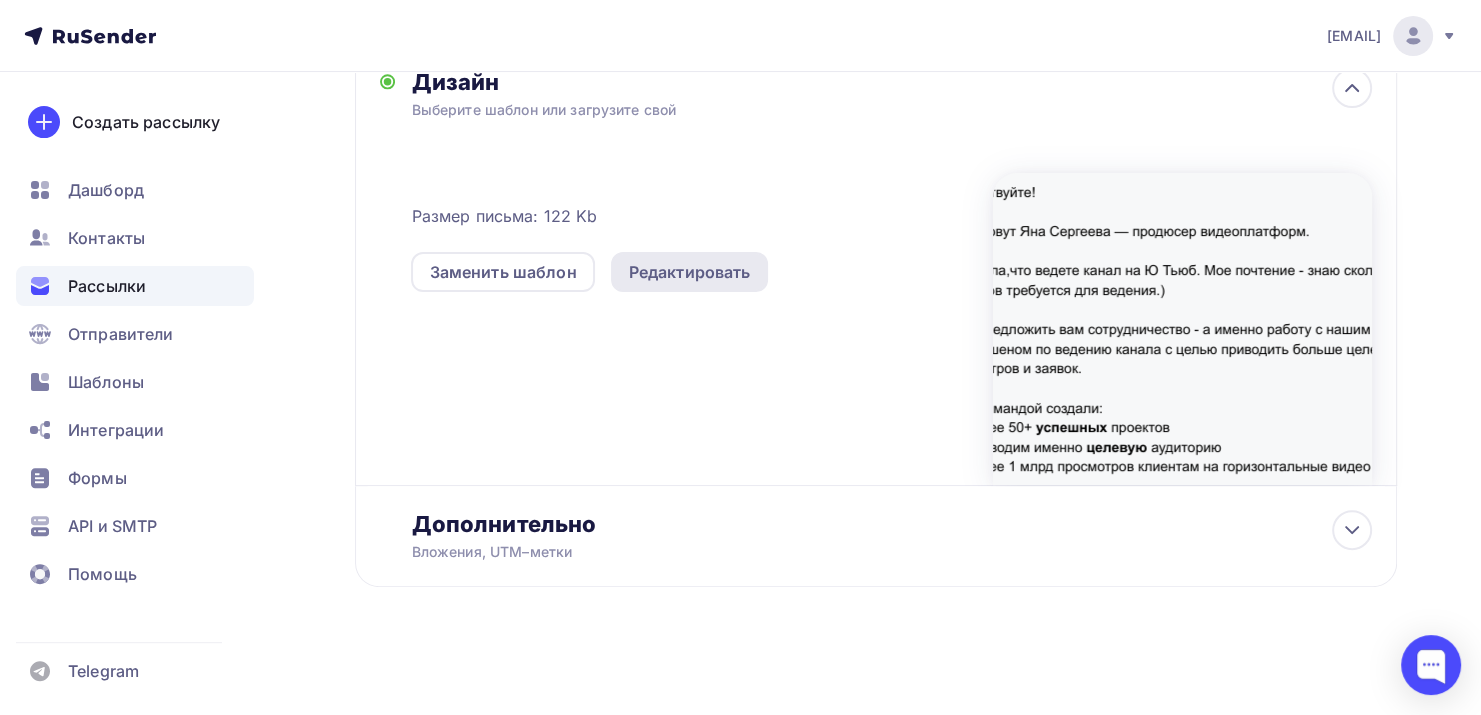 click on "Редактировать" at bounding box center [690, 272] 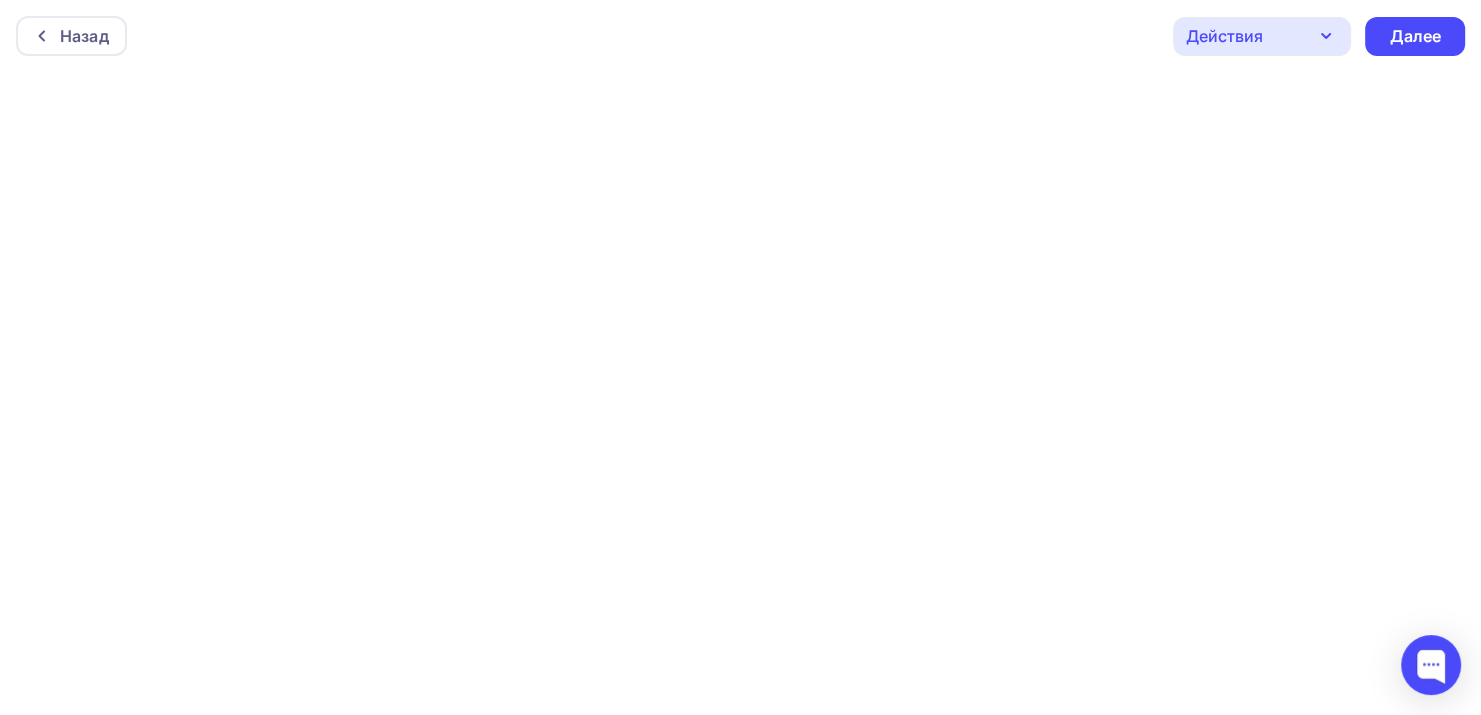 scroll, scrollTop: 4, scrollLeft: 0, axis: vertical 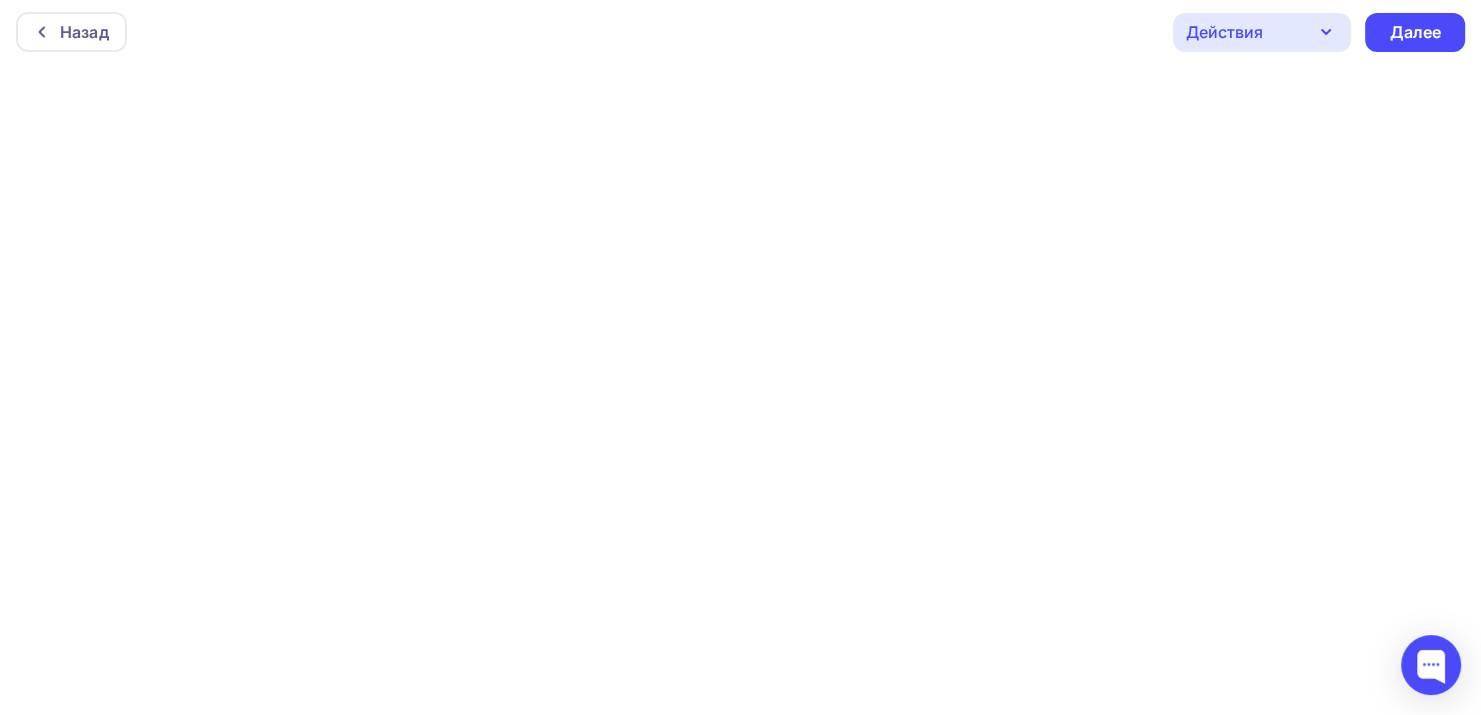 click on "Действия" at bounding box center (1262, 32) 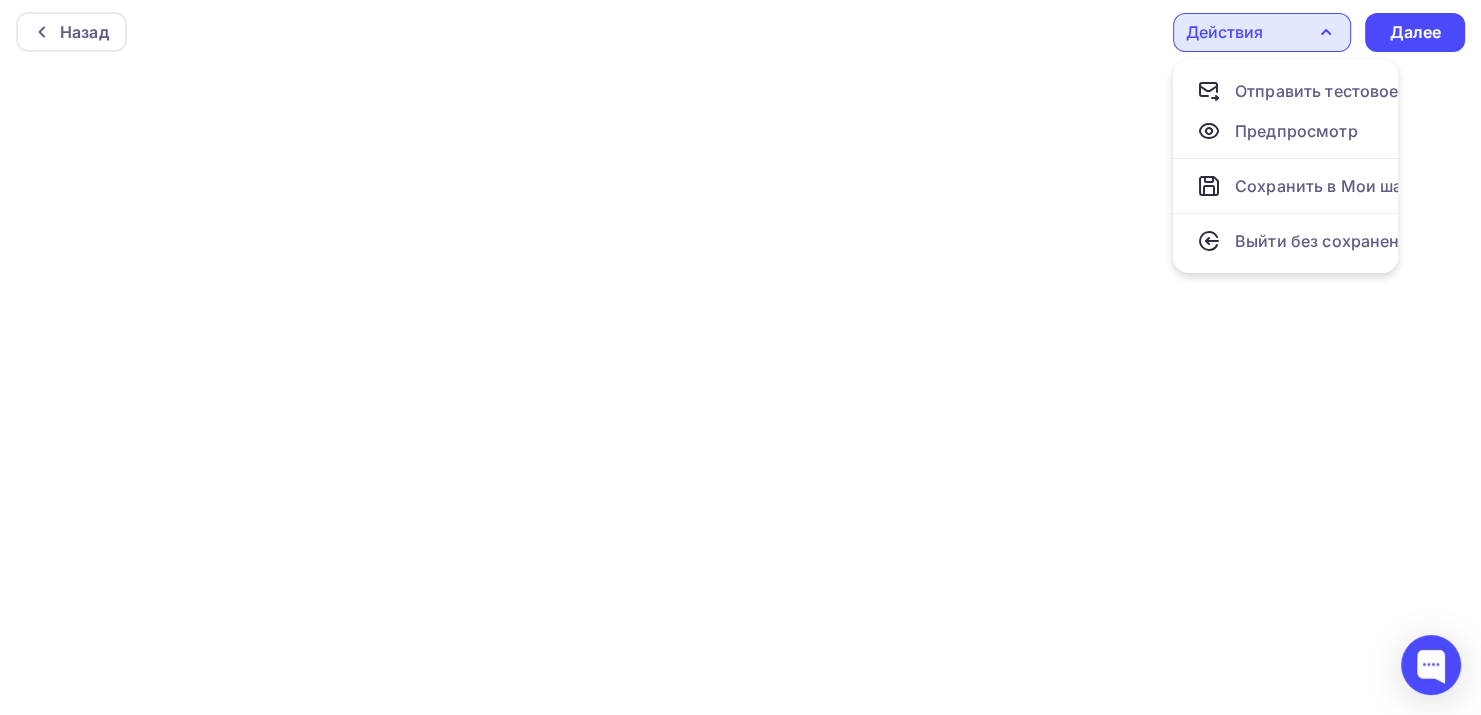 click 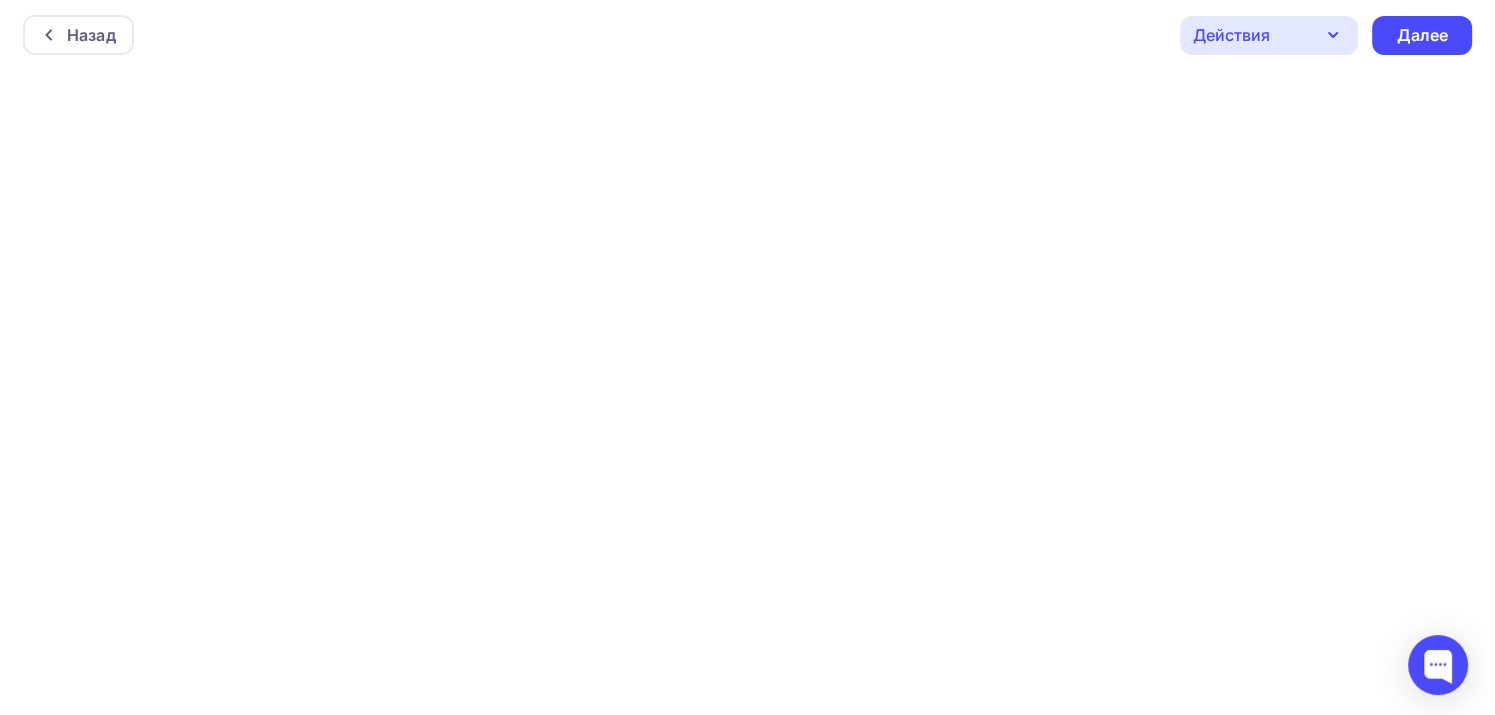 scroll, scrollTop: 0, scrollLeft: 0, axis: both 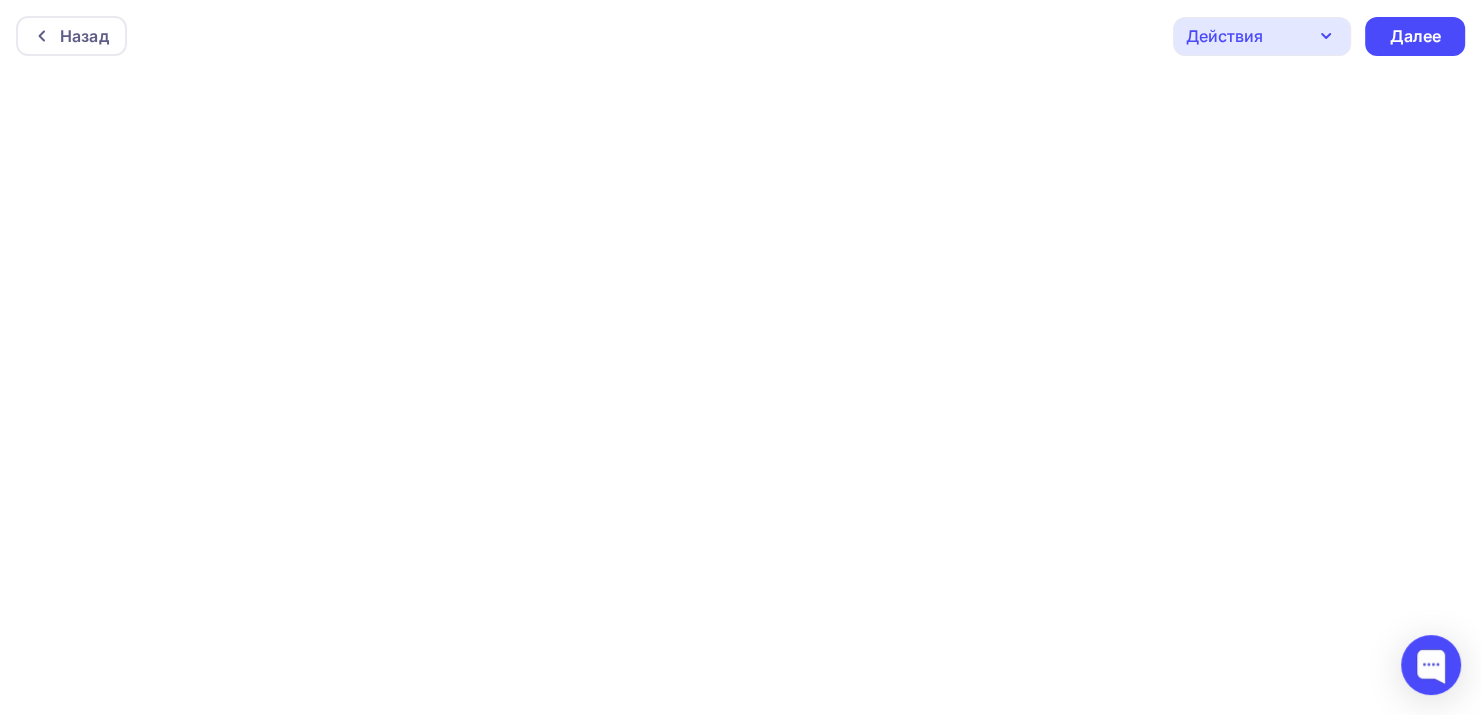 drag, startPoint x: 1223, startPoint y: 51, endPoint x: 1169, endPoint y: 112, distance: 81.46779 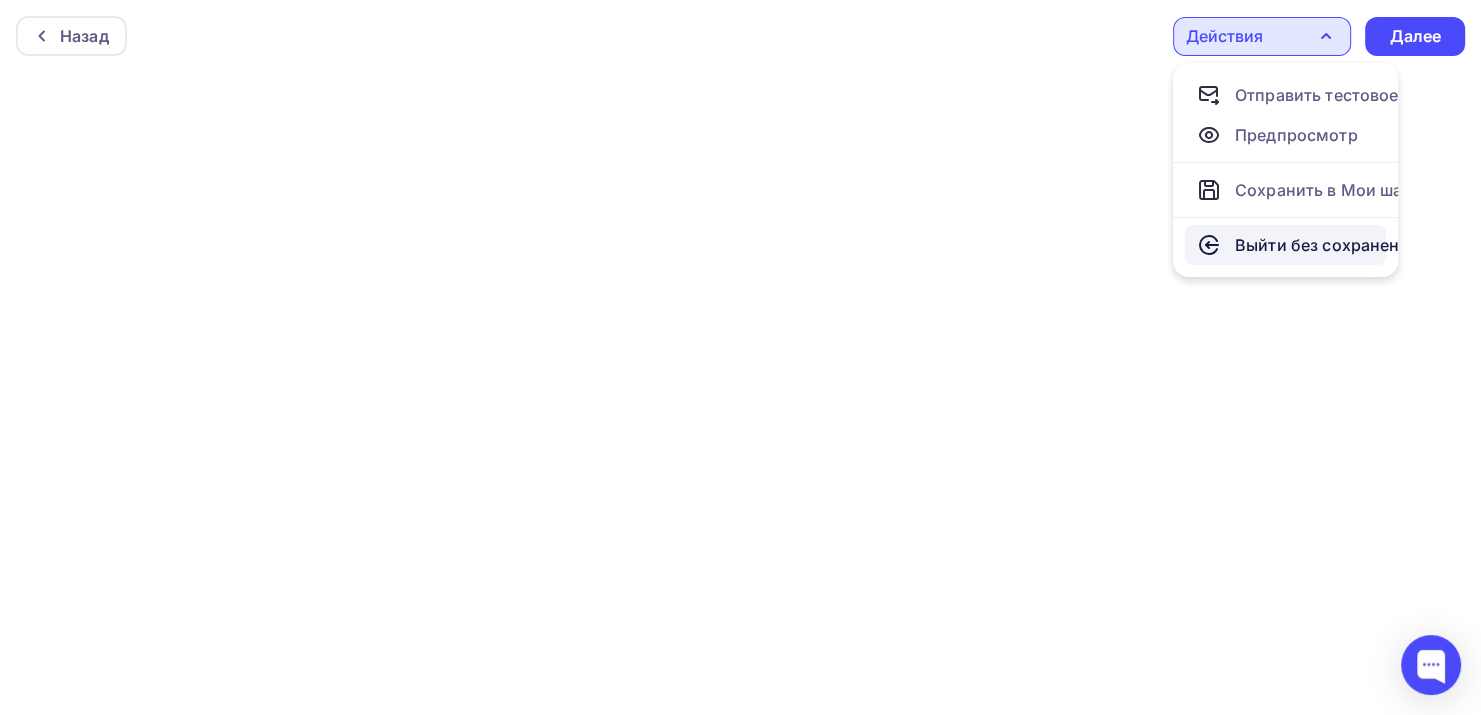 click on "Выйти без сохранения" at bounding box center (1285, 245) 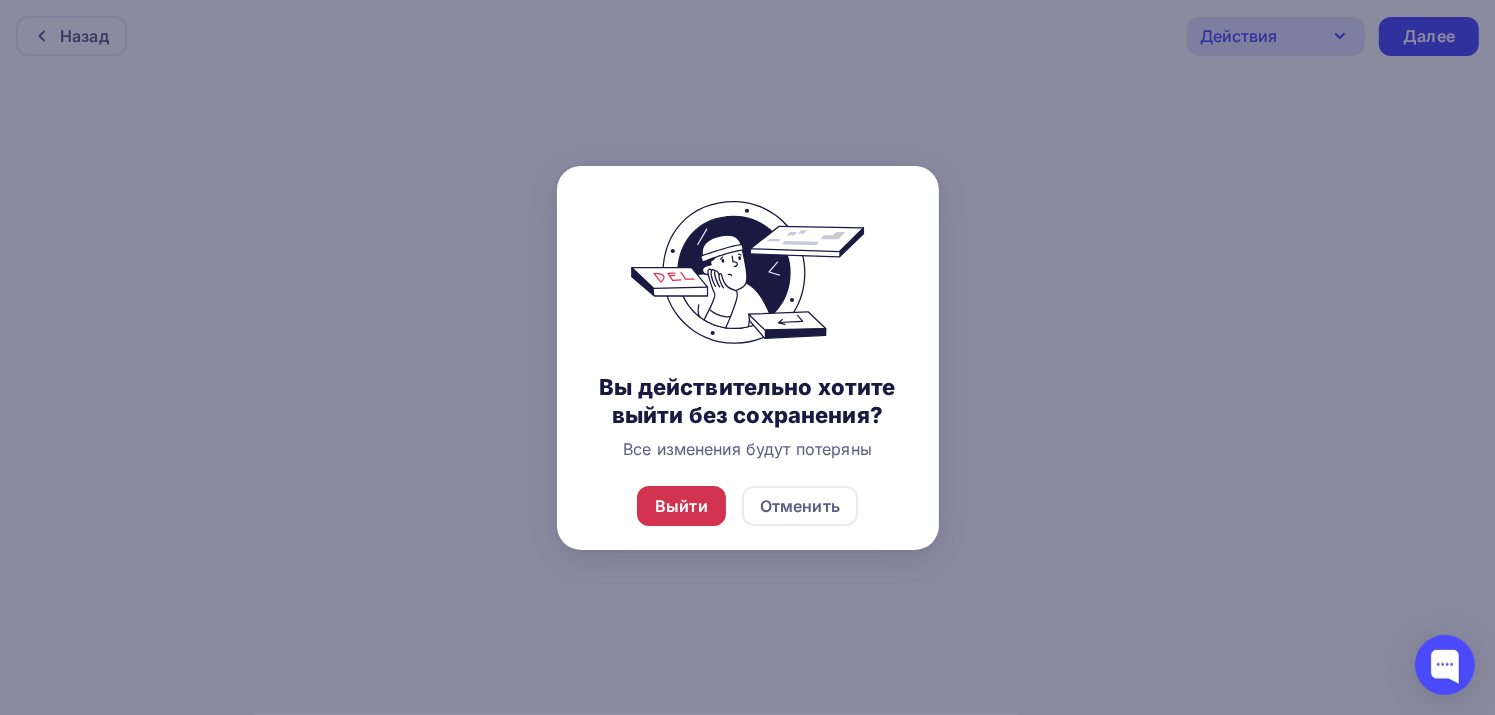 click on "Выйти" at bounding box center (681, 506) 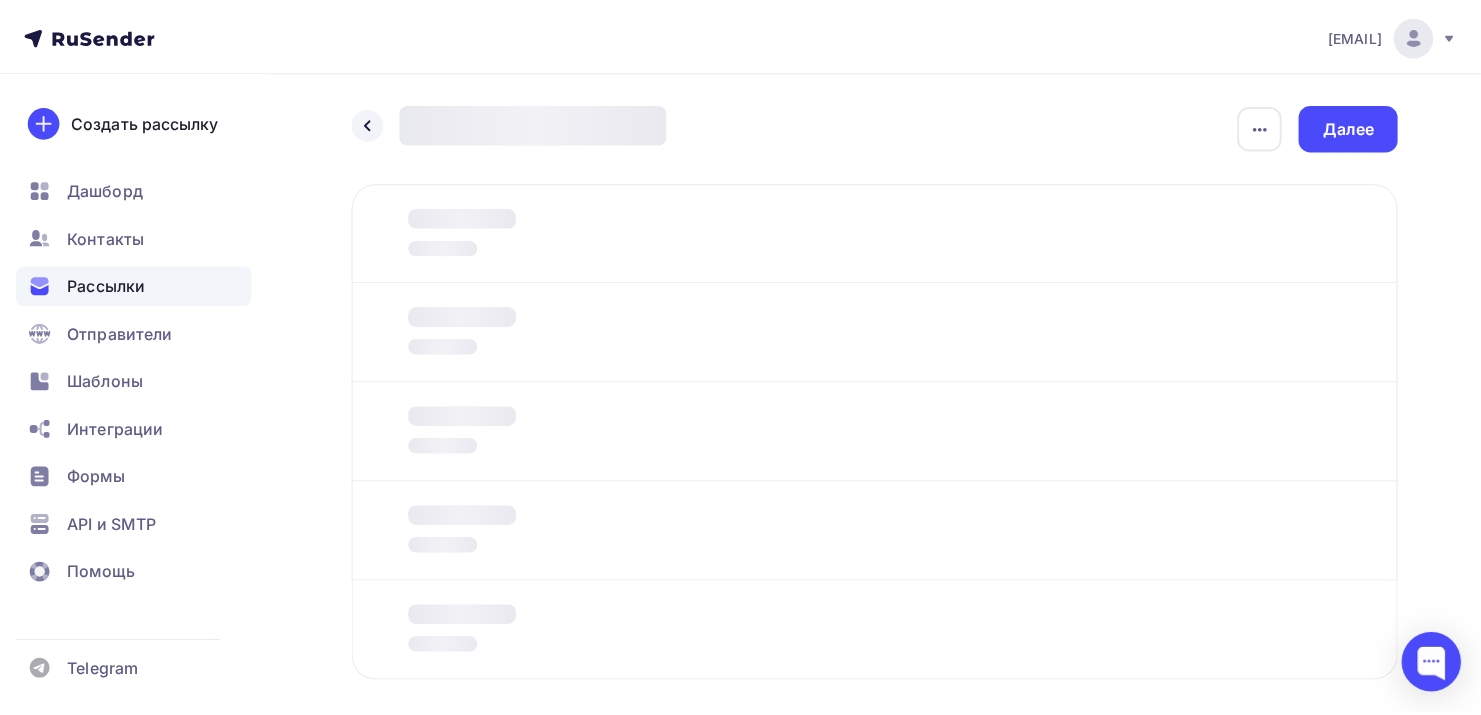 scroll, scrollTop: 96, scrollLeft: 0, axis: vertical 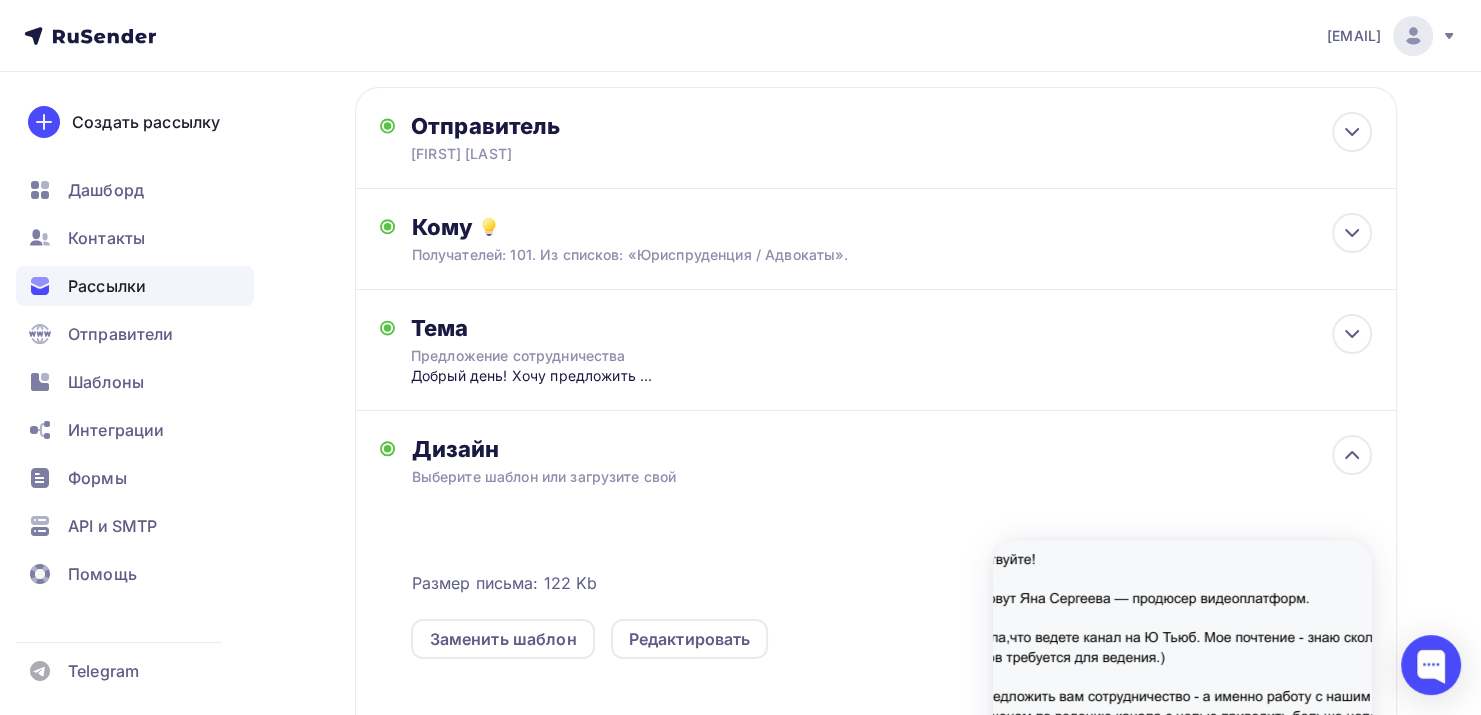 click on "Размер письма: 122 Kb     Заменить шаблон
Редактировать" at bounding box center [891, 669] 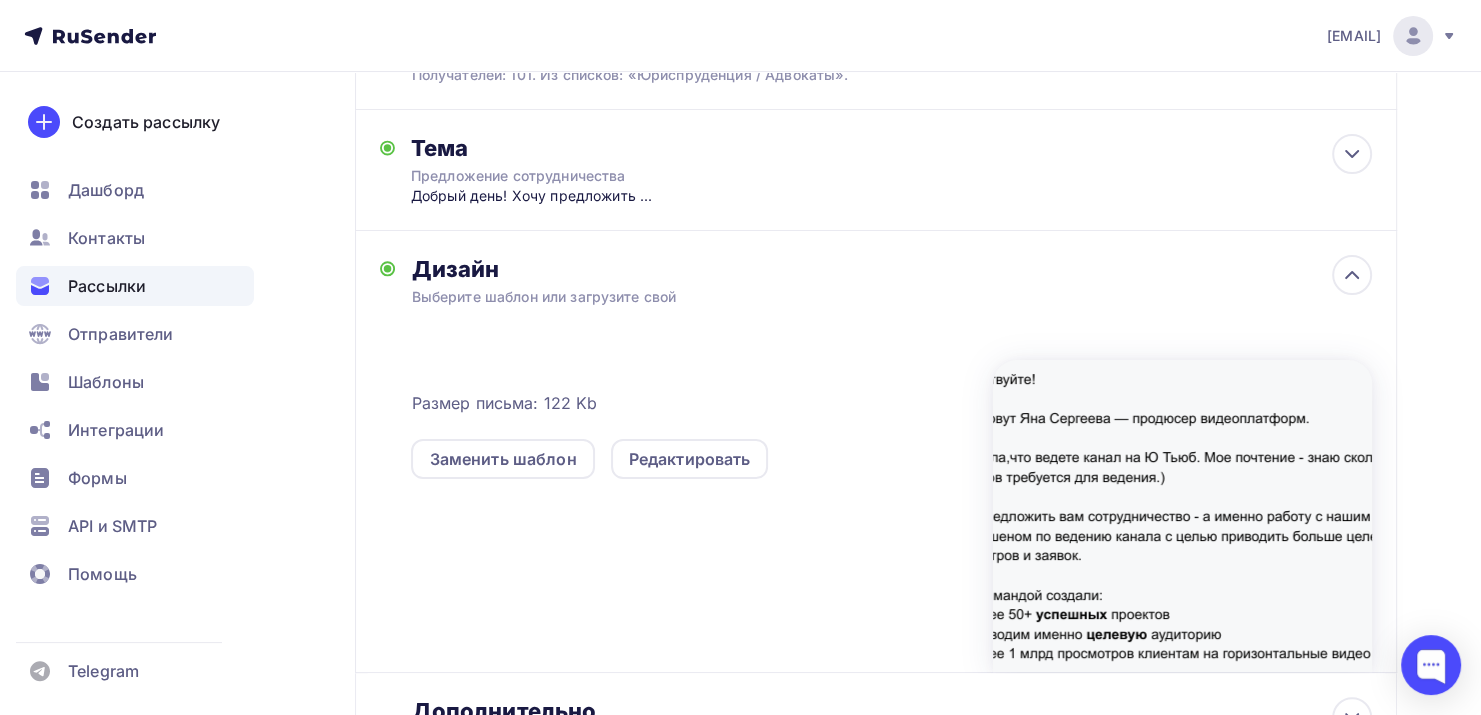 scroll, scrollTop: 463, scrollLeft: 0, axis: vertical 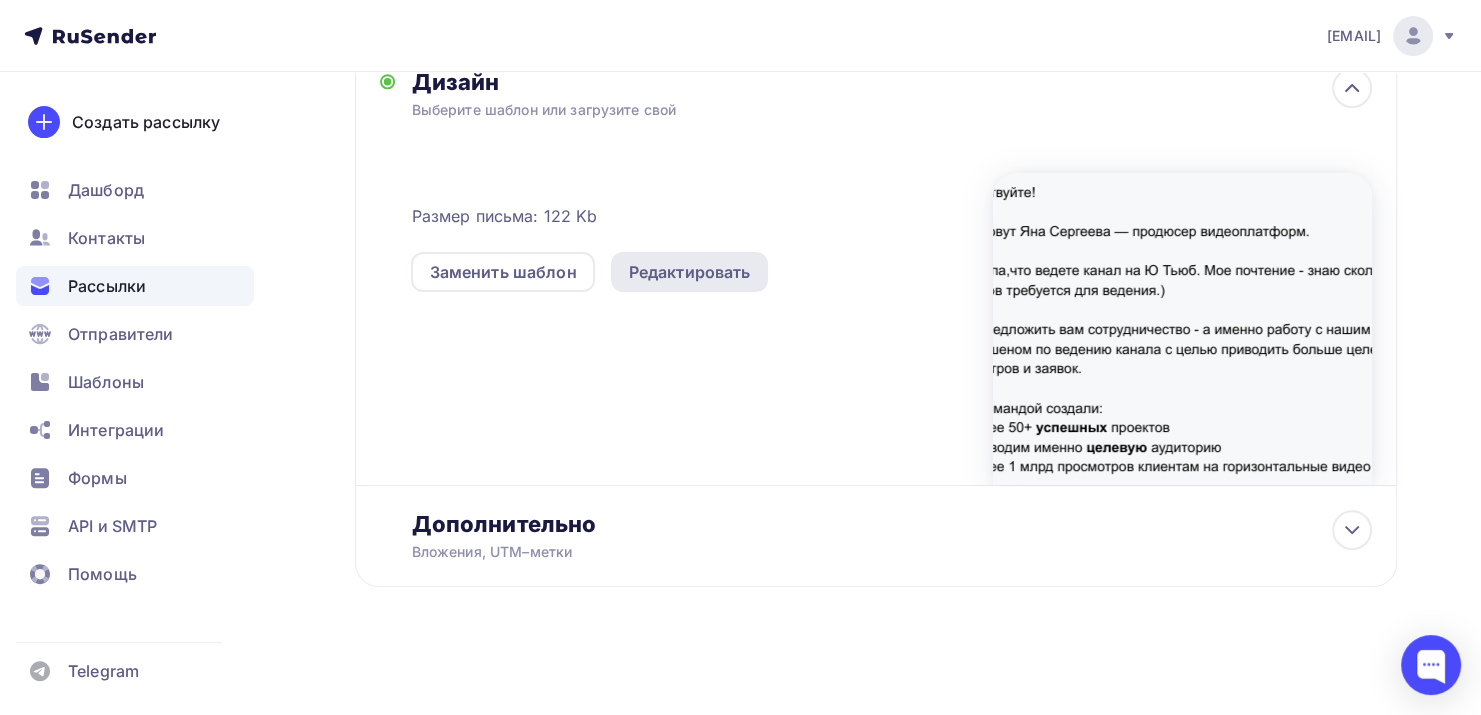 click on "Заменить шаблон
Редактировать" at bounding box center (702, 260) 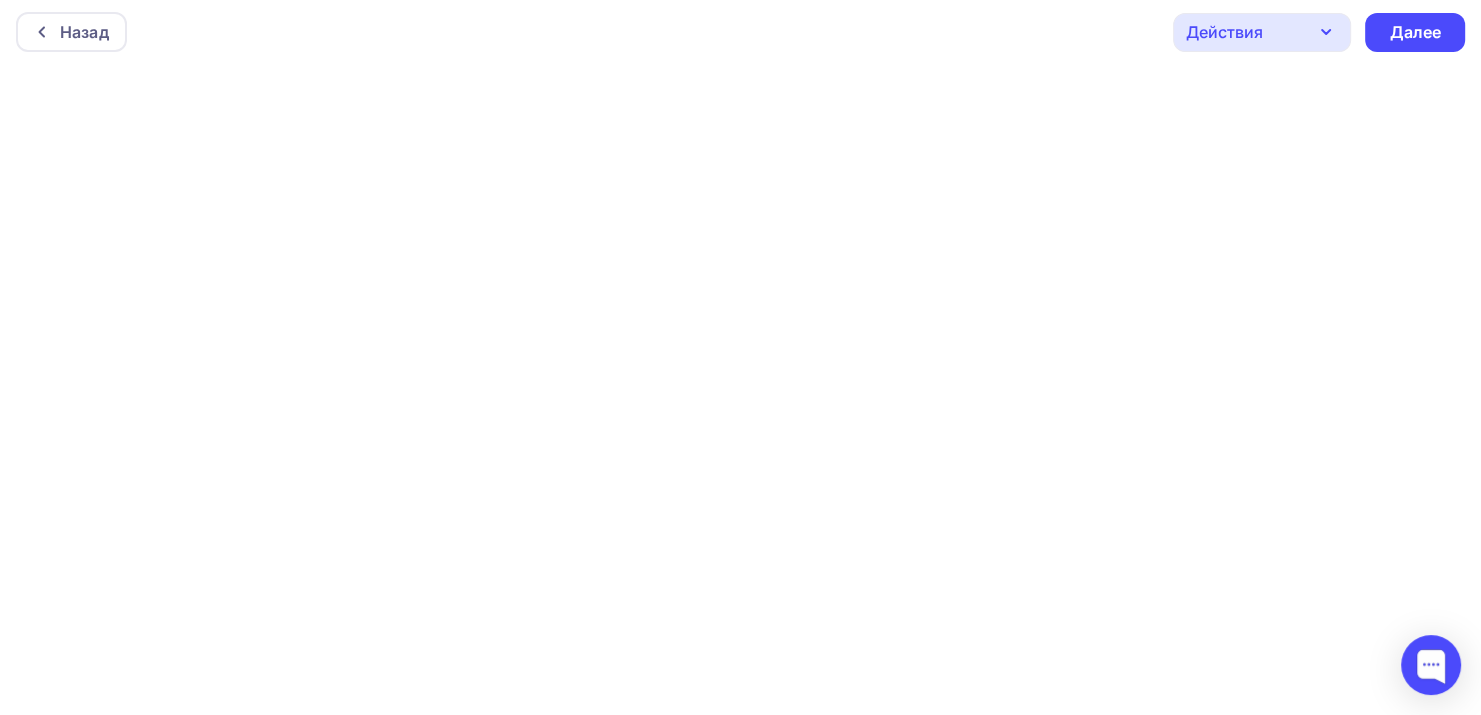 scroll, scrollTop: 4, scrollLeft: 0, axis: vertical 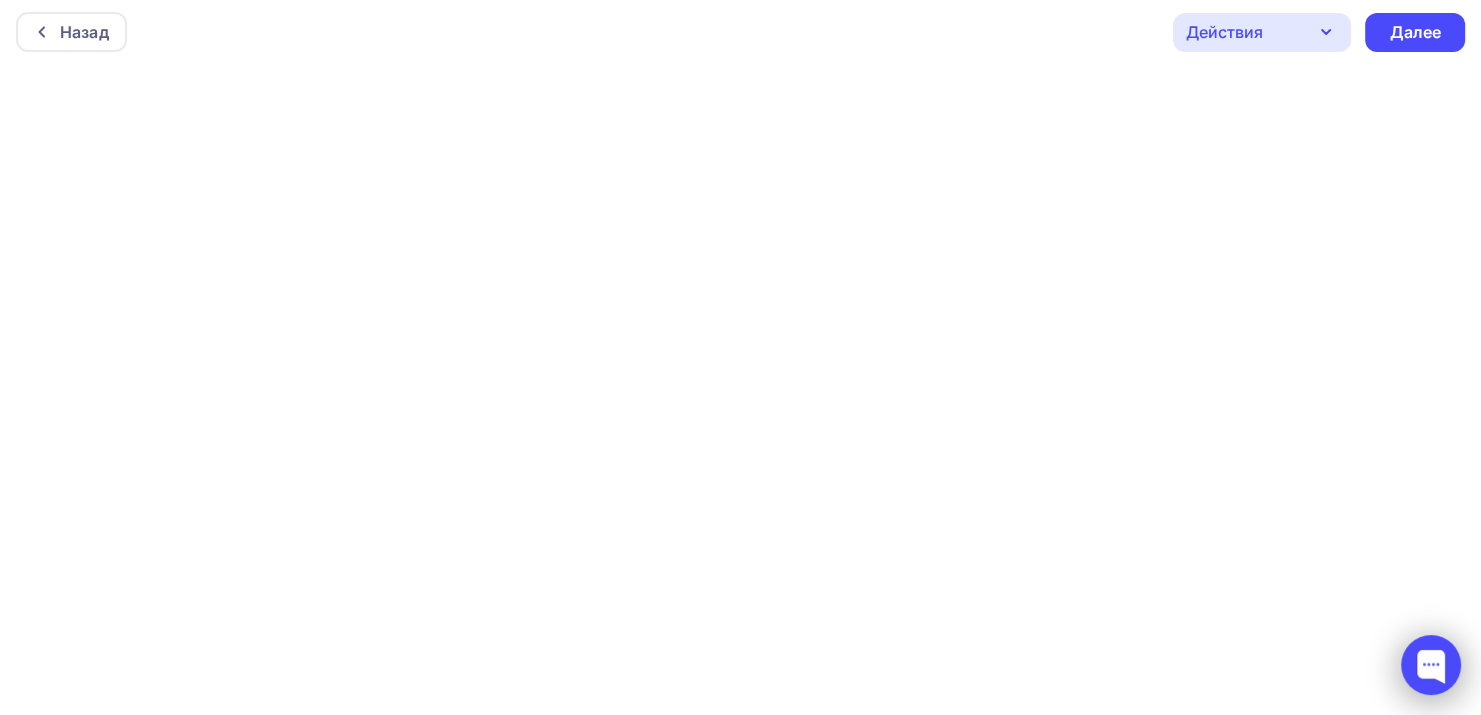 click at bounding box center (1431, 665) 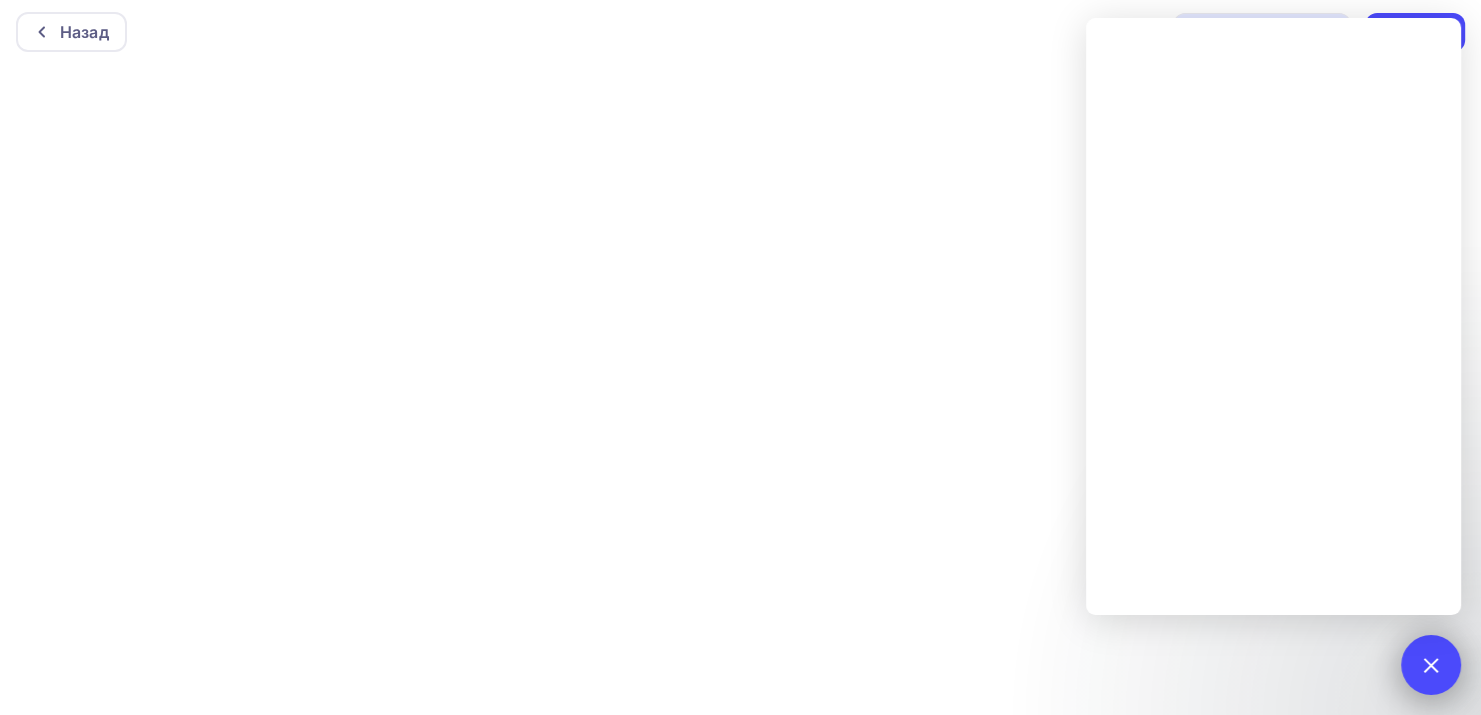click at bounding box center (1430, 664) 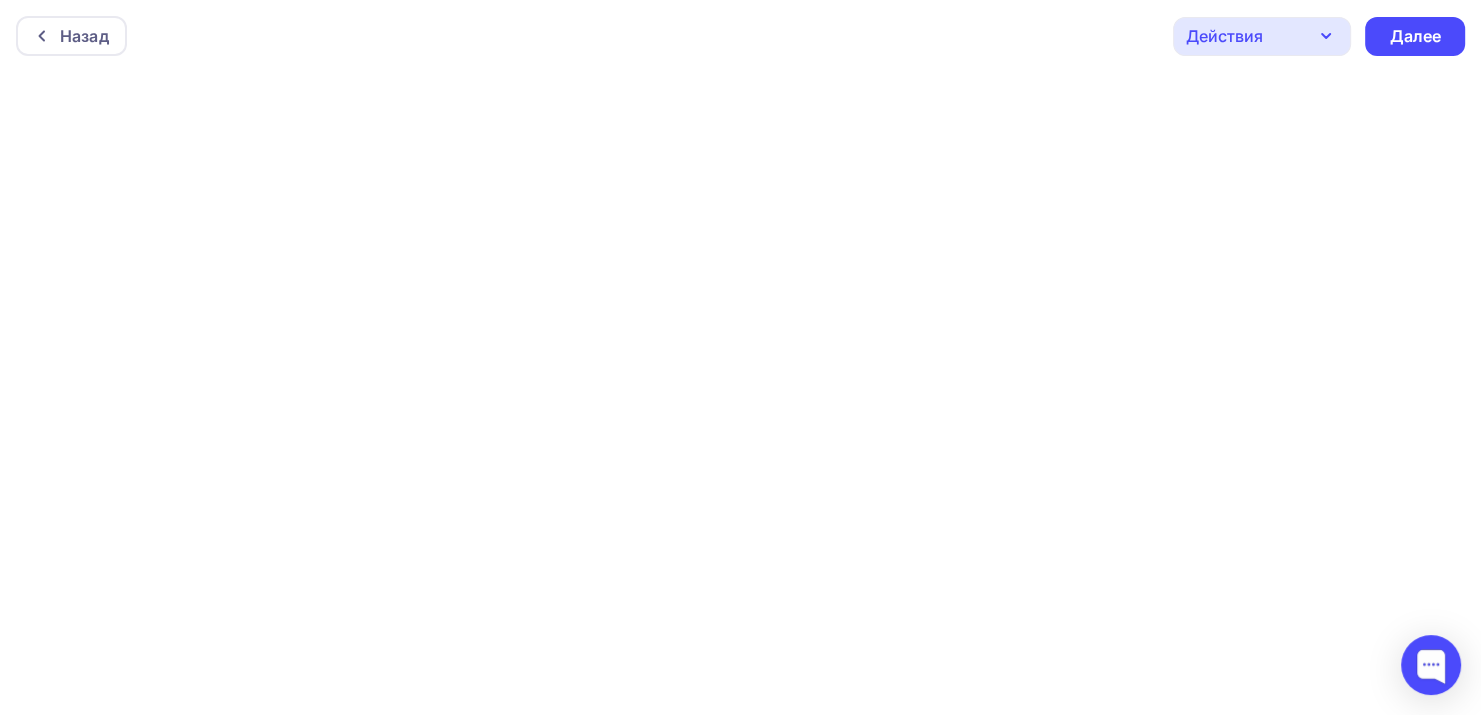 scroll, scrollTop: 0, scrollLeft: 0, axis: both 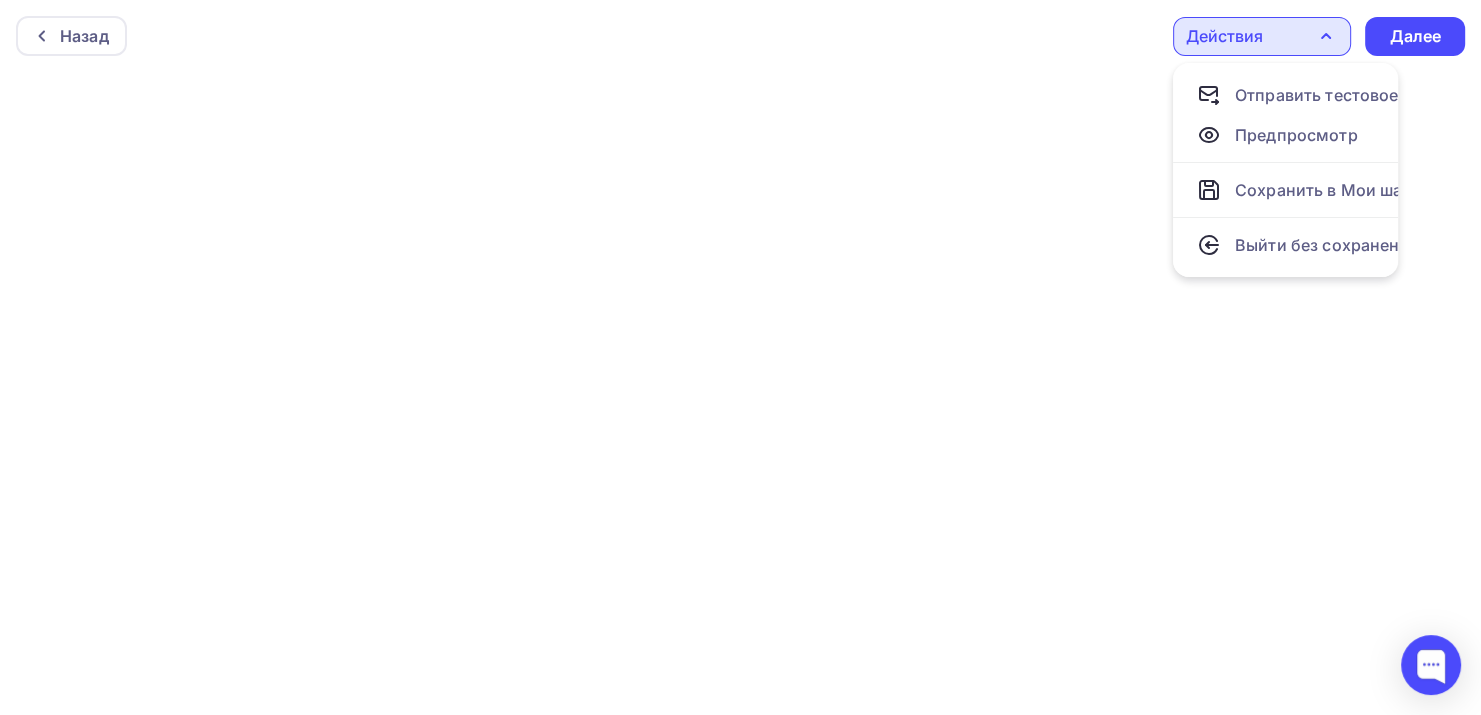 click on "Действия" at bounding box center (1262, 36) 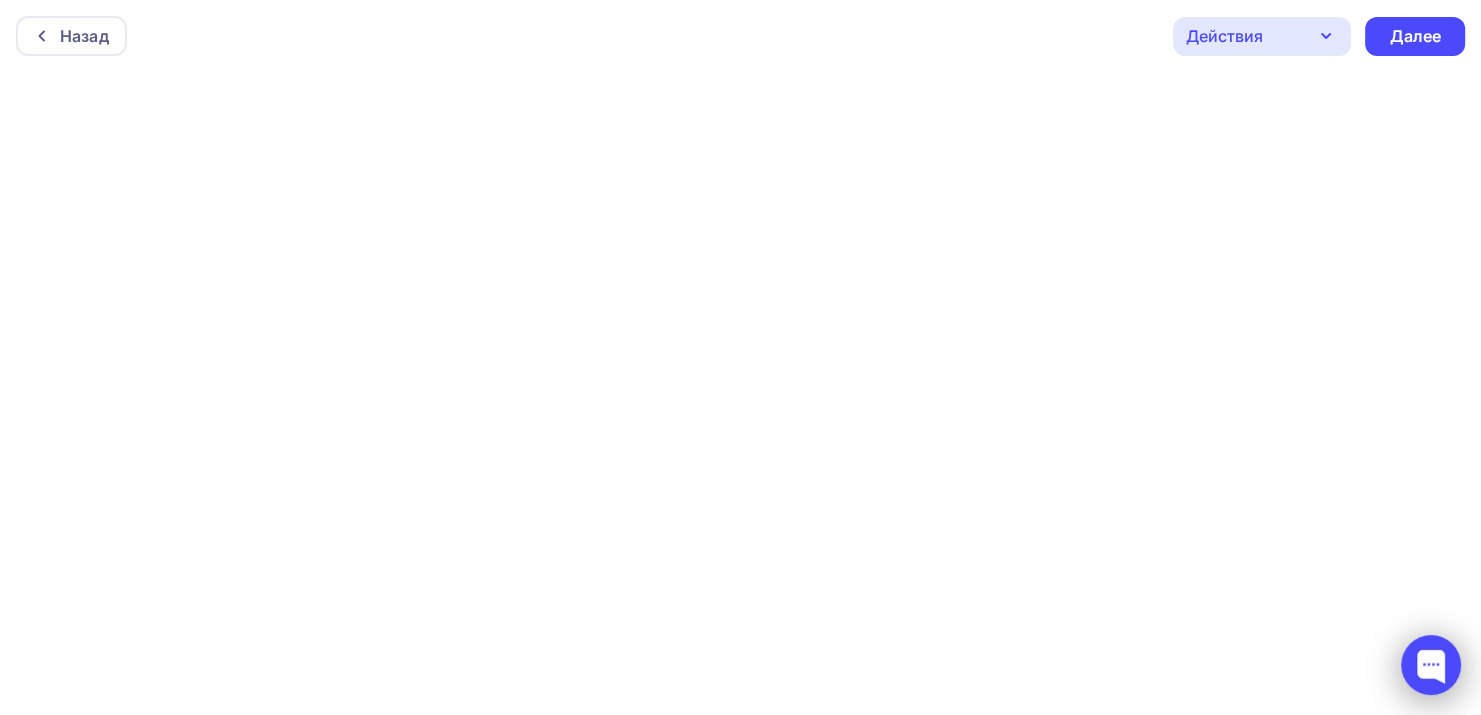 click at bounding box center (1431, 665) 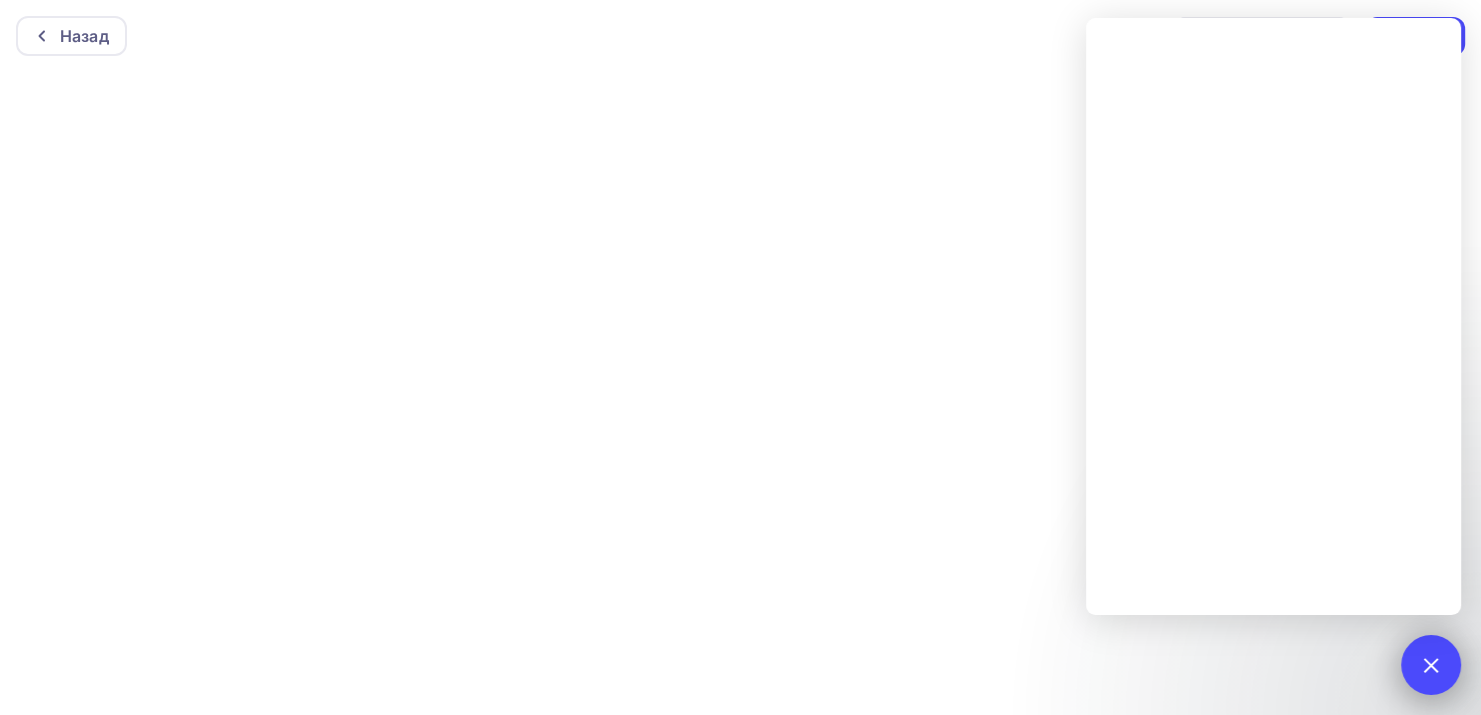 click at bounding box center (1431, 665) 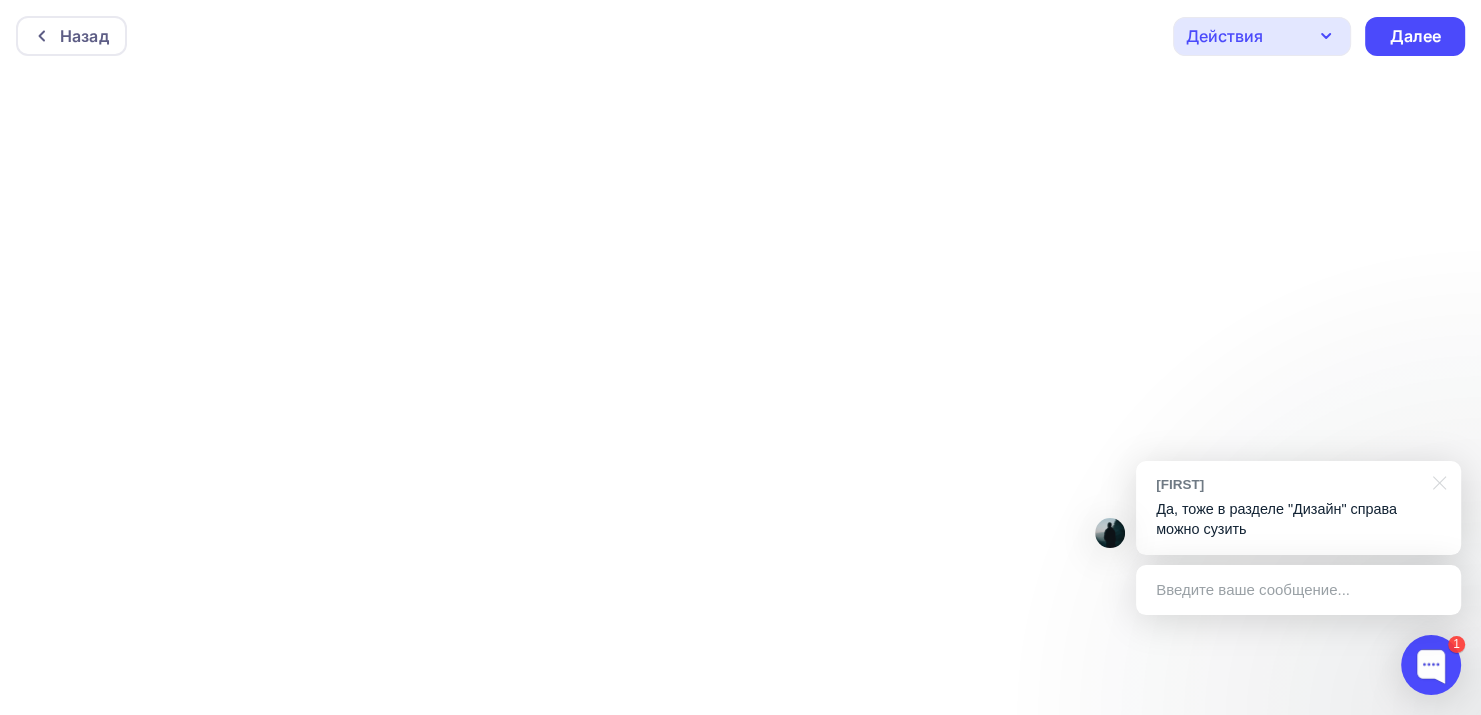 click on "Введите ваше сообщение..." at bounding box center (1298, 590) 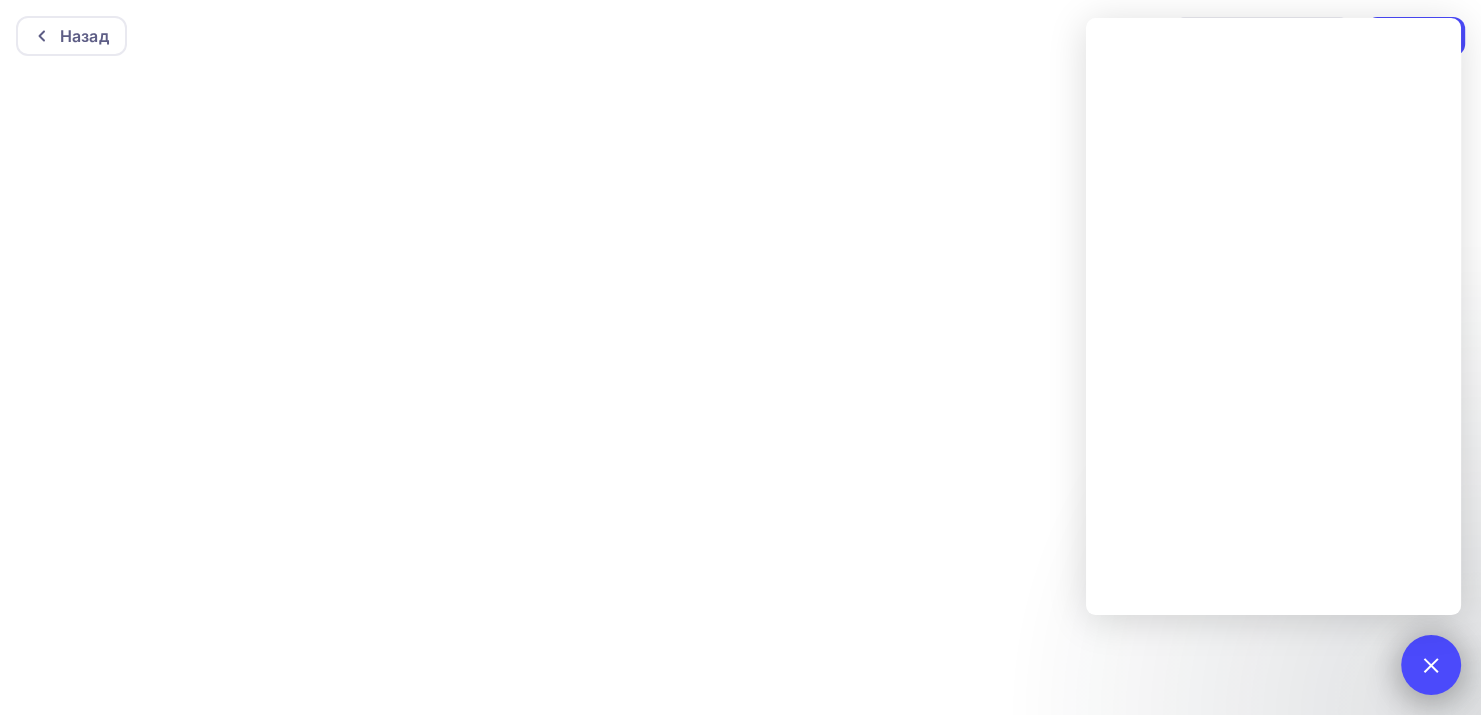 click at bounding box center [1430, 664] 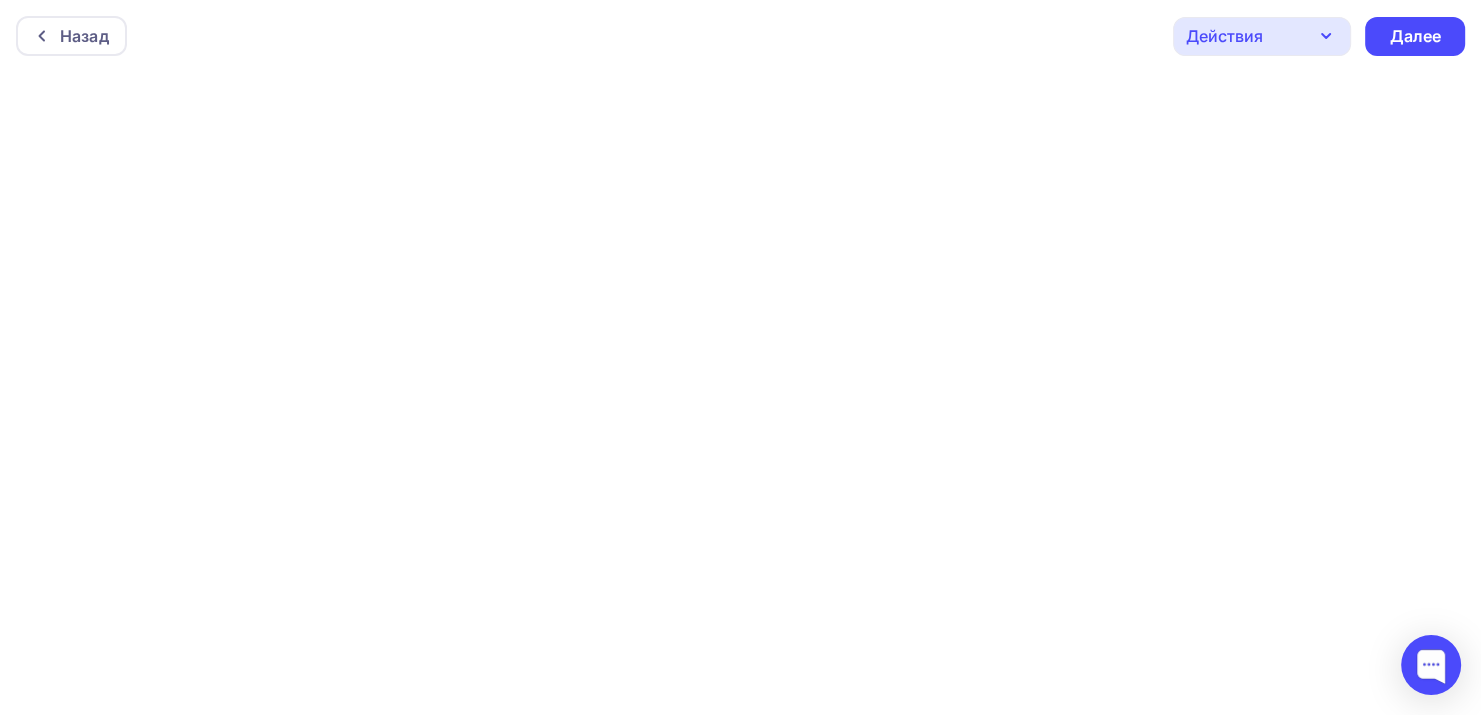 scroll, scrollTop: 4, scrollLeft: 0, axis: vertical 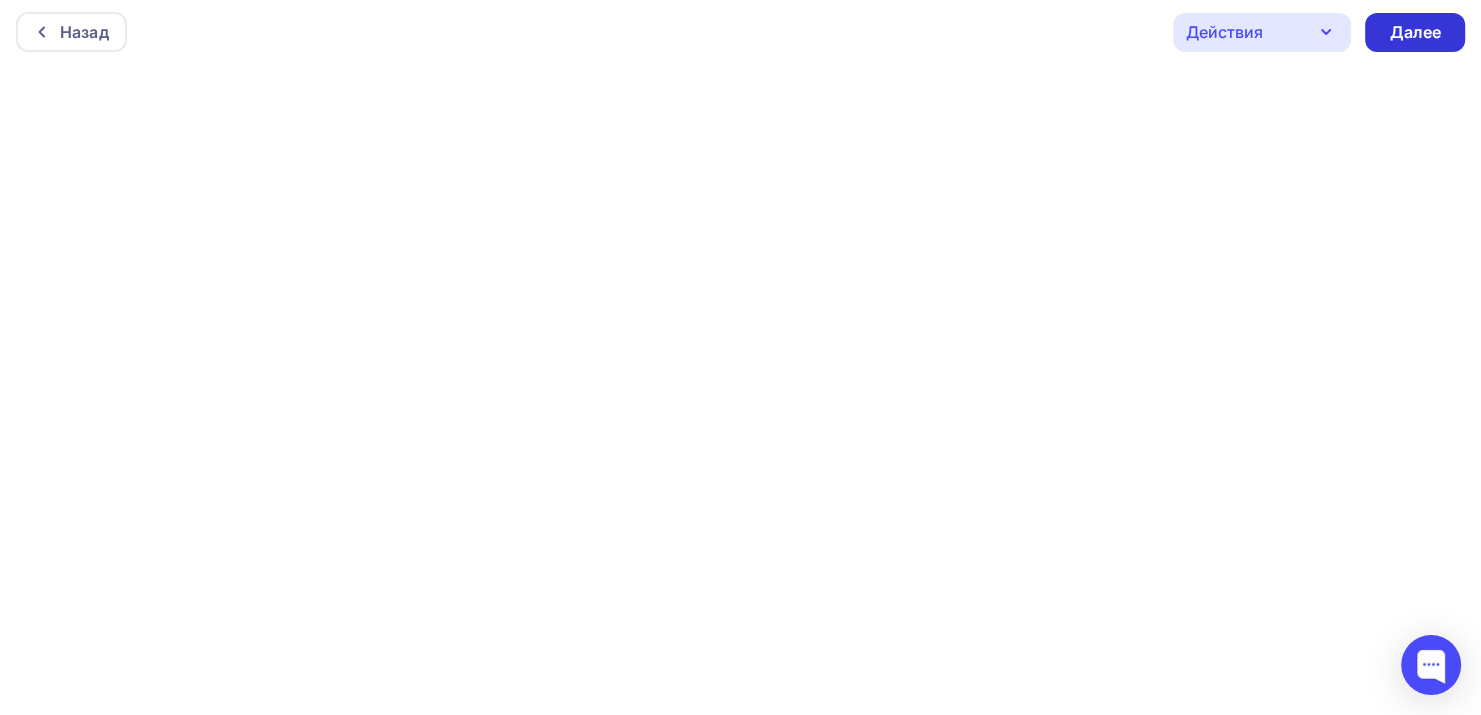 click on "Далее" at bounding box center (1415, 32) 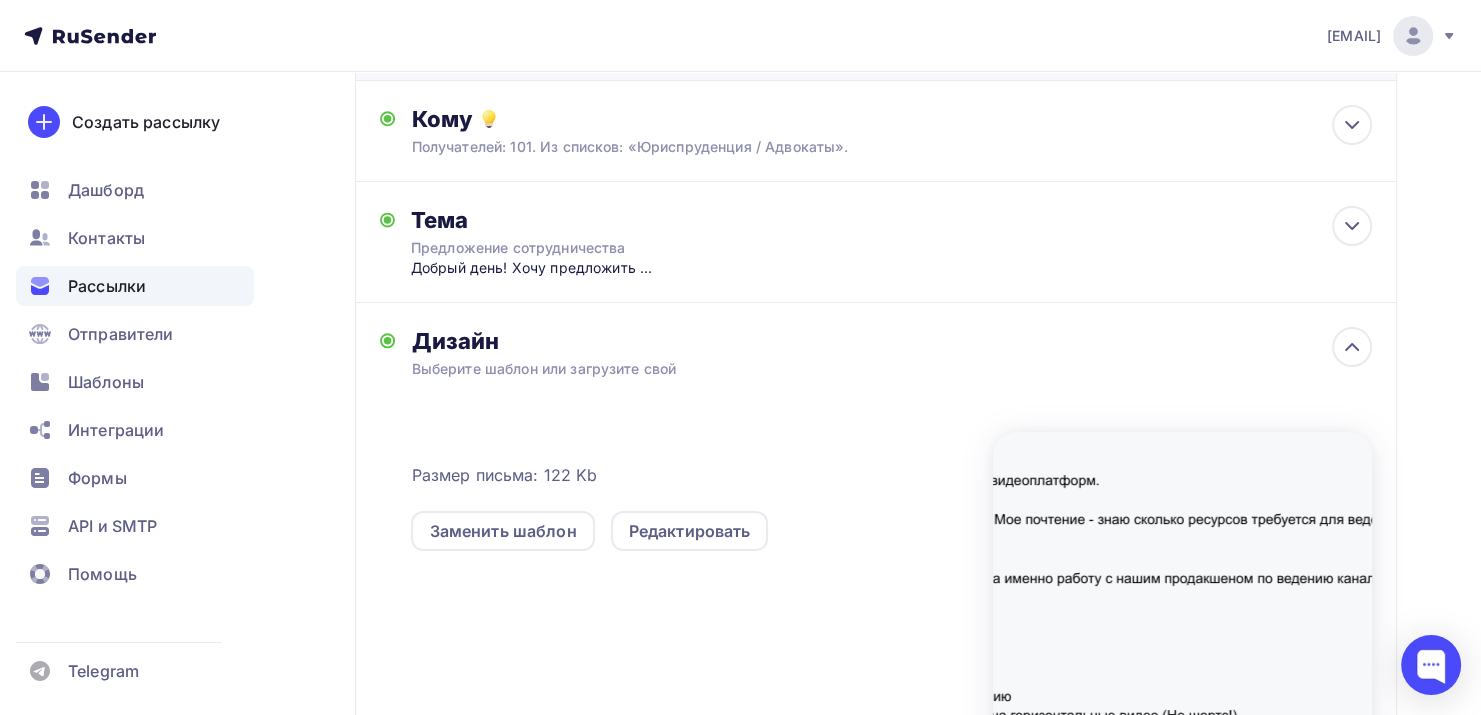 scroll, scrollTop: 0, scrollLeft: 0, axis: both 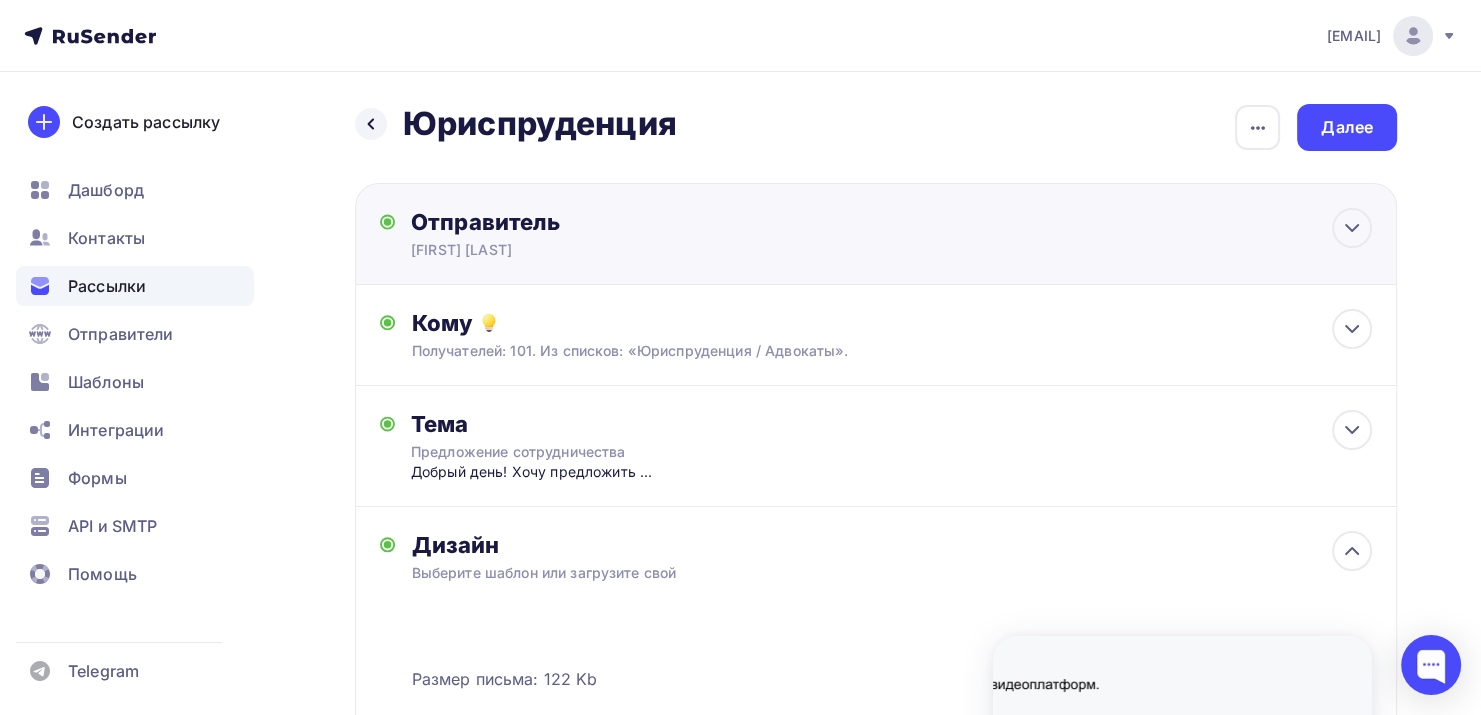 click on "Отправитель" at bounding box center (627, 222) 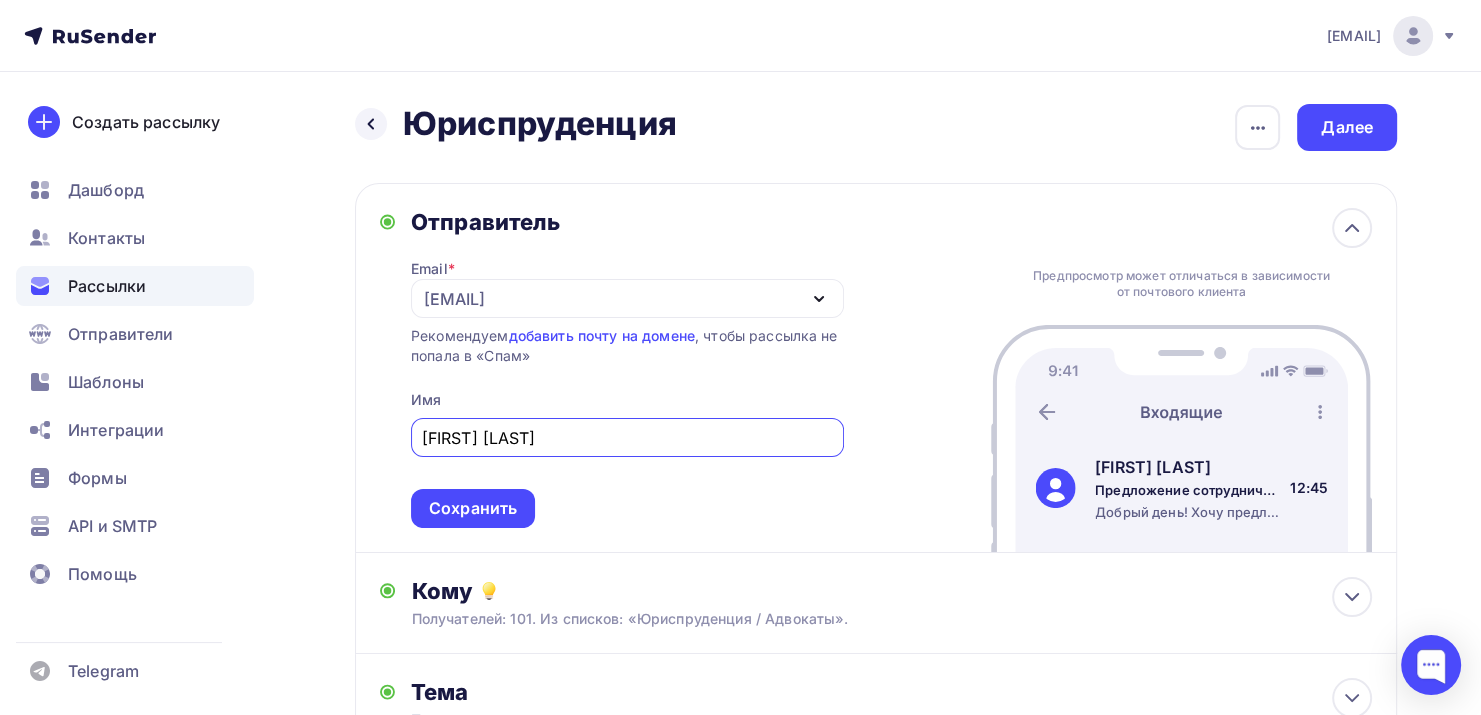 scroll, scrollTop: 0, scrollLeft: 0, axis: both 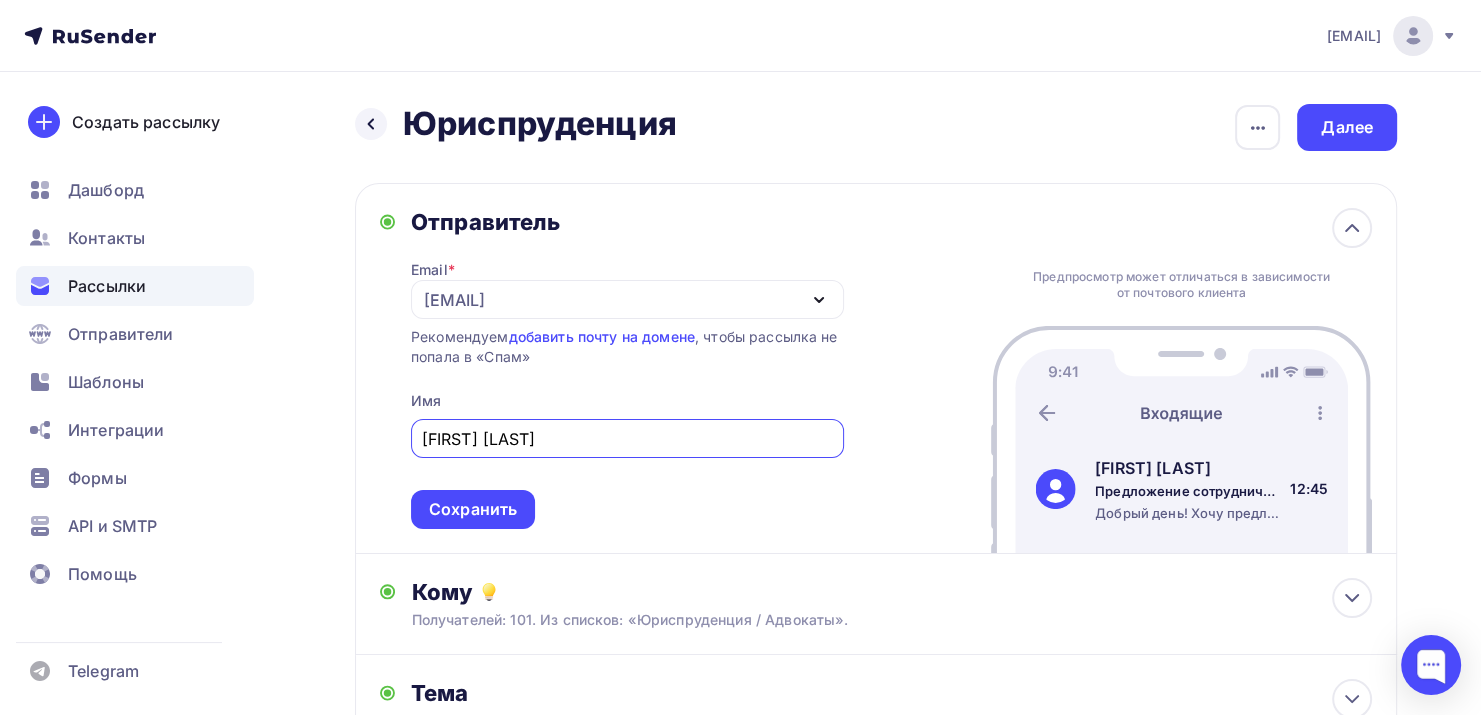 click on "[EMAIL]" at bounding box center [454, 300] 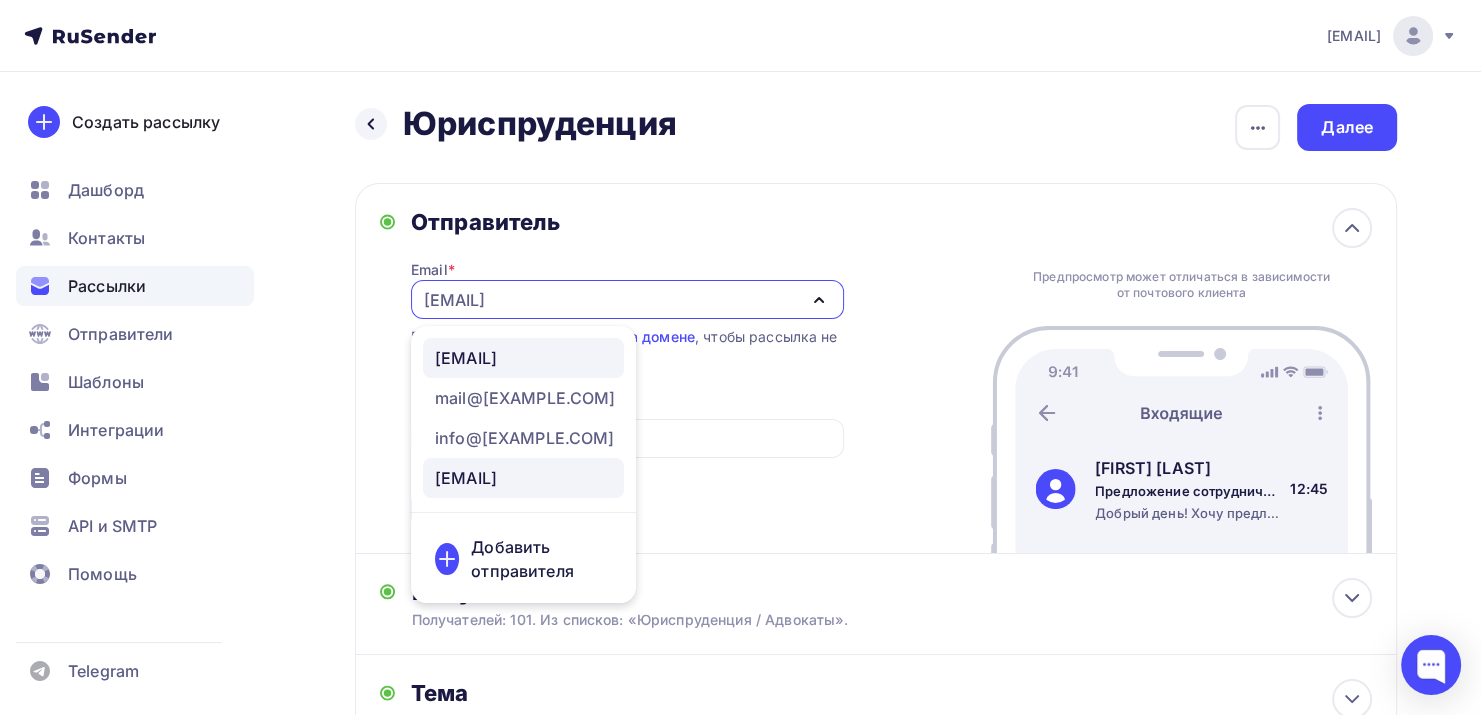click on "[EMAIL]" at bounding box center (466, 358) 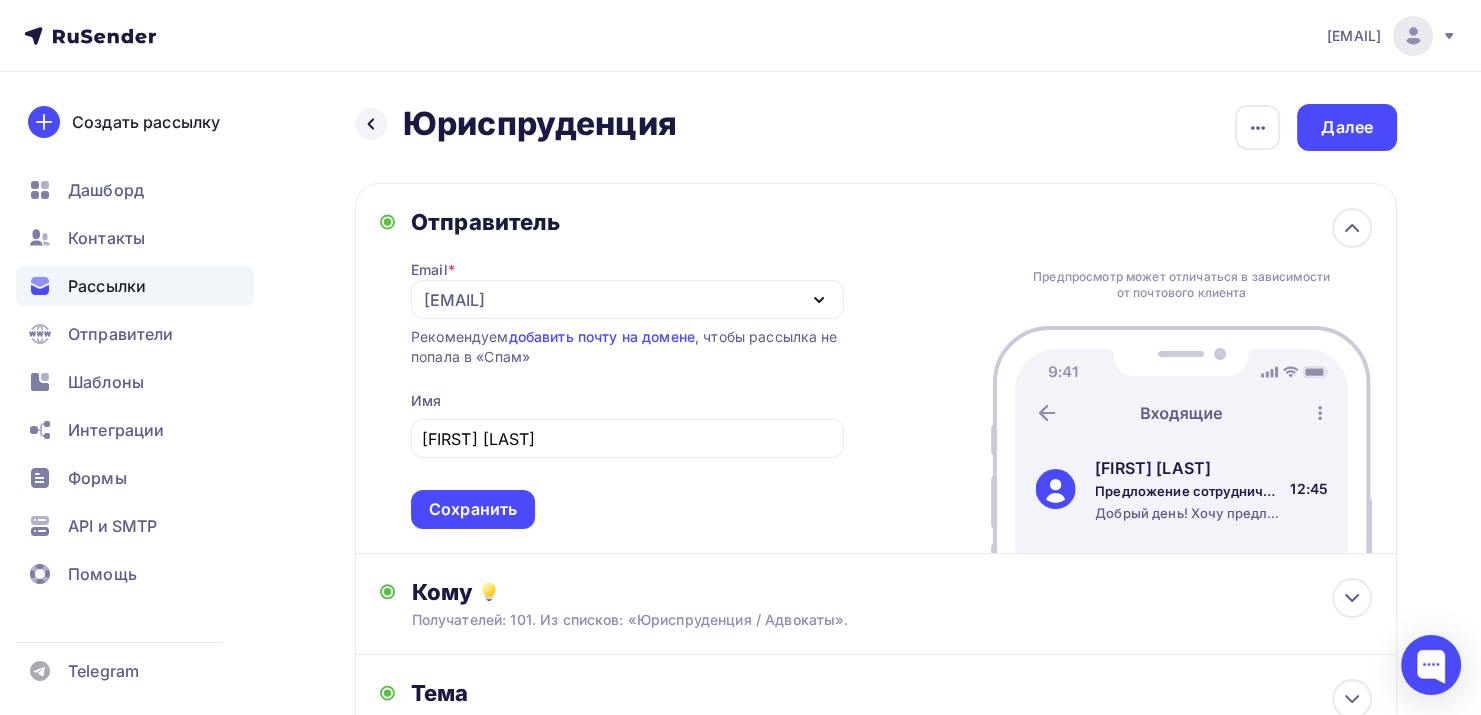 click on "[EMAIL]" at bounding box center (454, 300) 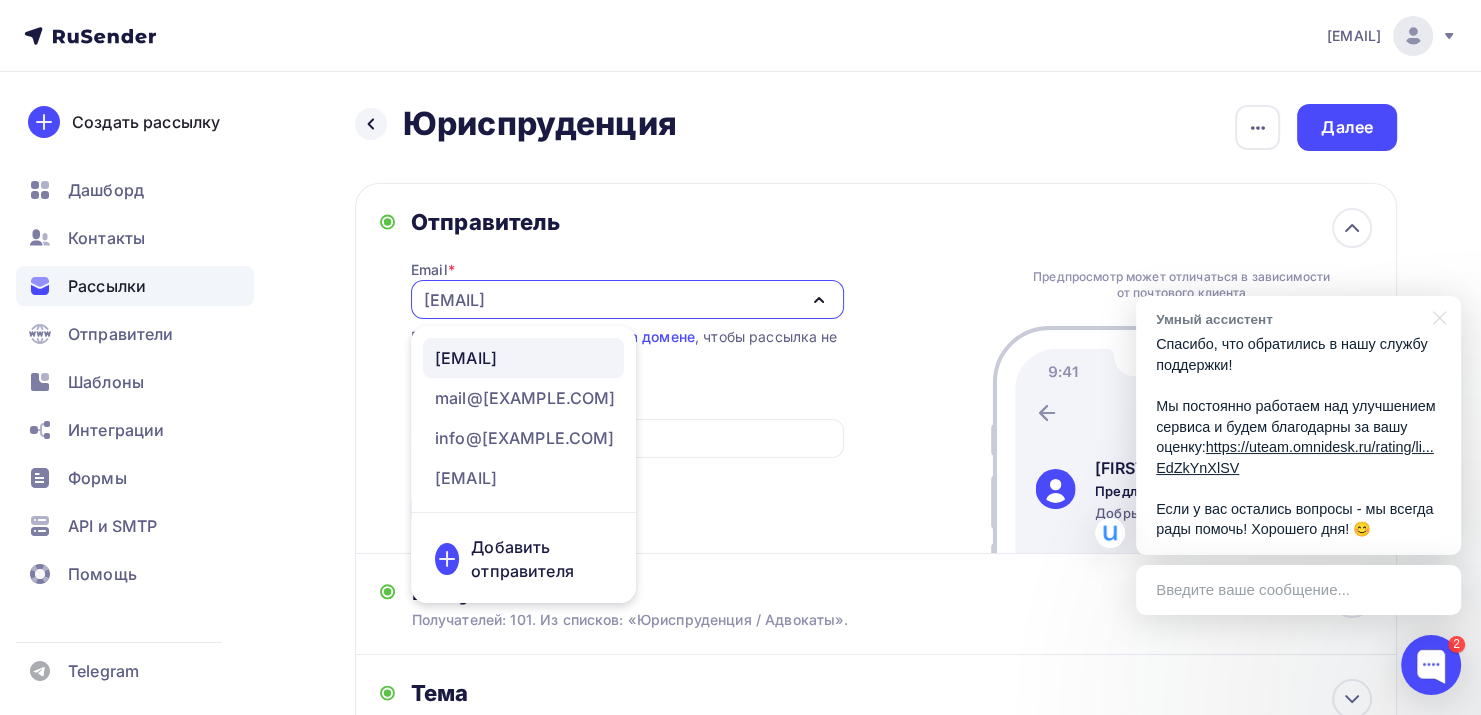 click on "[EMAIL]" at bounding box center [466, 358] 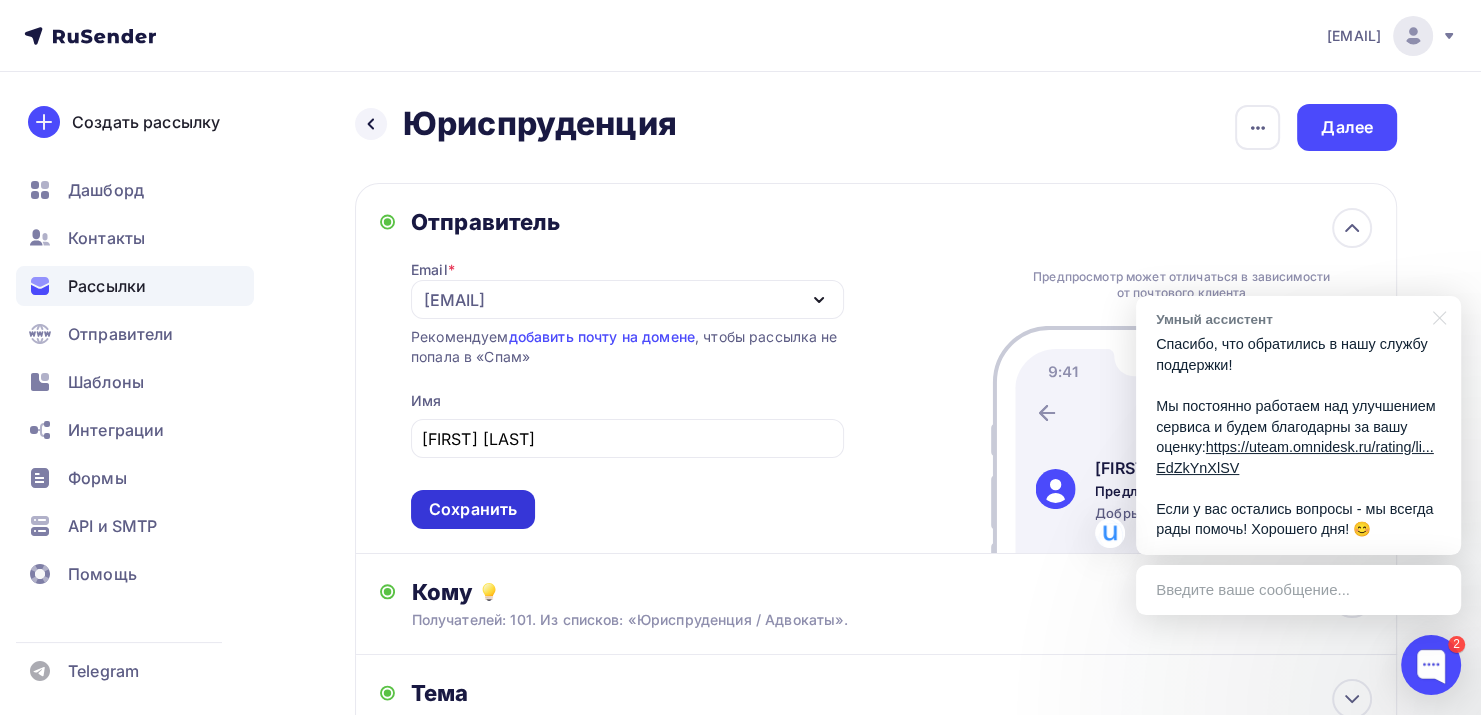 click on "Сохранить" at bounding box center (473, 509) 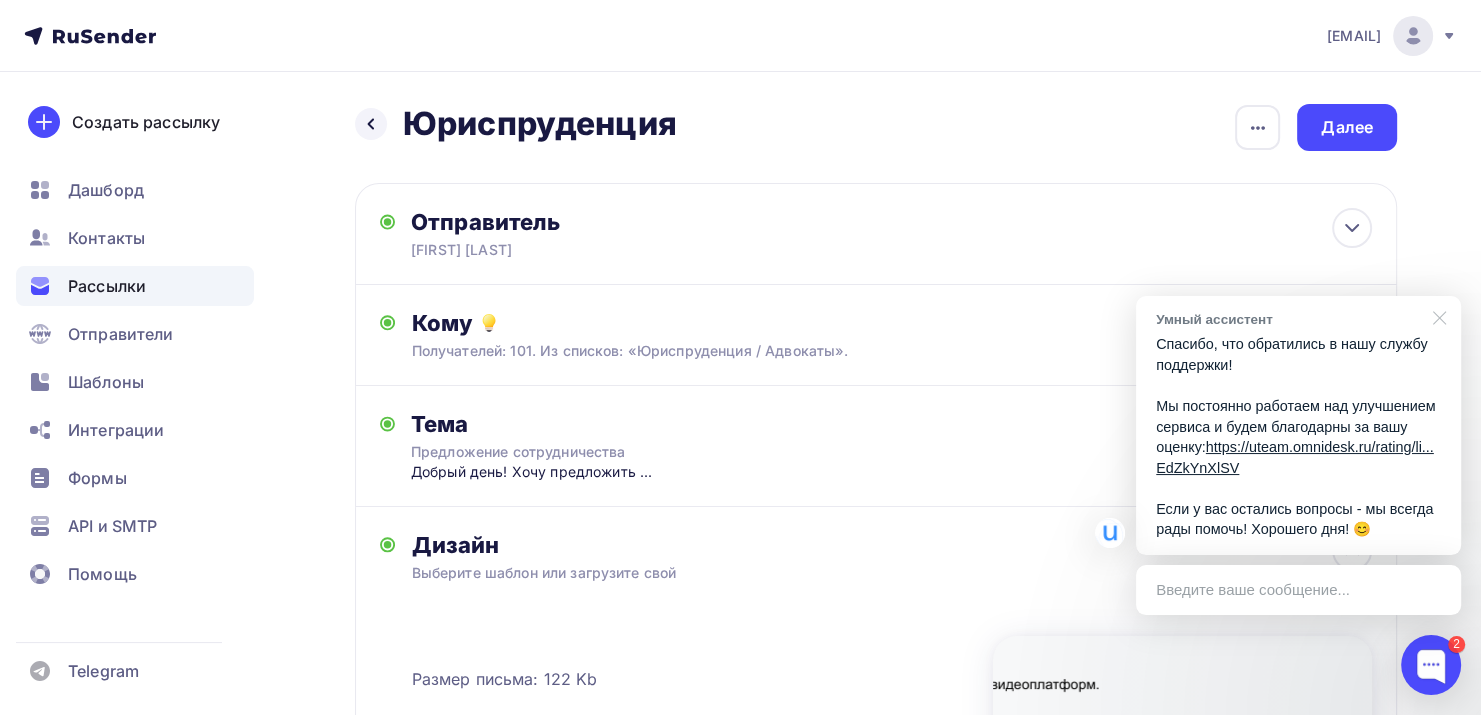 click at bounding box center (1436, 316) 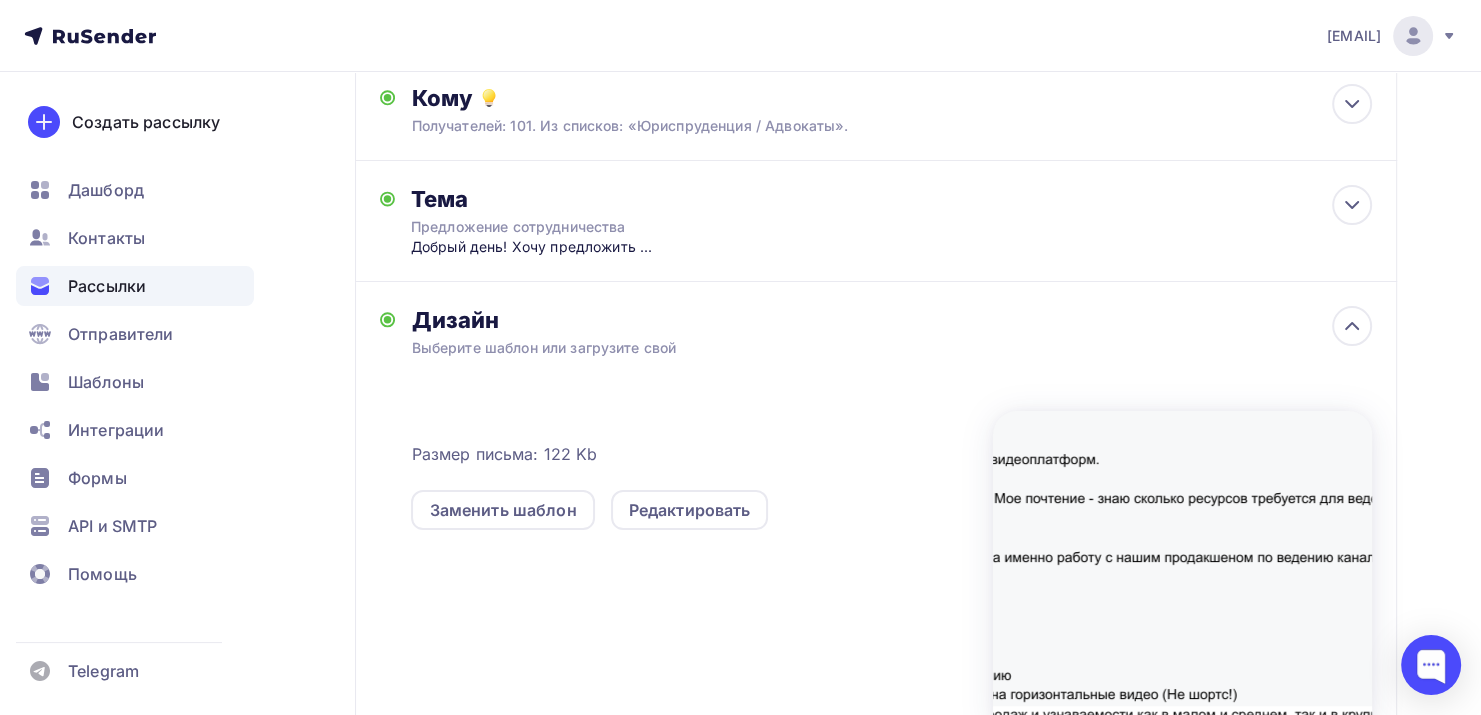 scroll, scrollTop: 0, scrollLeft: 0, axis: both 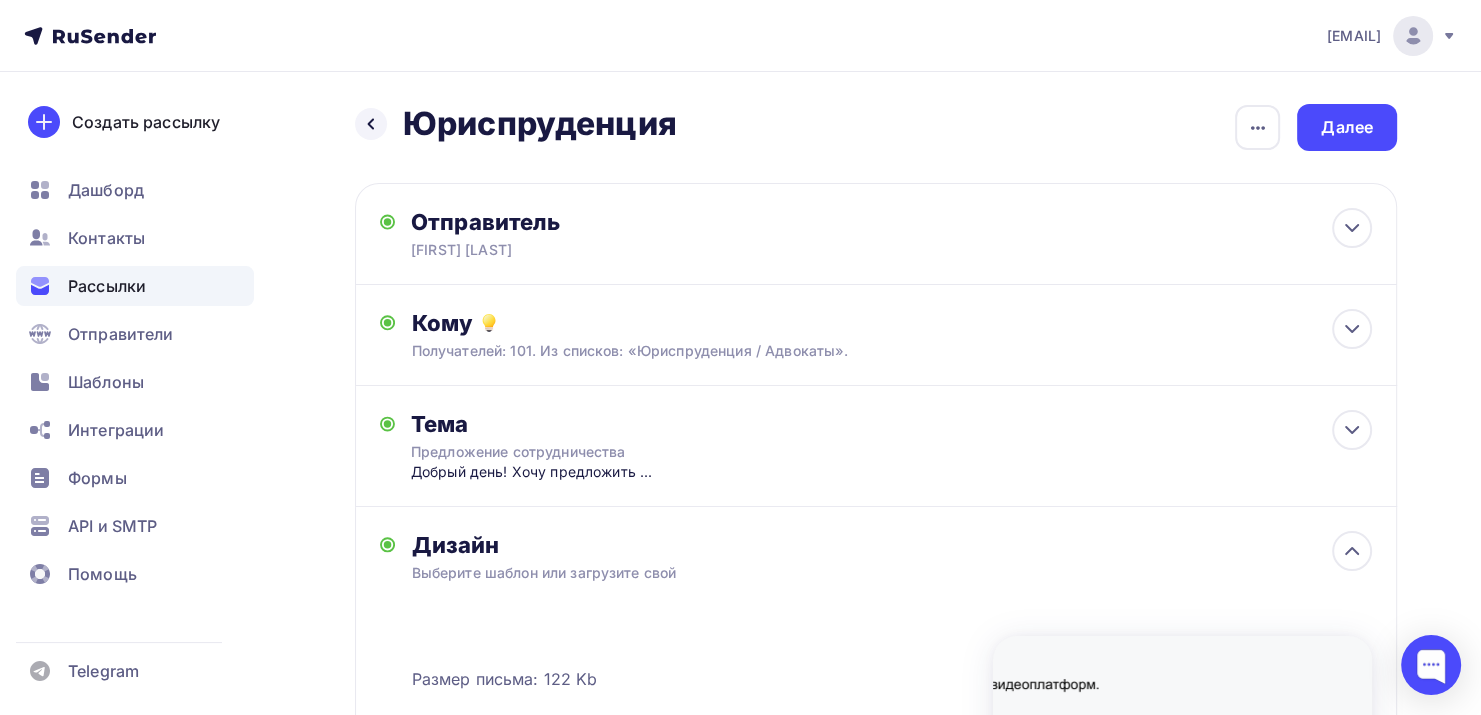 drag, startPoint x: 1375, startPoint y: 123, endPoint x: 1228, endPoint y: 139, distance: 147.86818 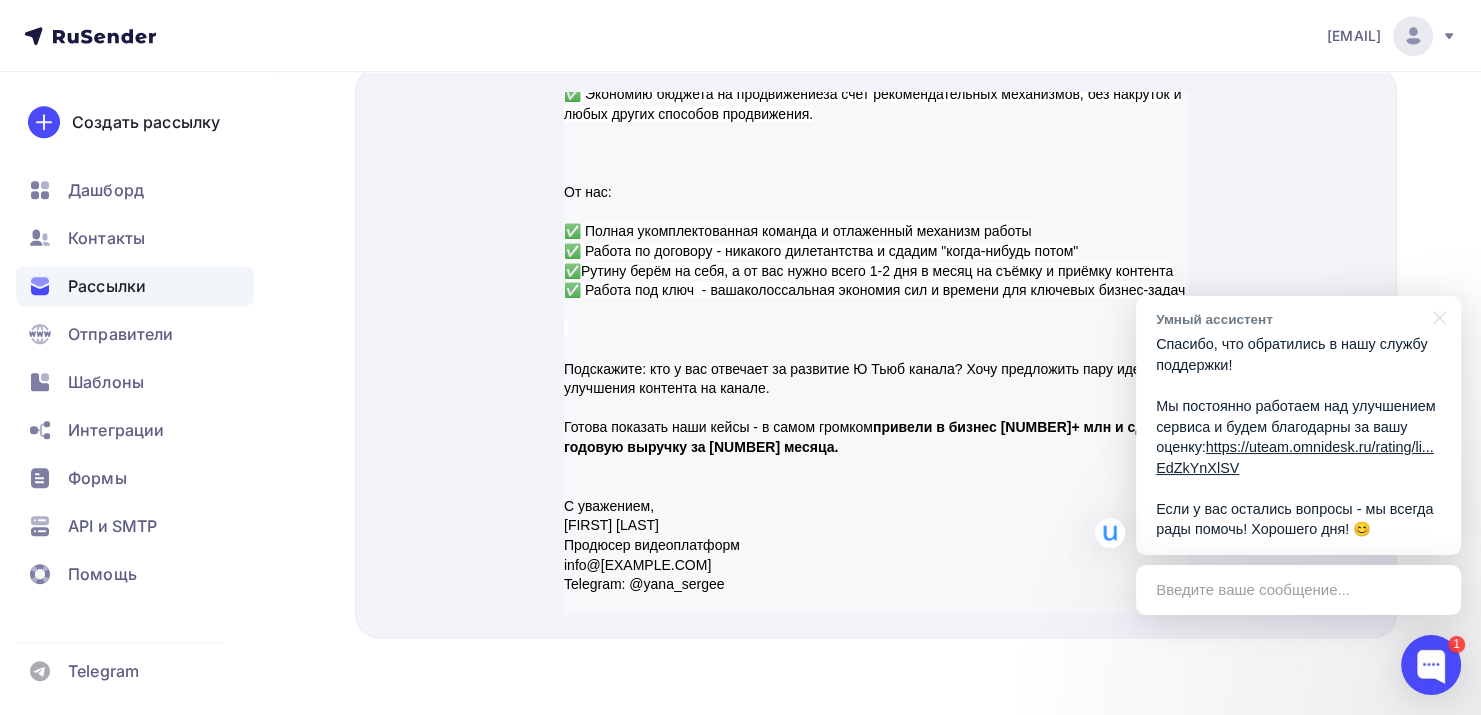 scroll, scrollTop: 493, scrollLeft: 0, axis: vertical 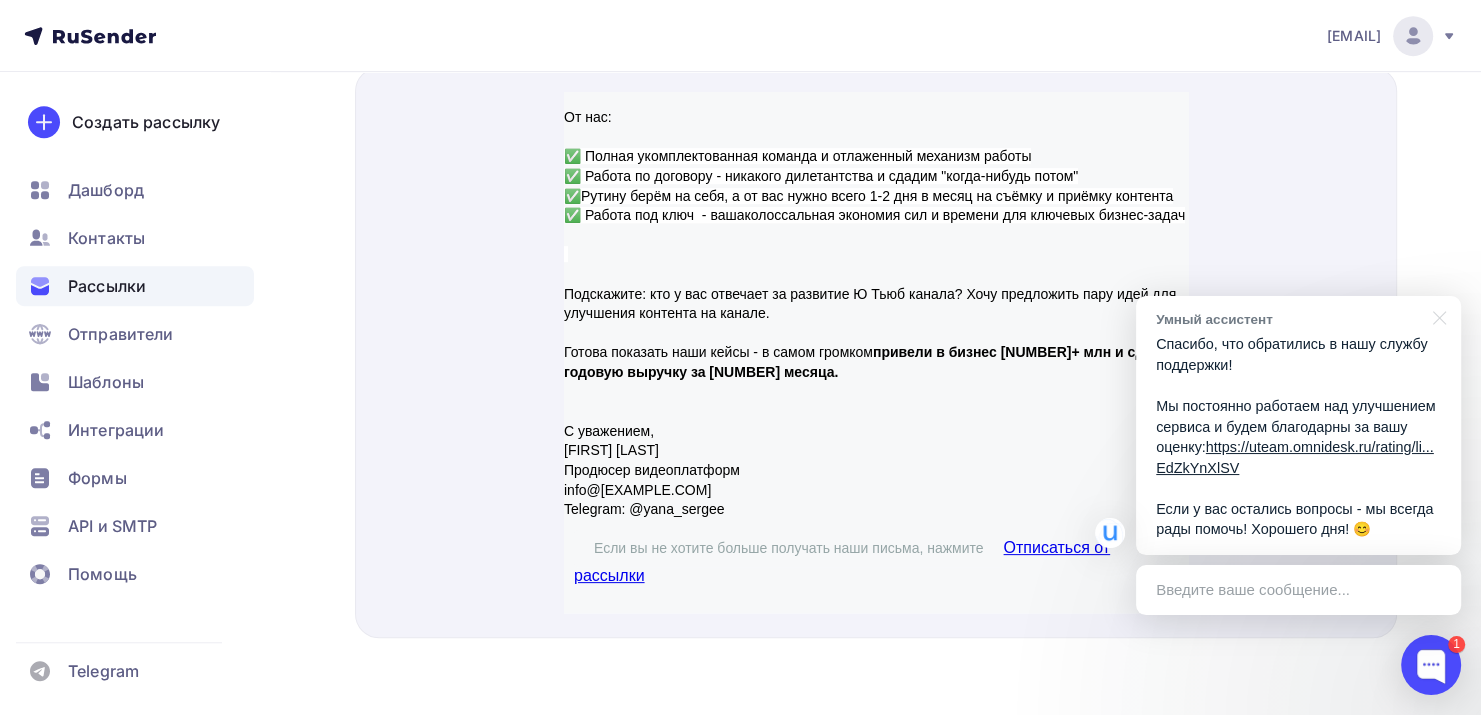 click on "Введите ваше сообщение..." at bounding box center [1298, 590] 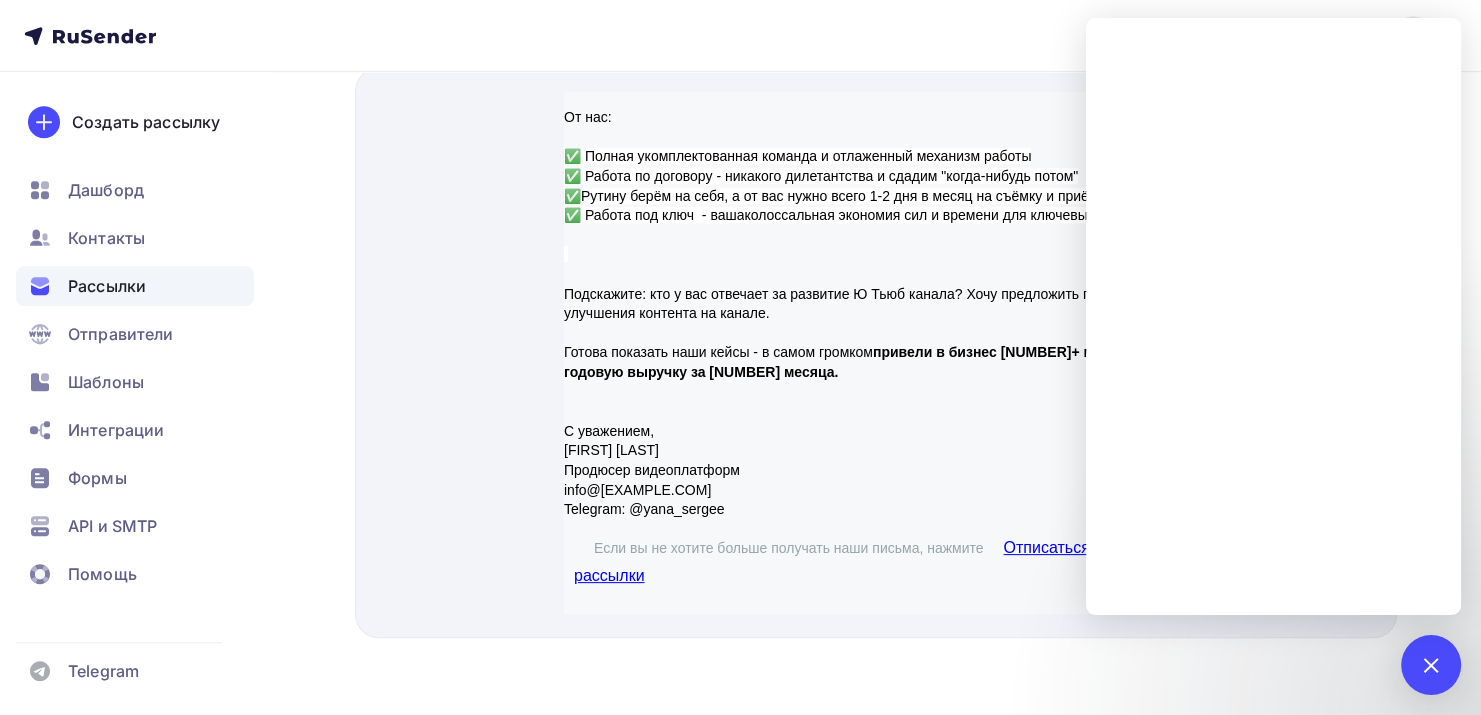 click on "С уважением, [NAME] [LAST] Продюсер видеоплатформ [EMAIL] Telegram: @[TELEGRAM_USERNAME]" at bounding box center [876, 447] 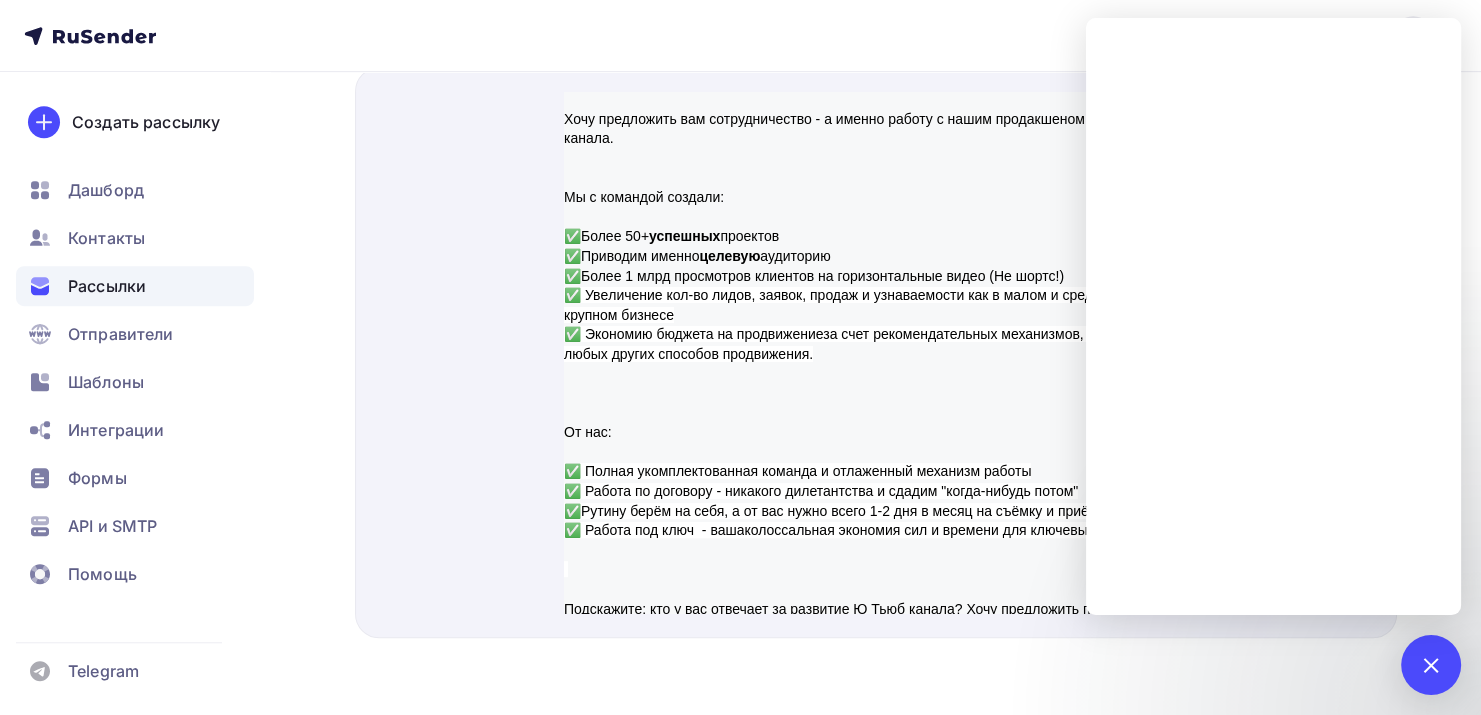 scroll, scrollTop: 0, scrollLeft: 0, axis: both 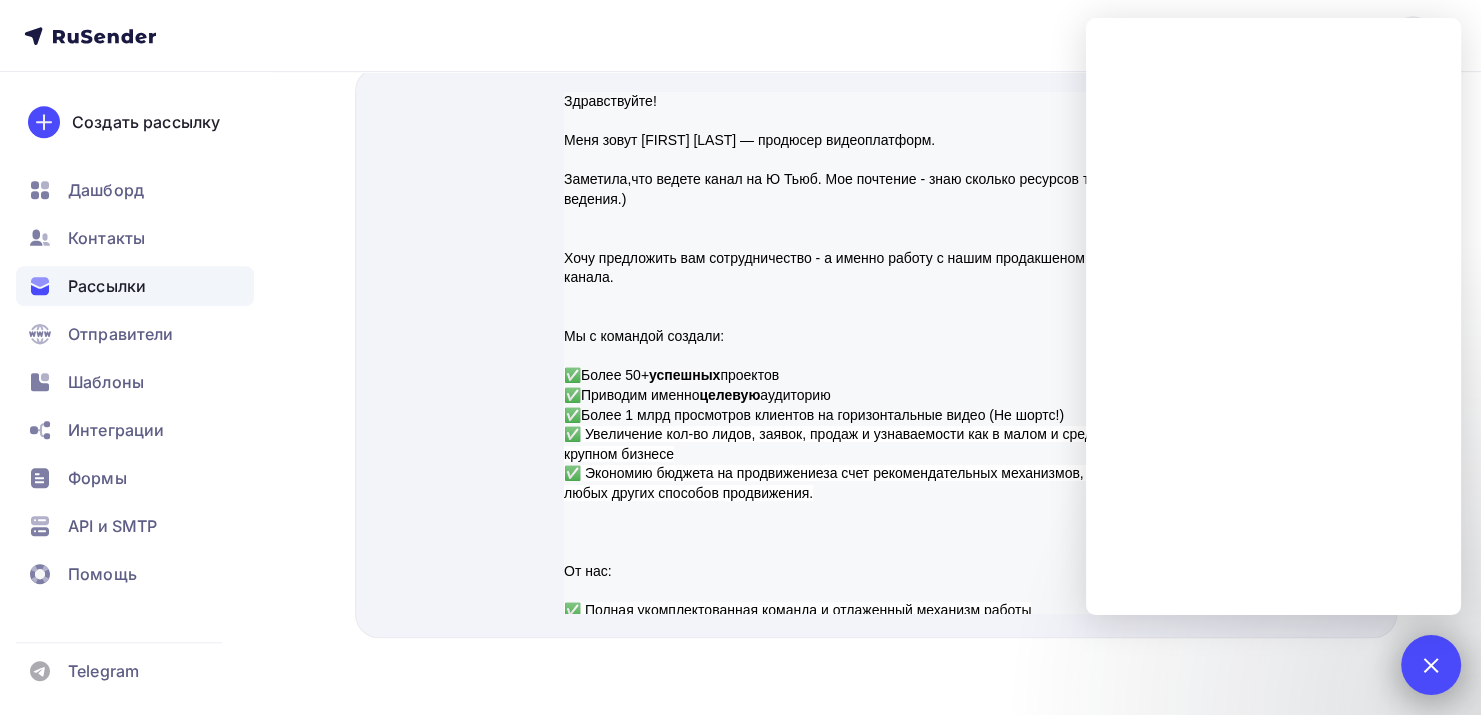 click on "1" at bounding box center [1431, 665] 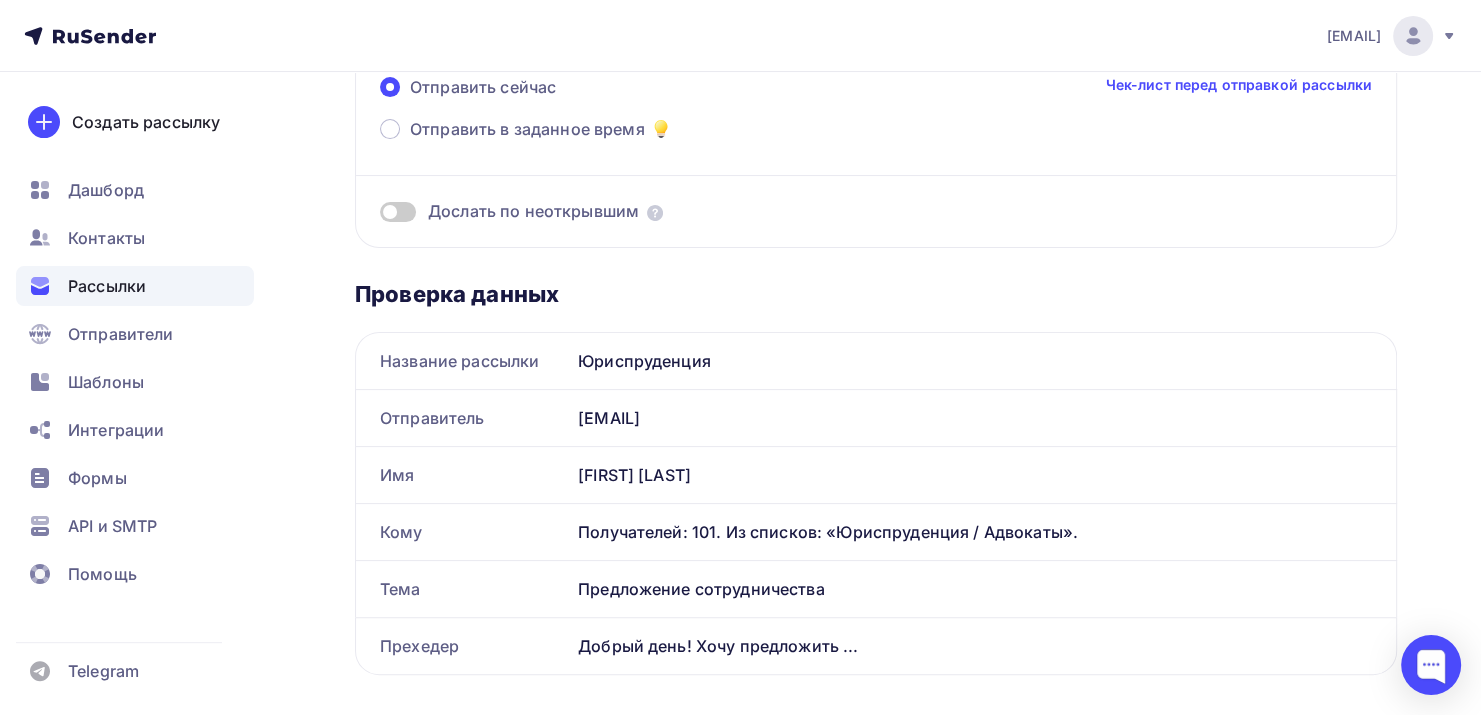 scroll, scrollTop: 25, scrollLeft: 0, axis: vertical 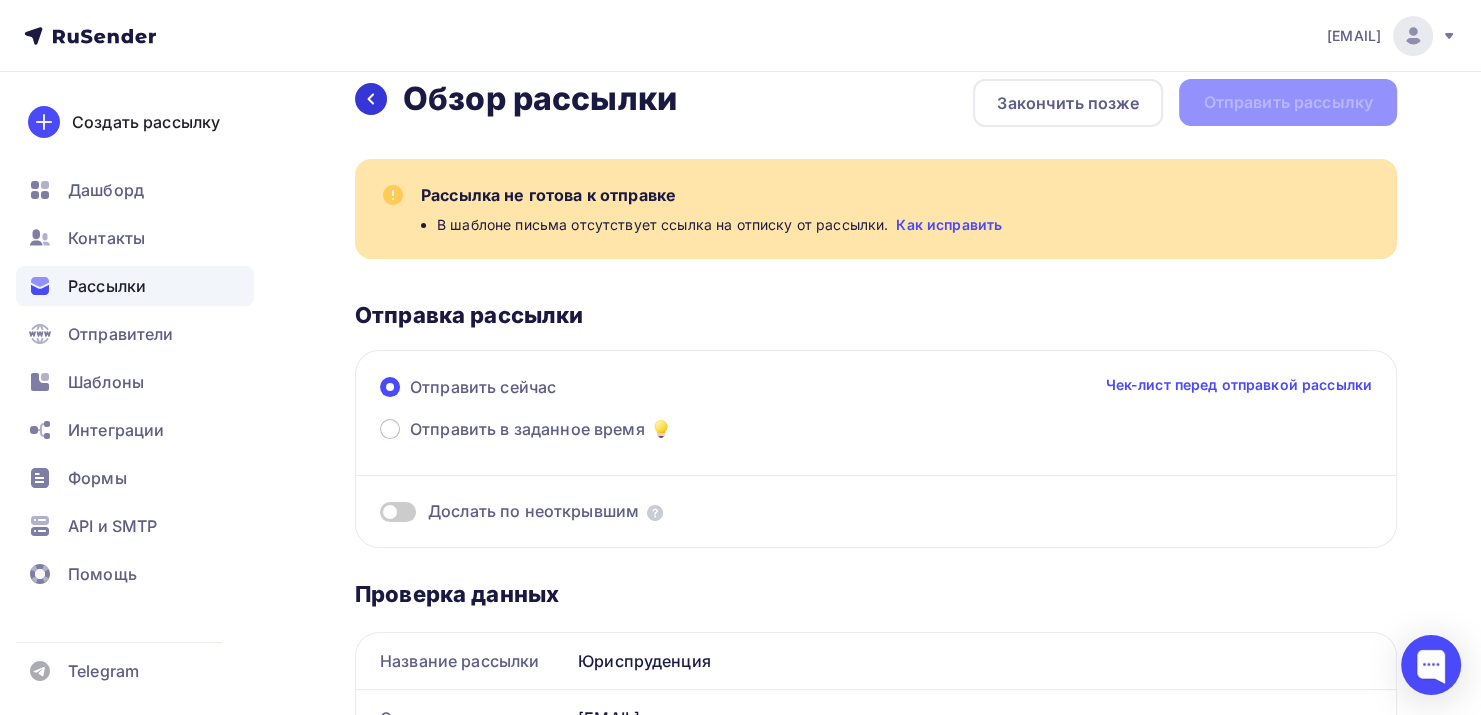 click 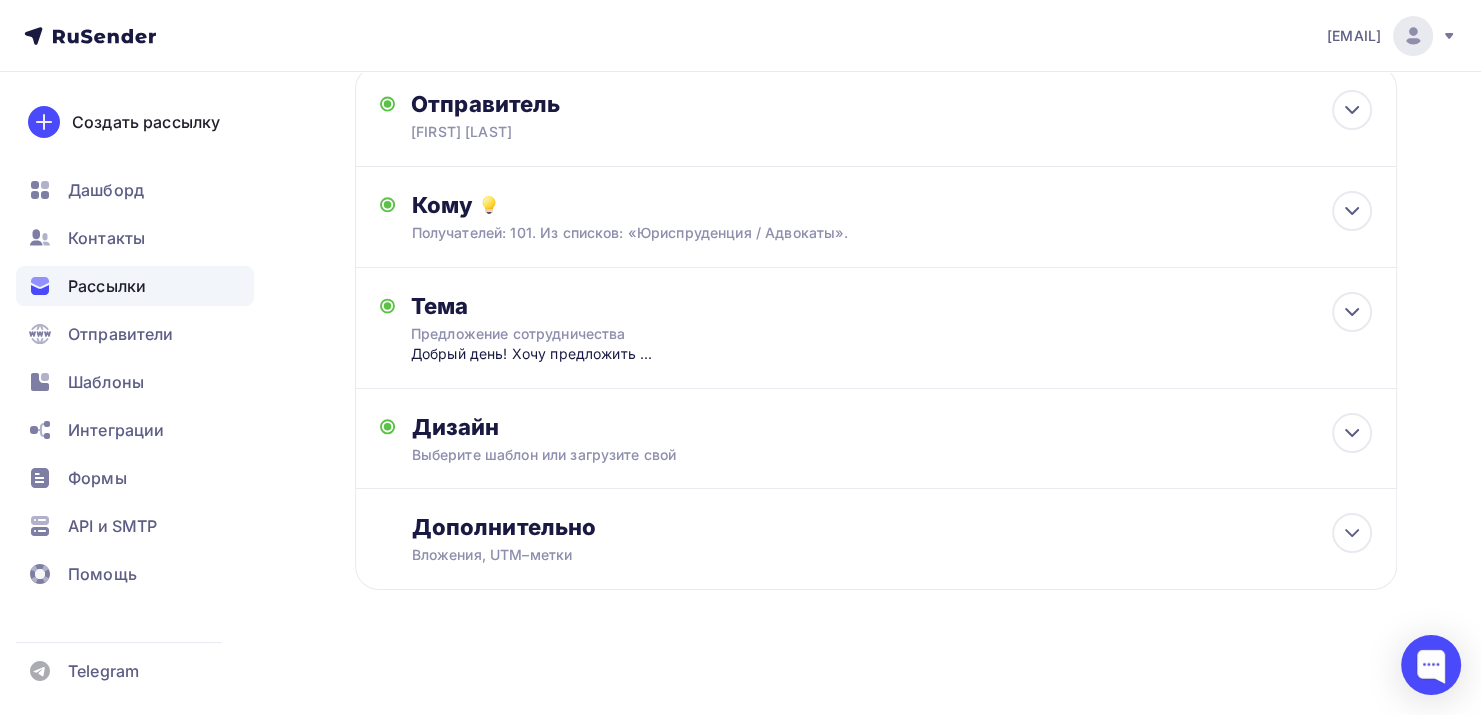 scroll, scrollTop: 120, scrollLeft: 0, axis: vertical 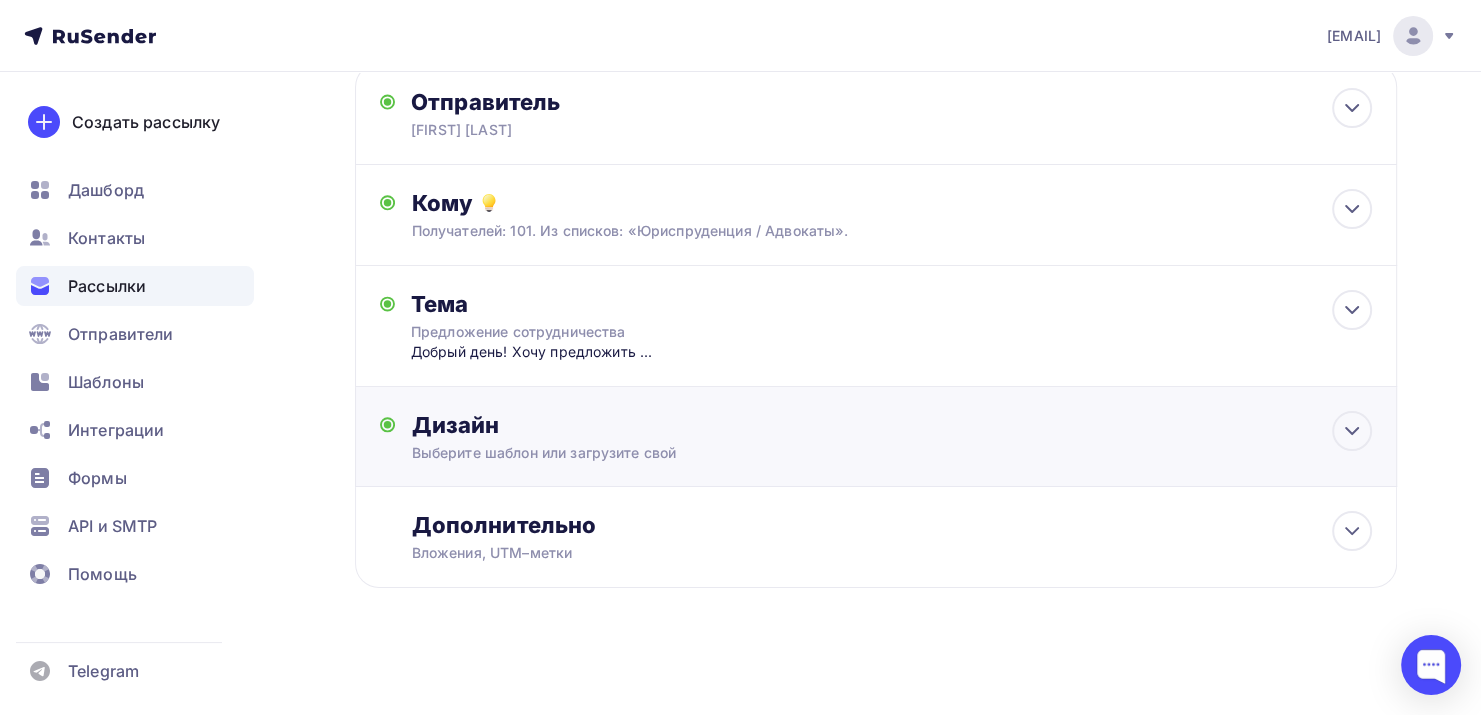 click on "Дизайн" at bounding box center (891, 425) 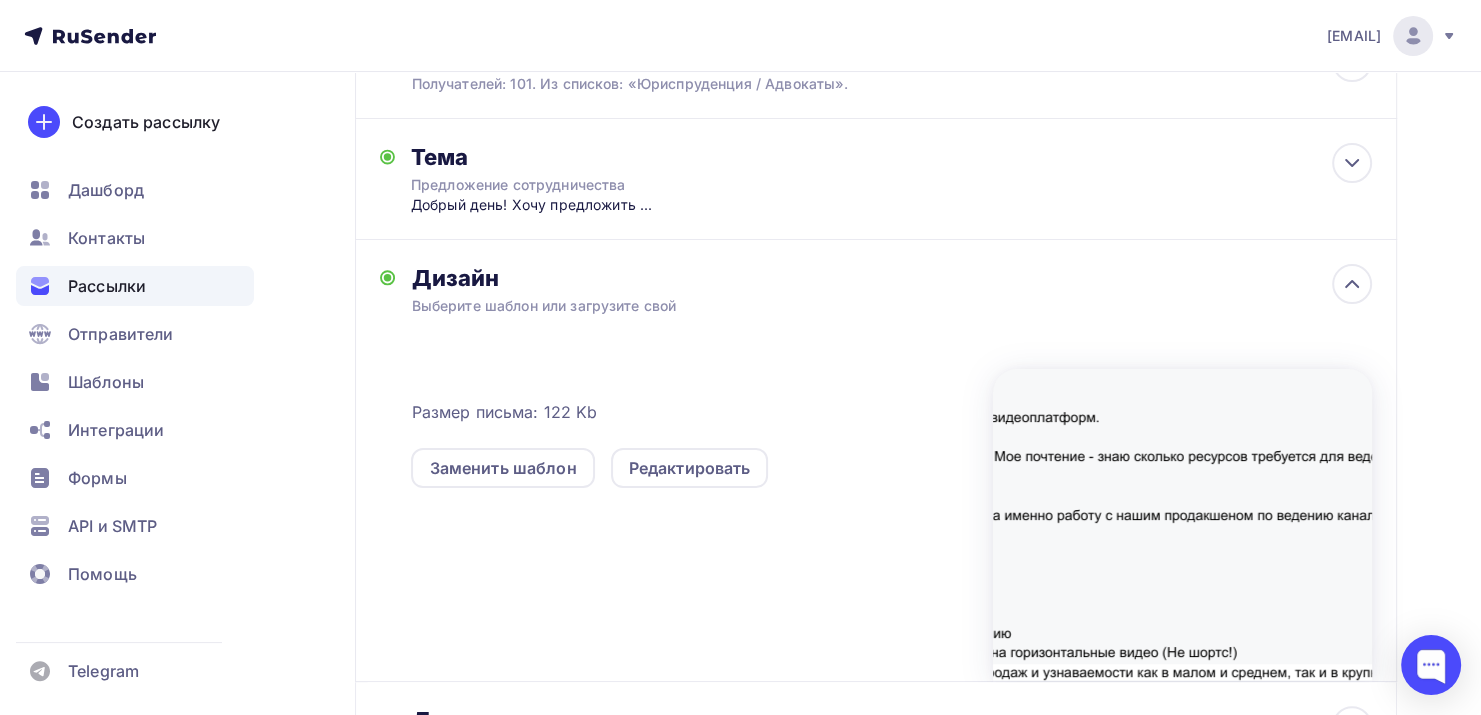 scroll, scrollTop: 463, scrollLeft: 0, axis: vertical 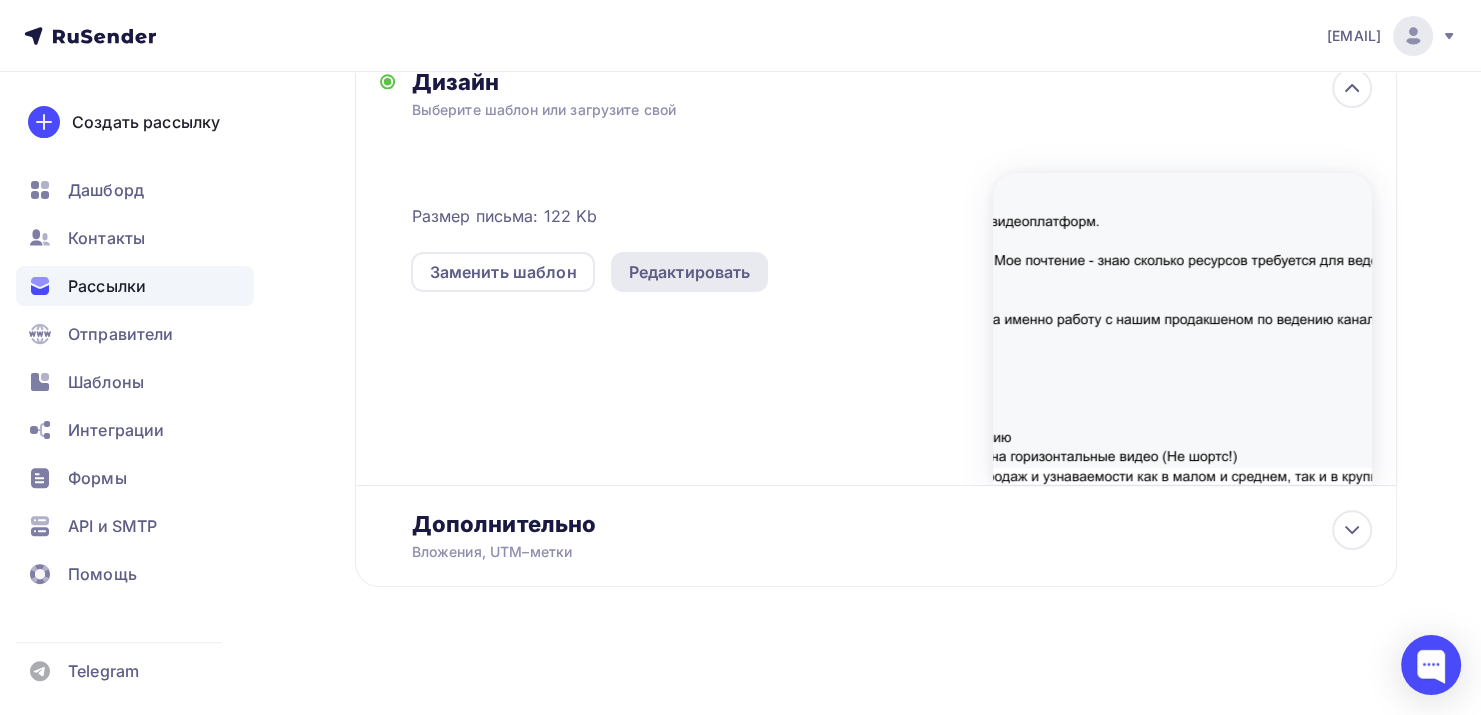 drag, startPoint x: 675, startPoint y: 278, endPoint x: 447, endPoint y: 483, distance: 306.60886 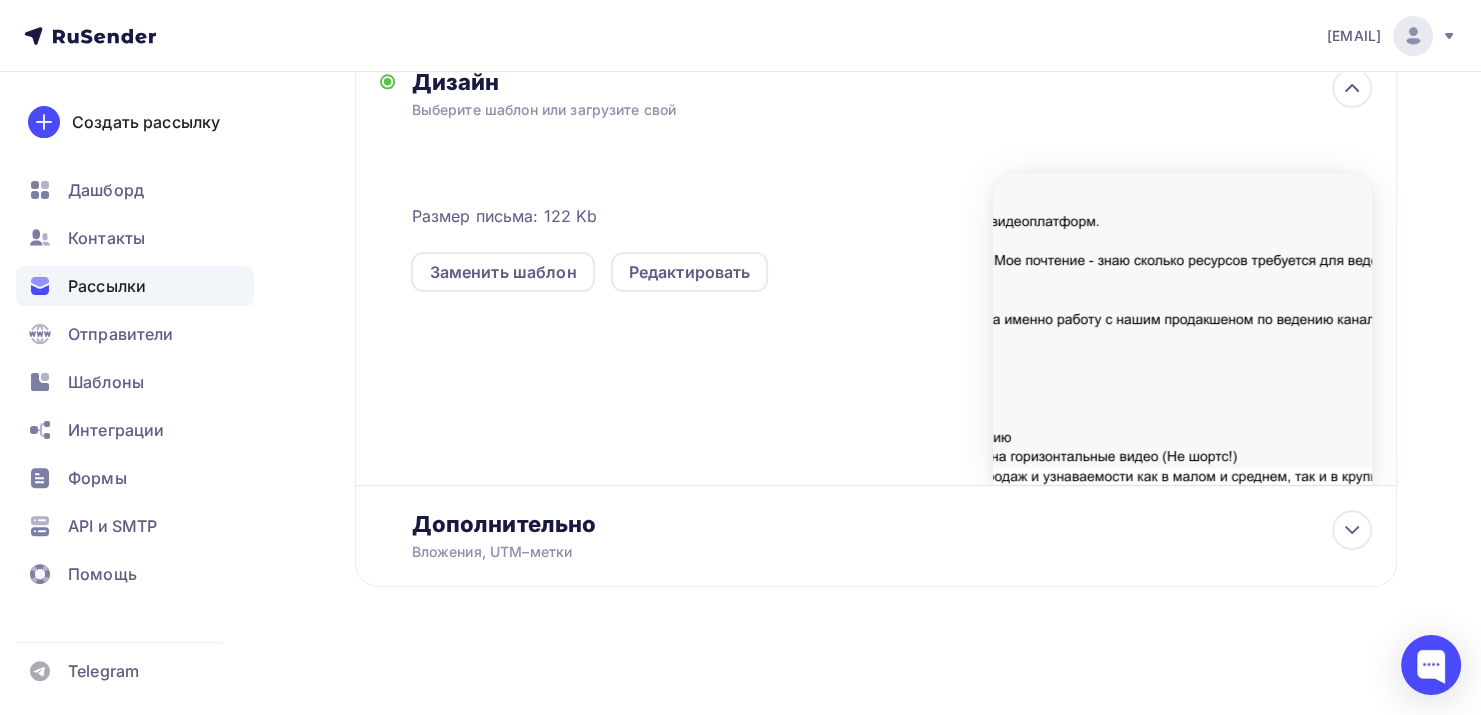 click on "Редактировать" at bounding box center (690, 272) 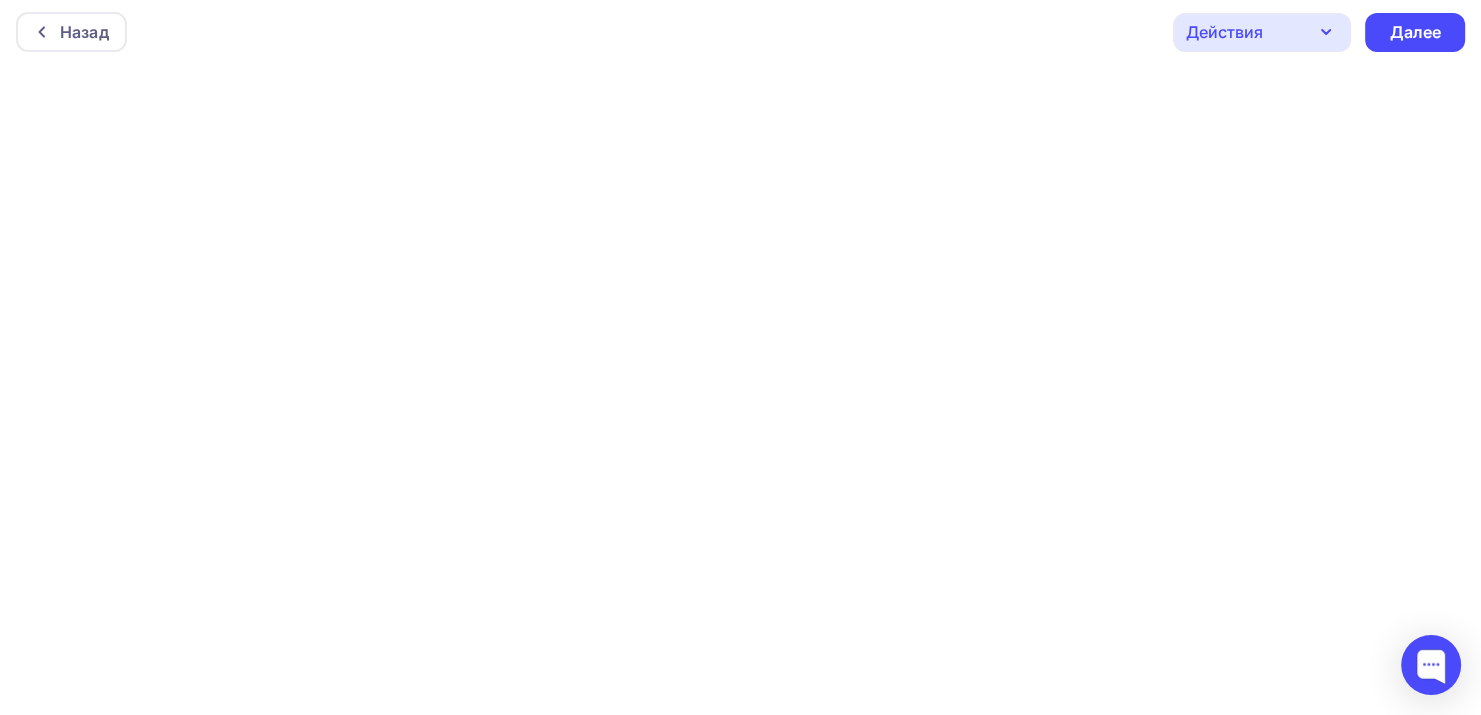 scroll, scrollTop: 4, scrollLeft: 0, axis: vertical 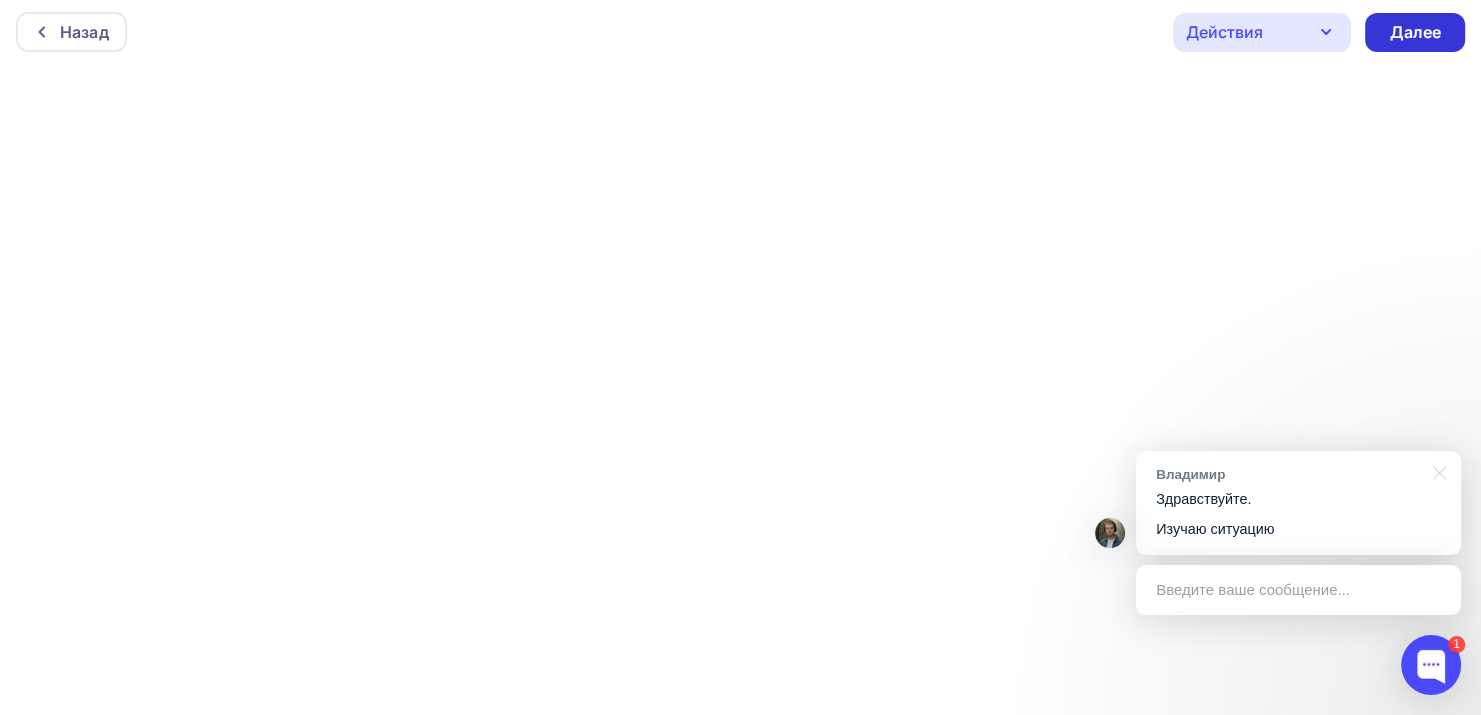click on "Далее" at bounding box center [1415, 32] 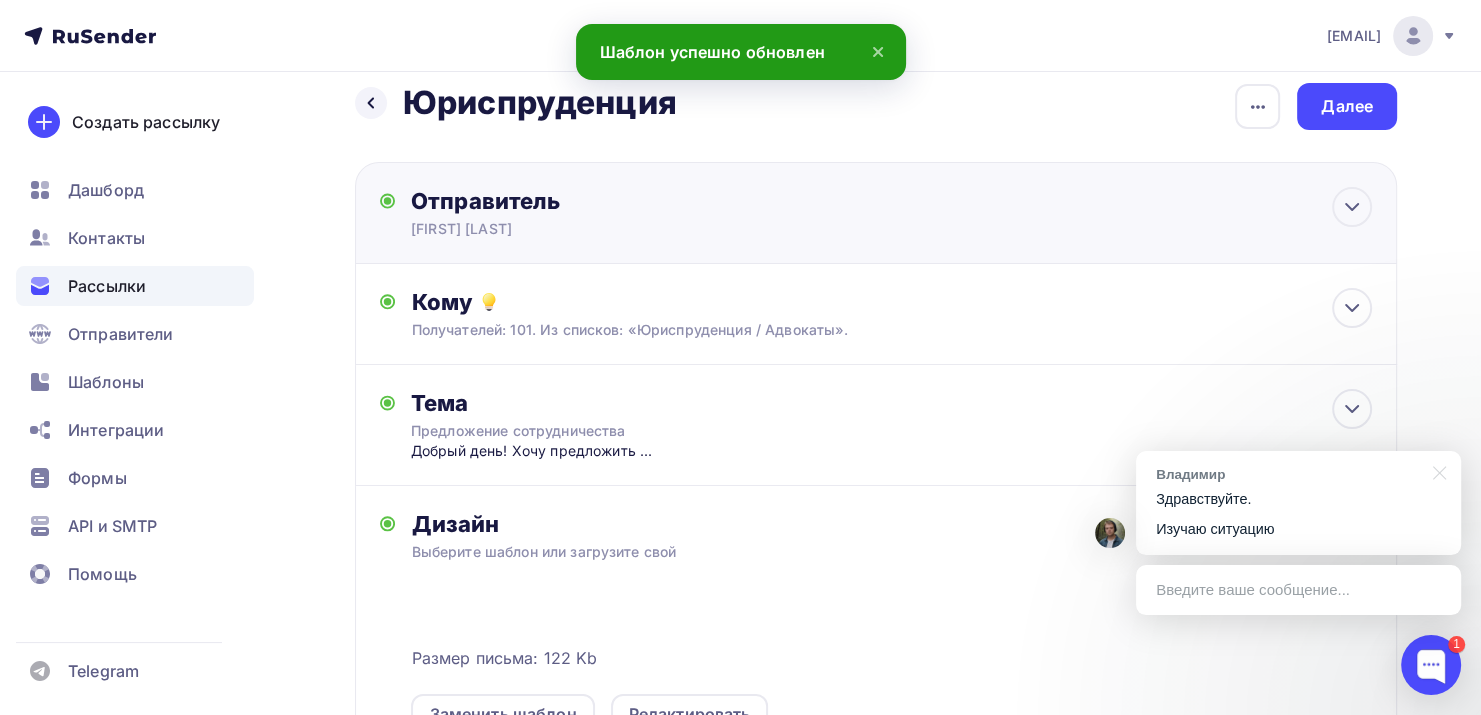 scroll, scrollTop: 0, scrollLeft: 0, axis: both 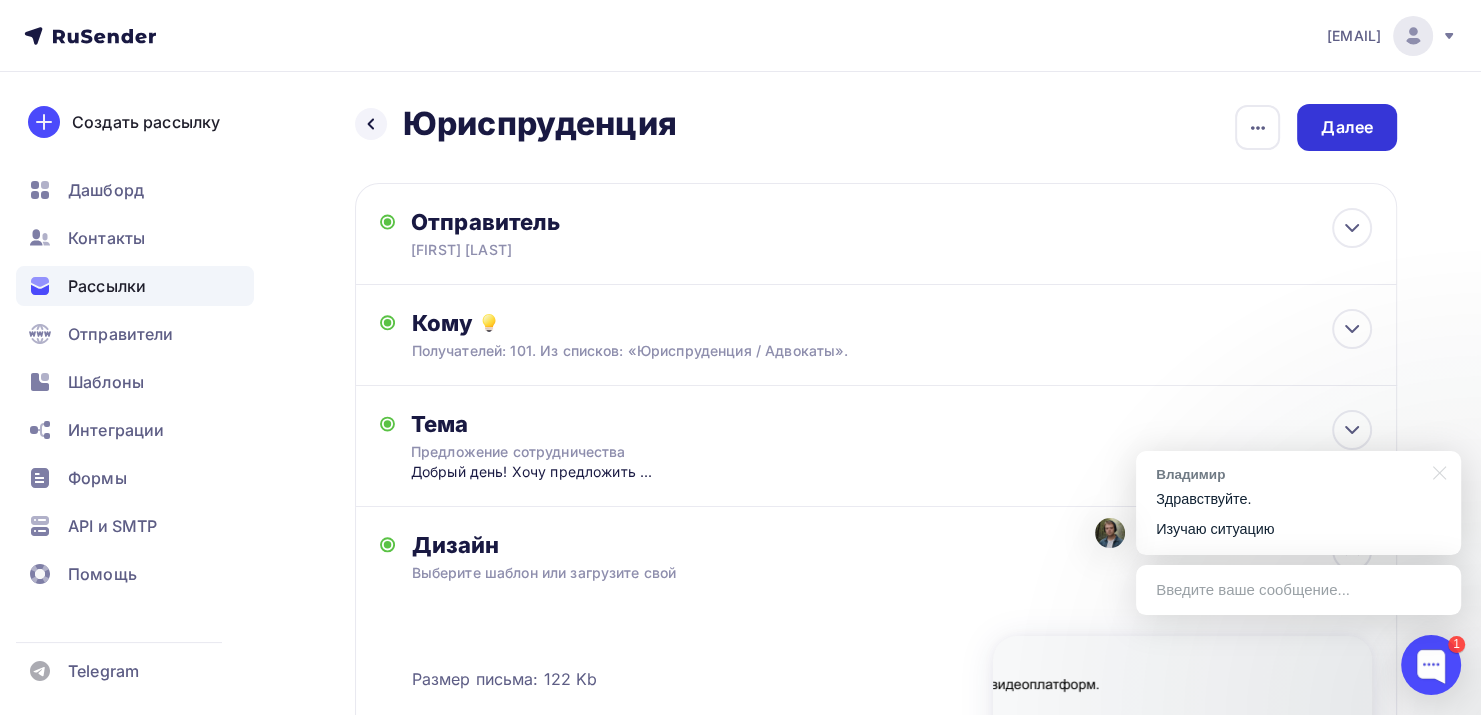 click on "Далее" at bounding box center (1347, 127) 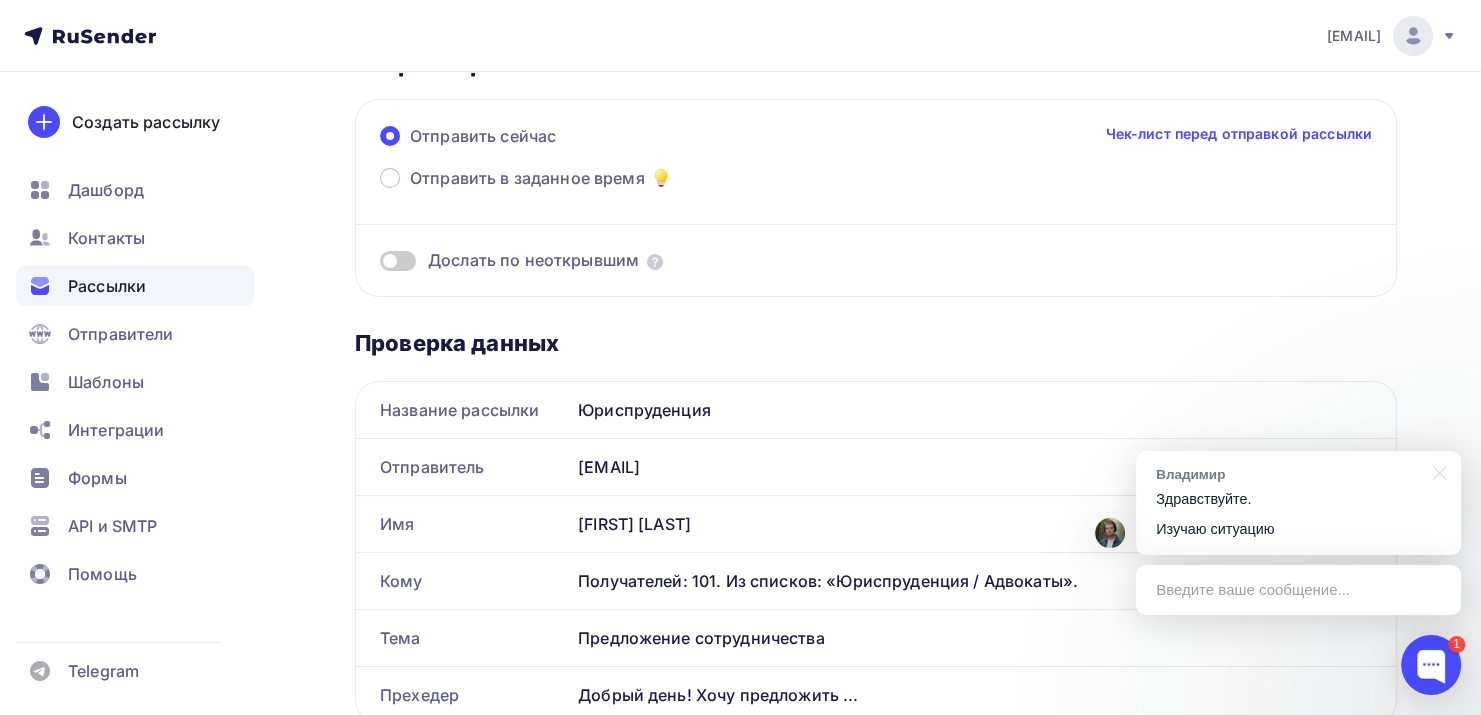 scroll, scrollTop: 0, scrollLeft: 0, axis: both 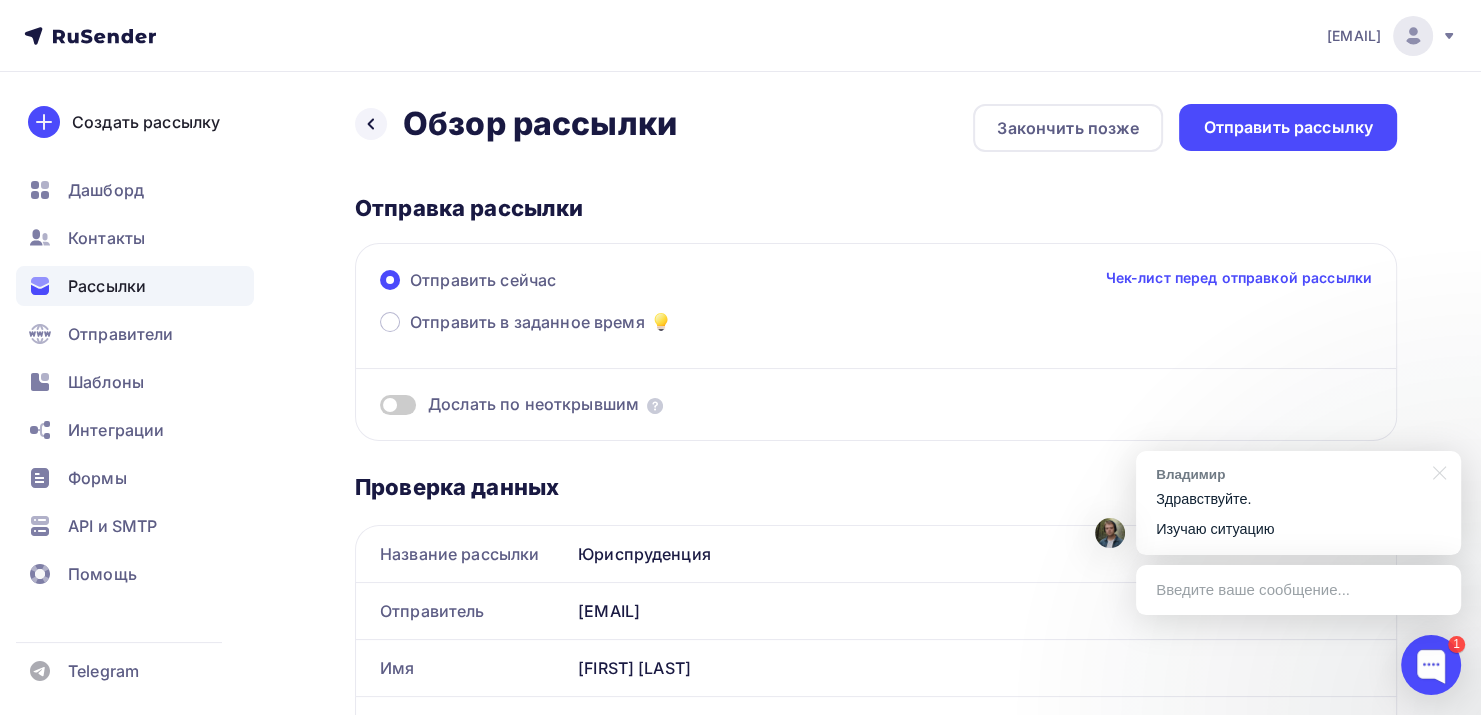 click at bounding box center [398, 405] 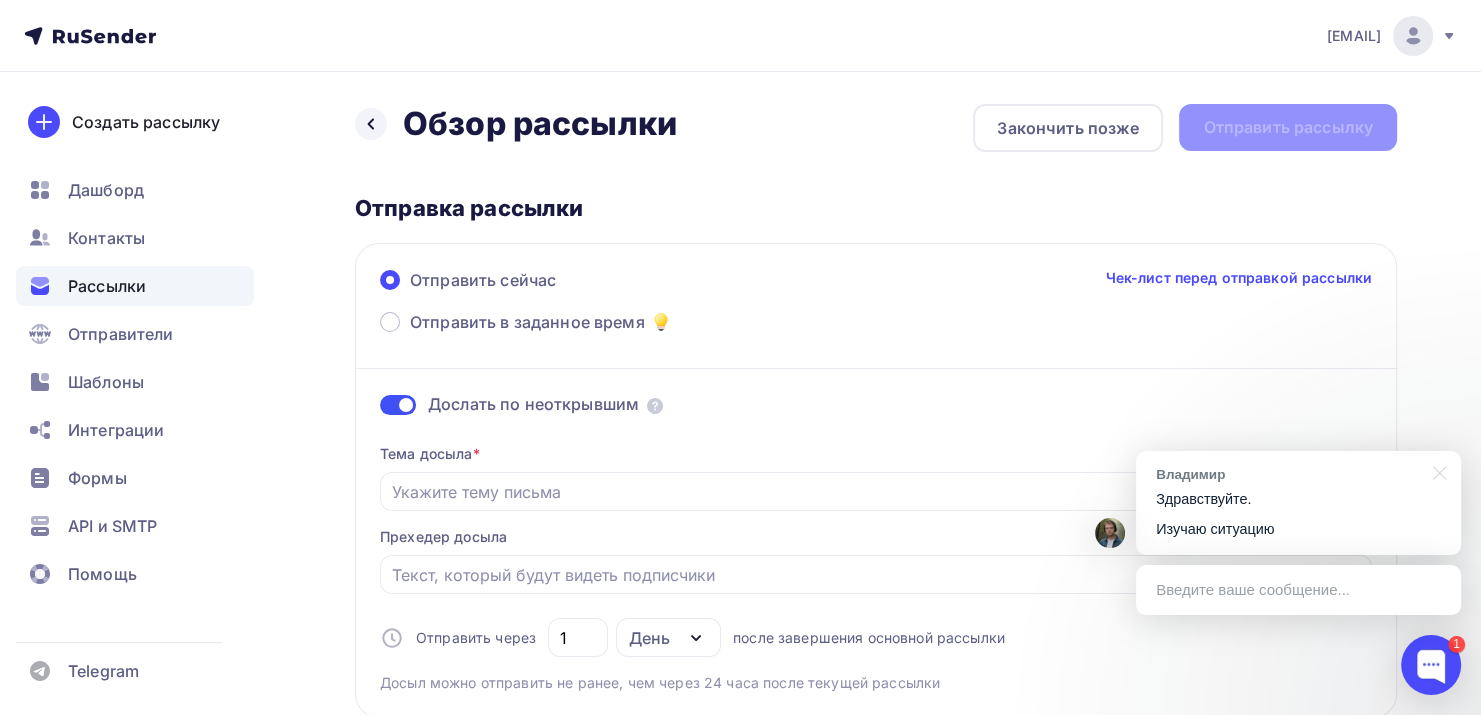 click on "Введите ваше сообщение..." at bounding box center (1298, 590) 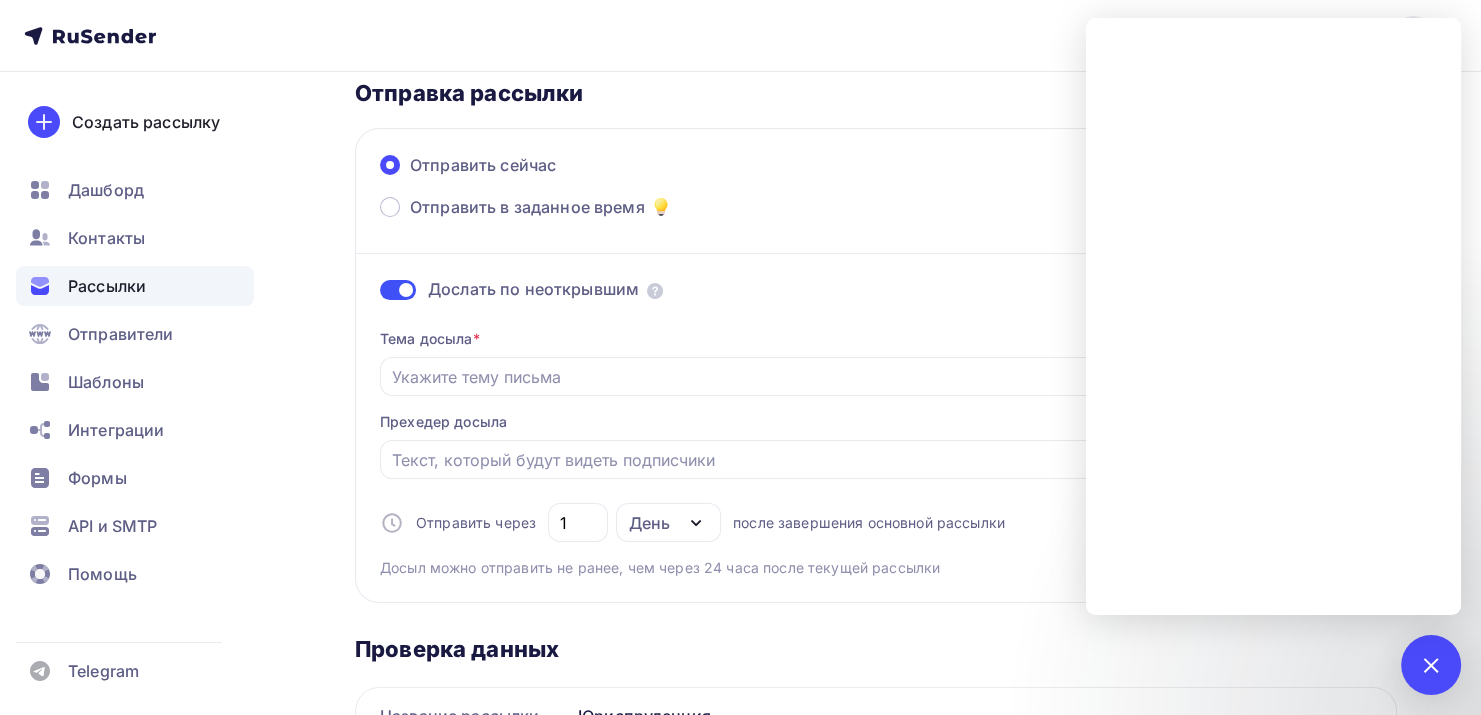 scroll, scrollTop: 0, scrollLeft: 0, axis: both 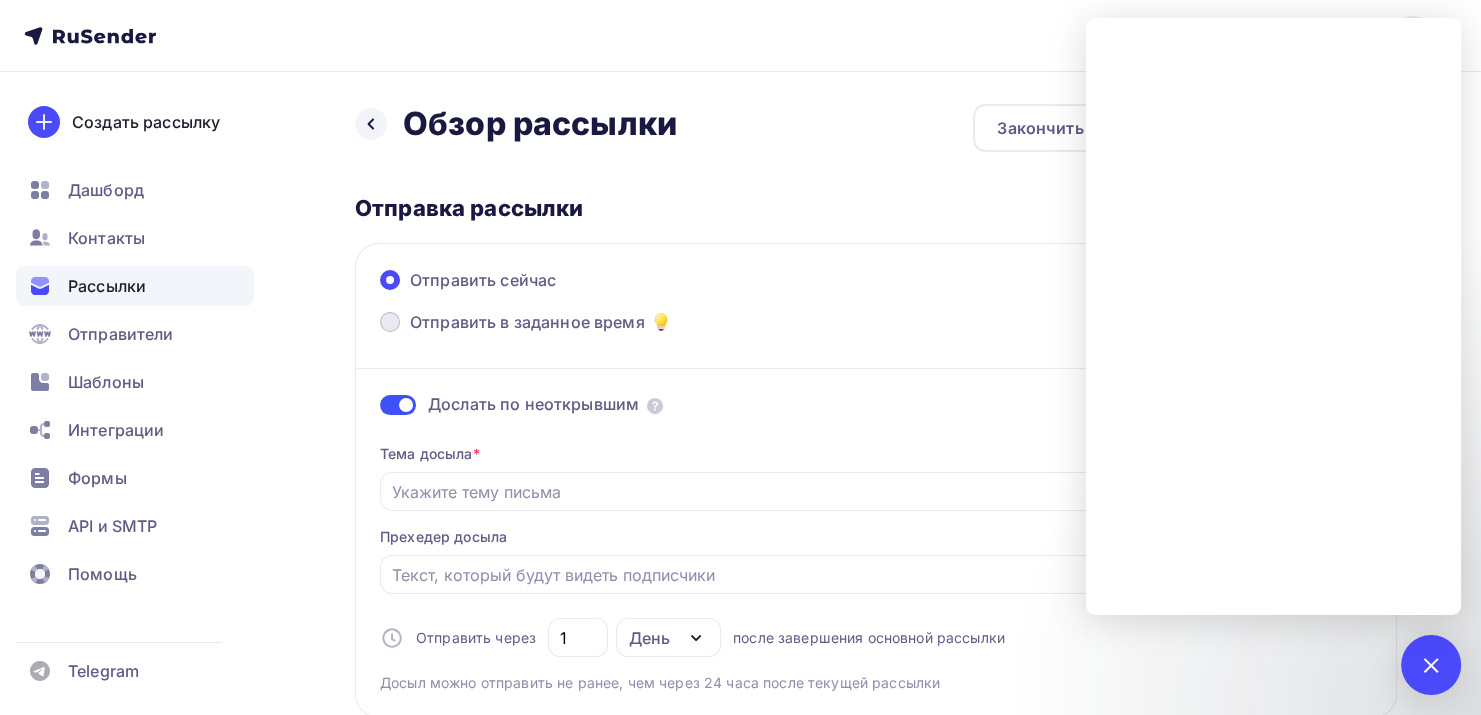 click on "Отправить в заданное время" at bounding box center [527, 322] 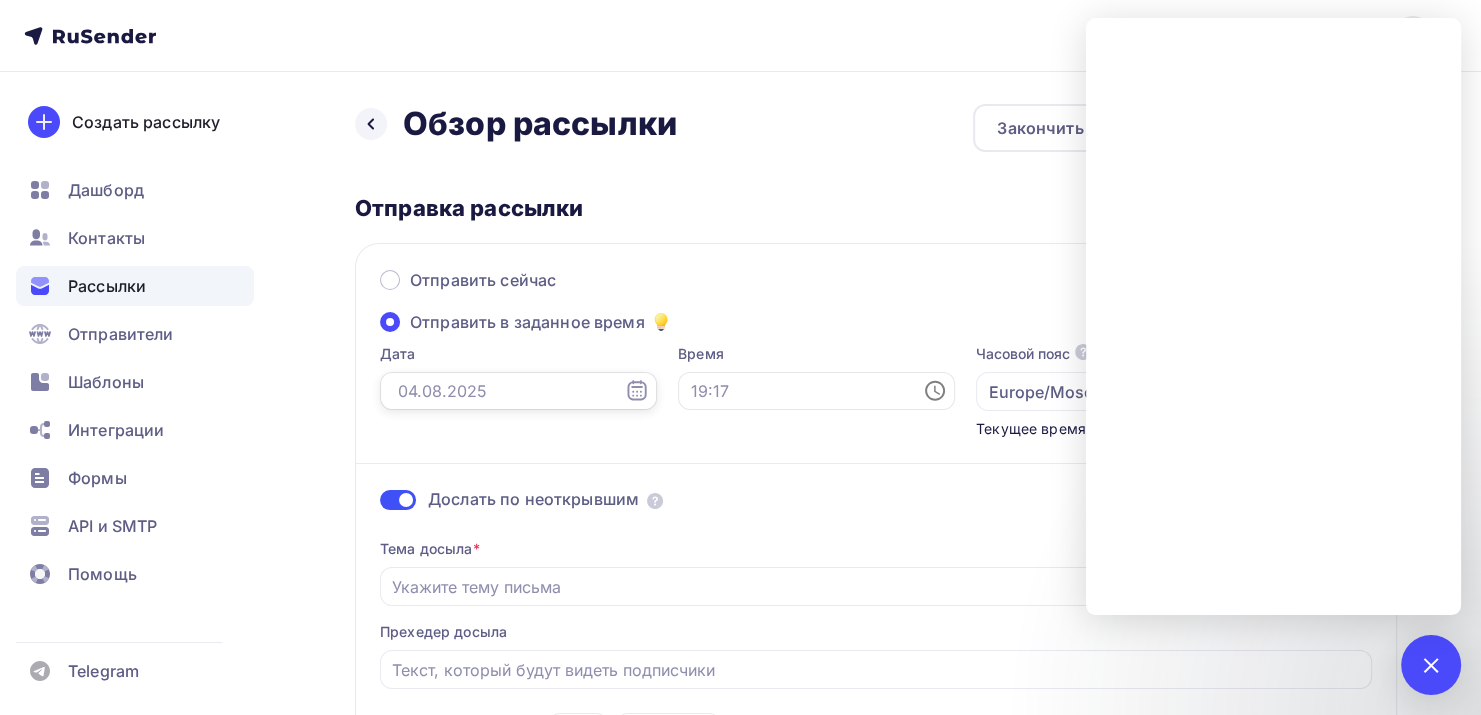 click at bounding box center (518, 391) 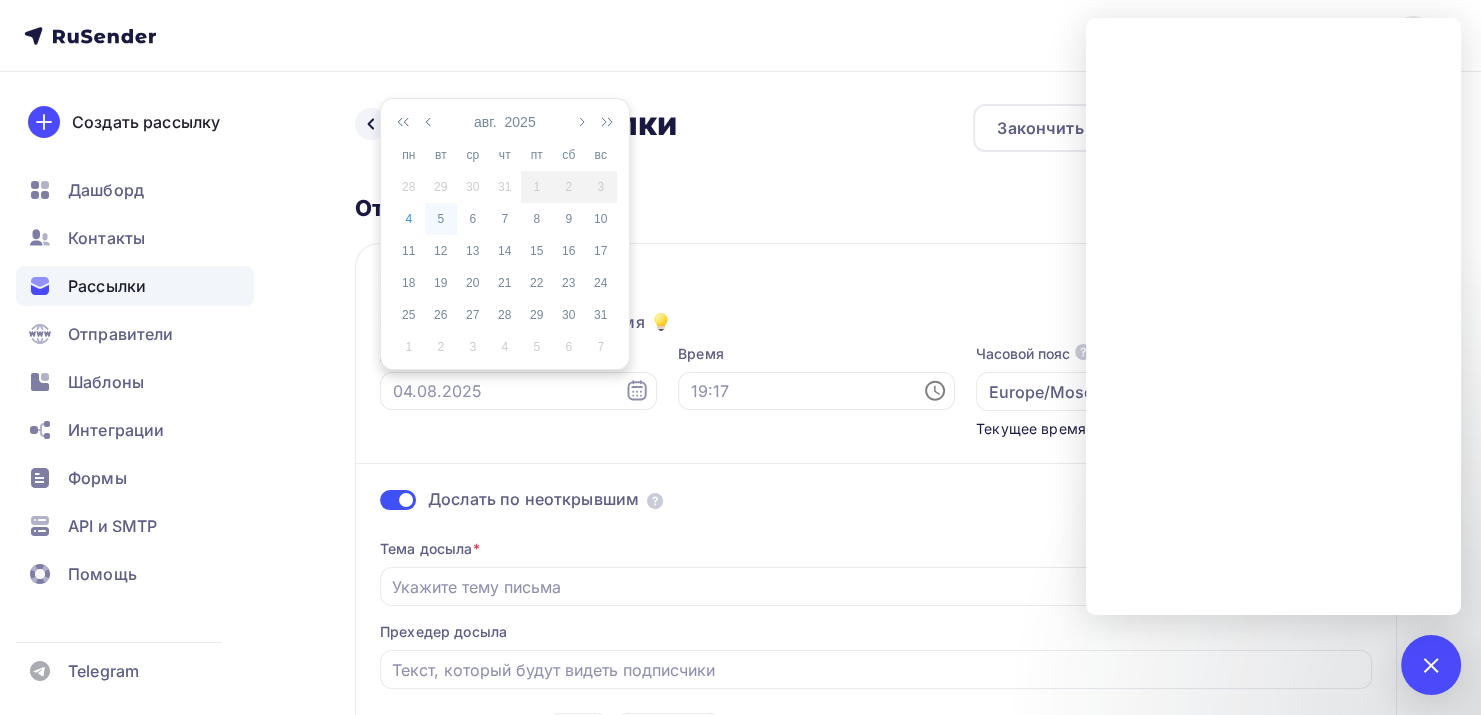 click on "5" at bounding box center [441, 219] 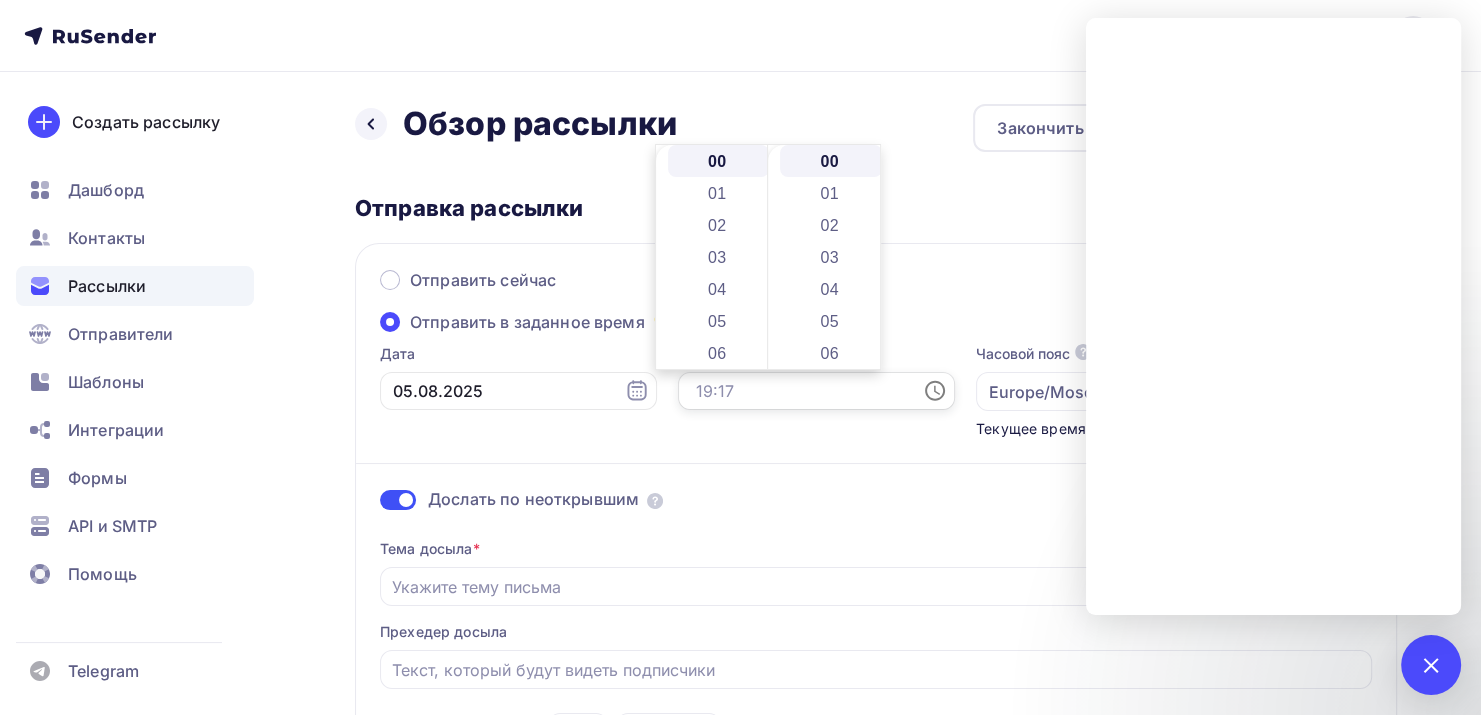 click at bounding box center (816, 391) 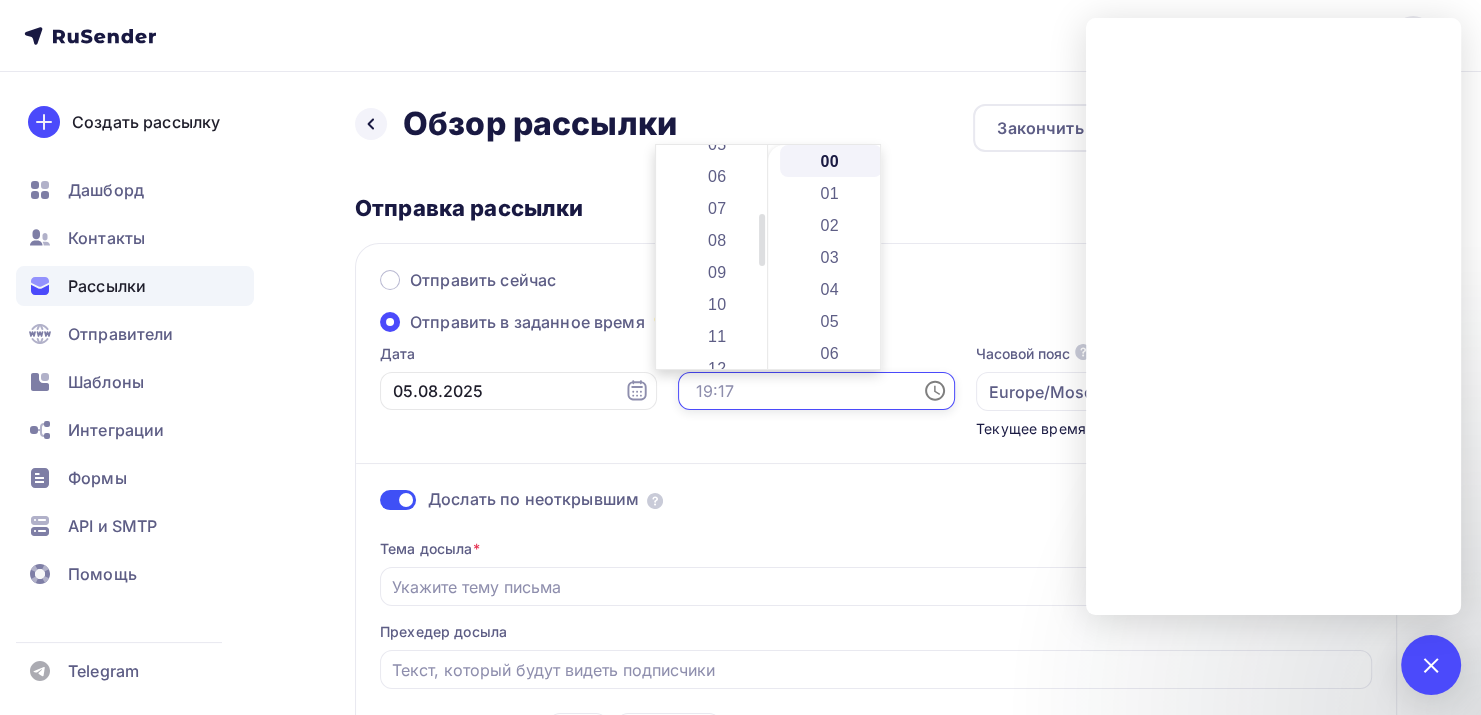 scroll, scrollTop: 300, scrollLeft: 0, axis: vertical 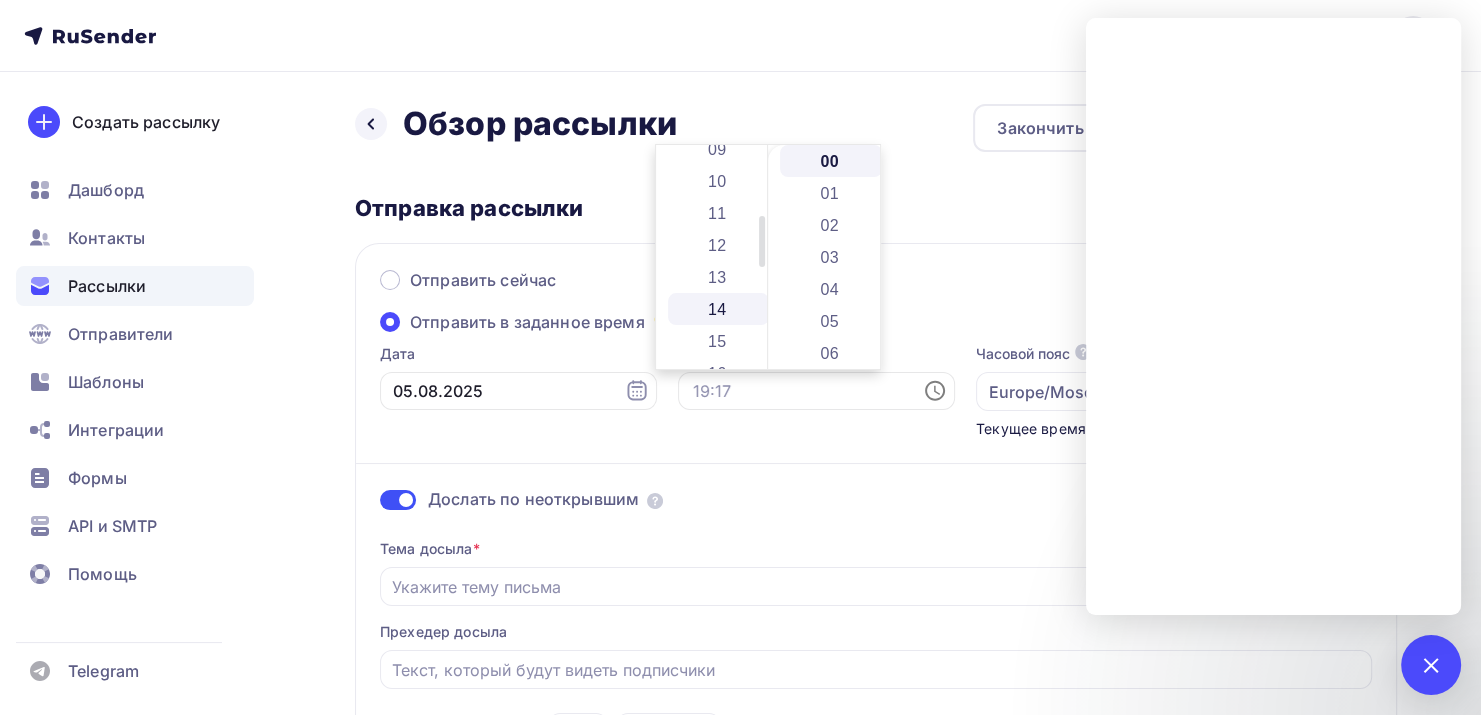 drag, startPoint x: 705, startPoint y: 239, endPoint x: 687, endPoint y: 262, distance: 29.206163 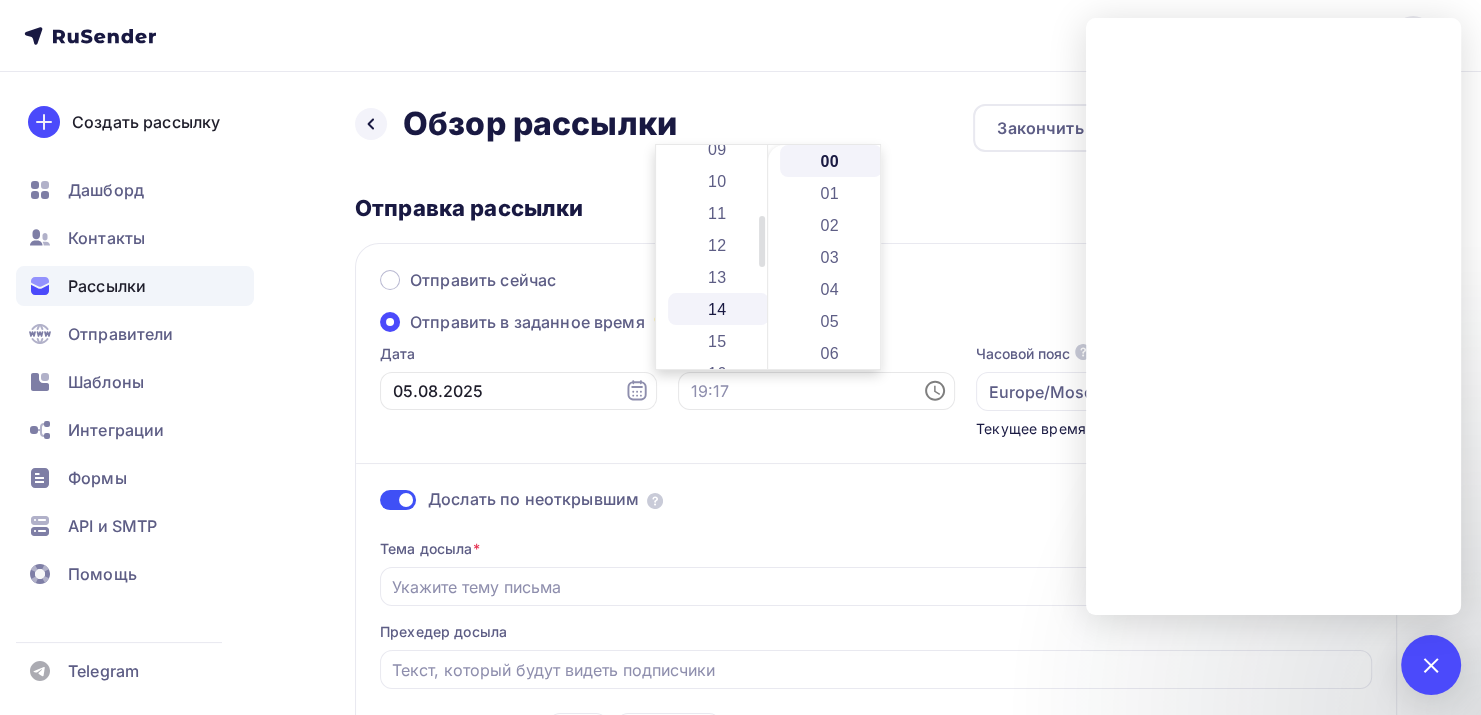 click on "12" at bounding box center [719, 245] 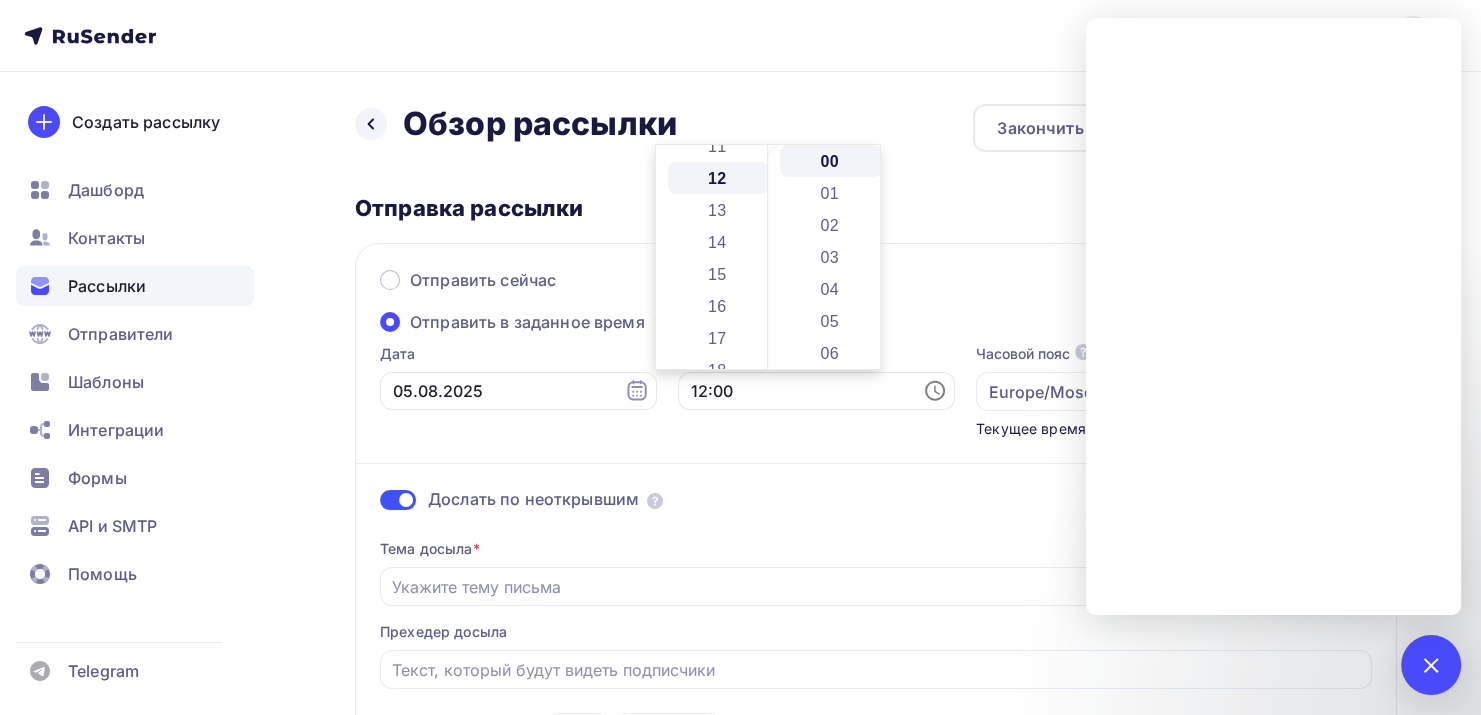 scroll, scrollTop: 384, scrollLeft: 0, axis: vertical 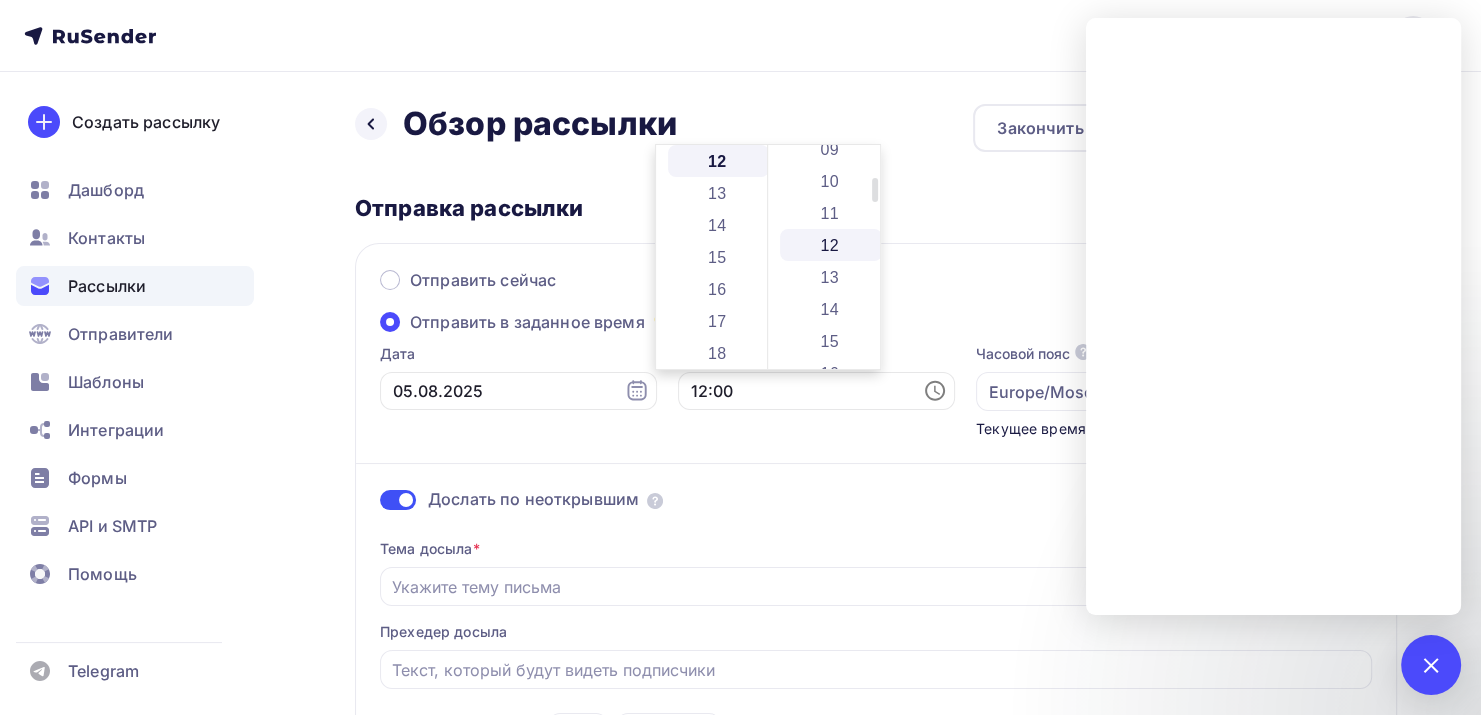 click on "12" at bounding box center (831, 245) 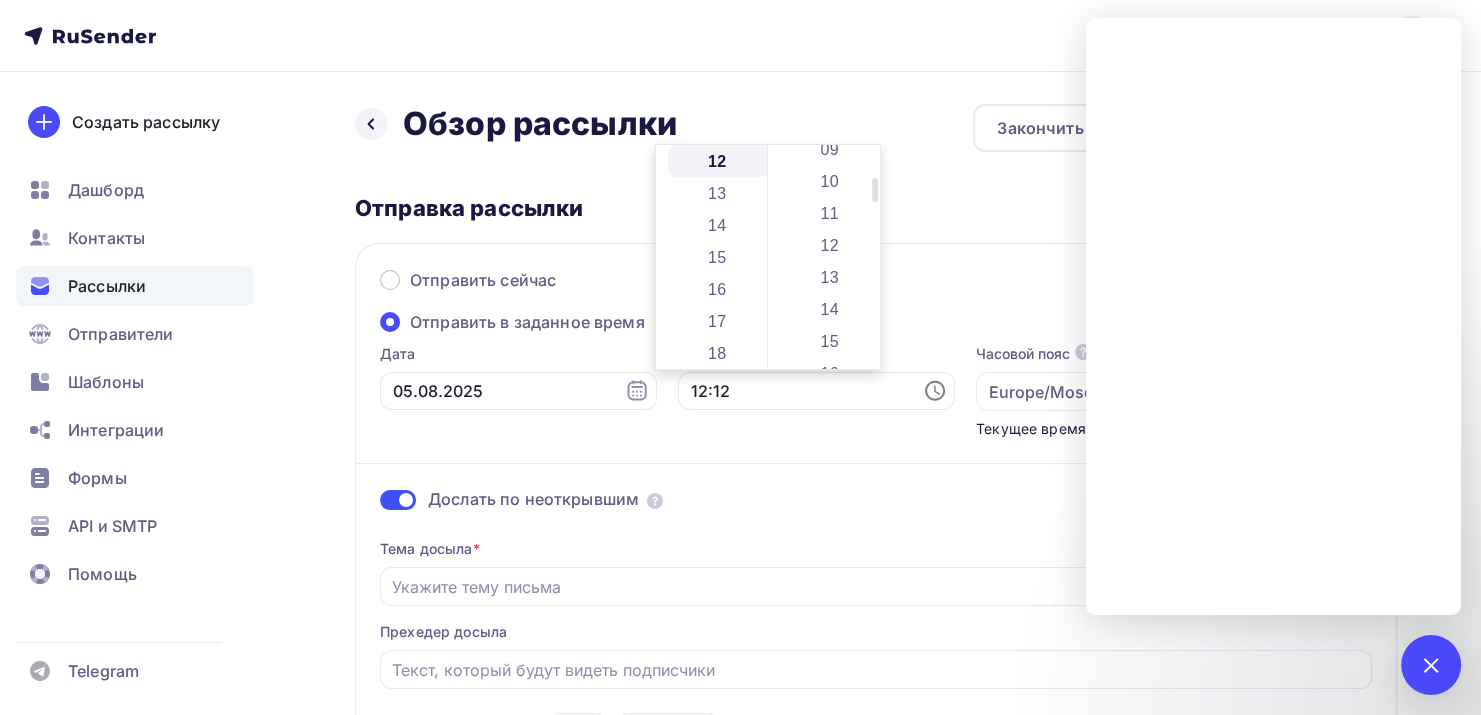 scroll, scrollTop: 384, scrollLeft: 0, axis: vertical 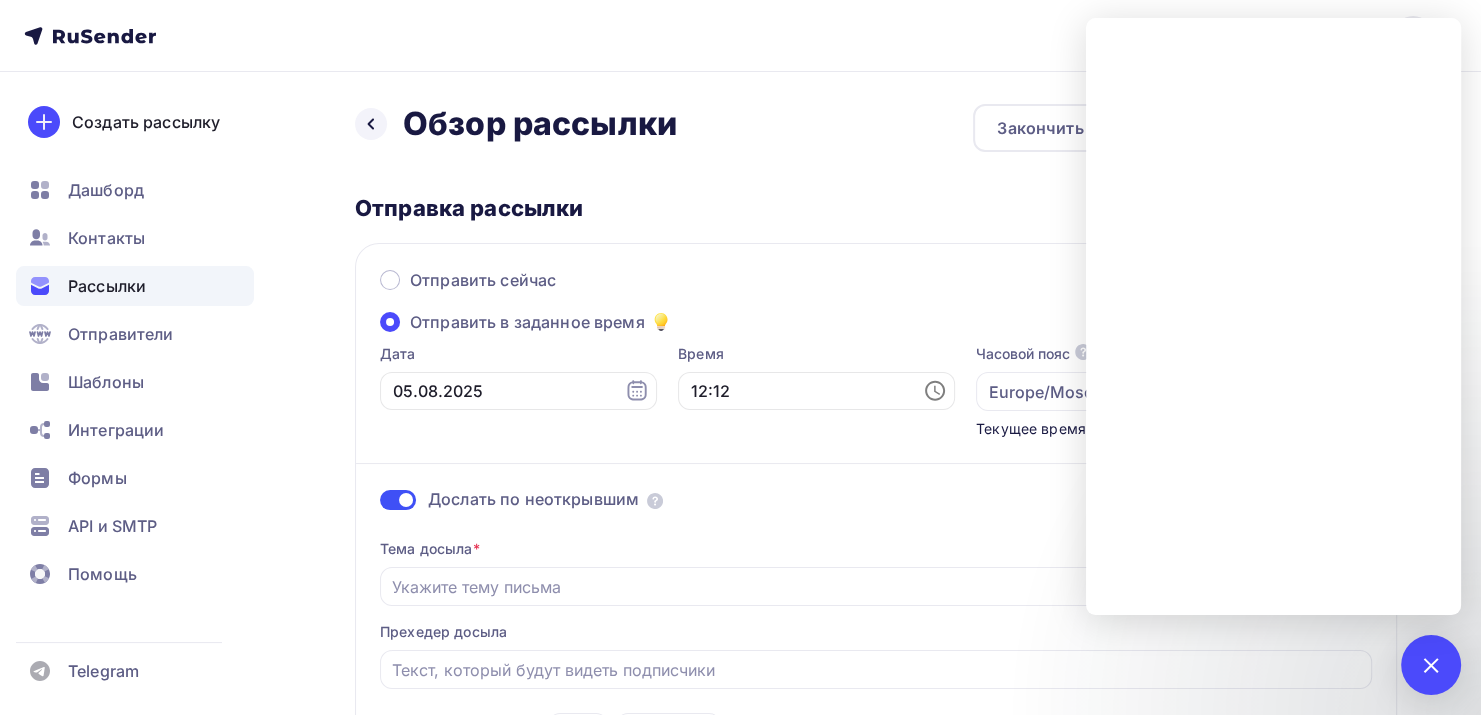 click on "Время [TIME]" at bounding box center [816, 391] 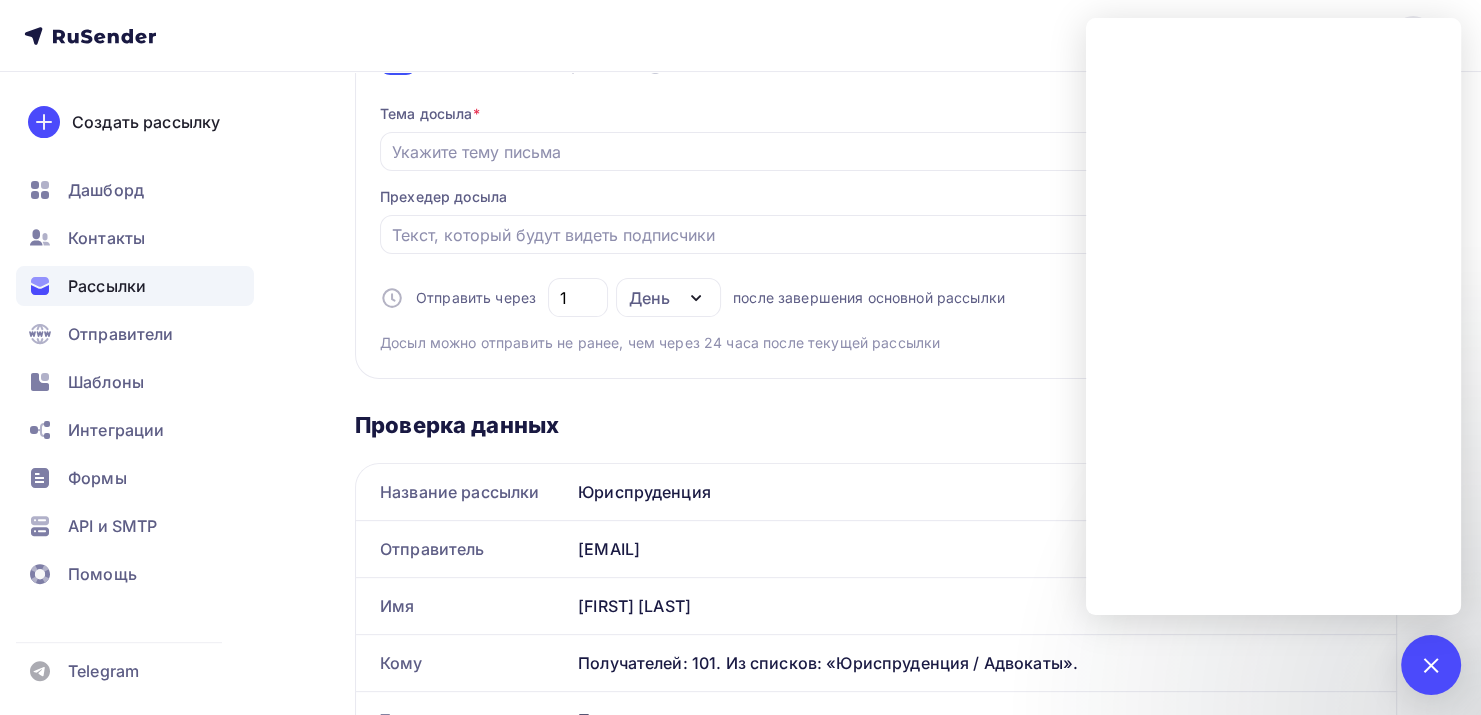 scroll, scrollTop: 400, scrollLeft: 0, axis: vertical 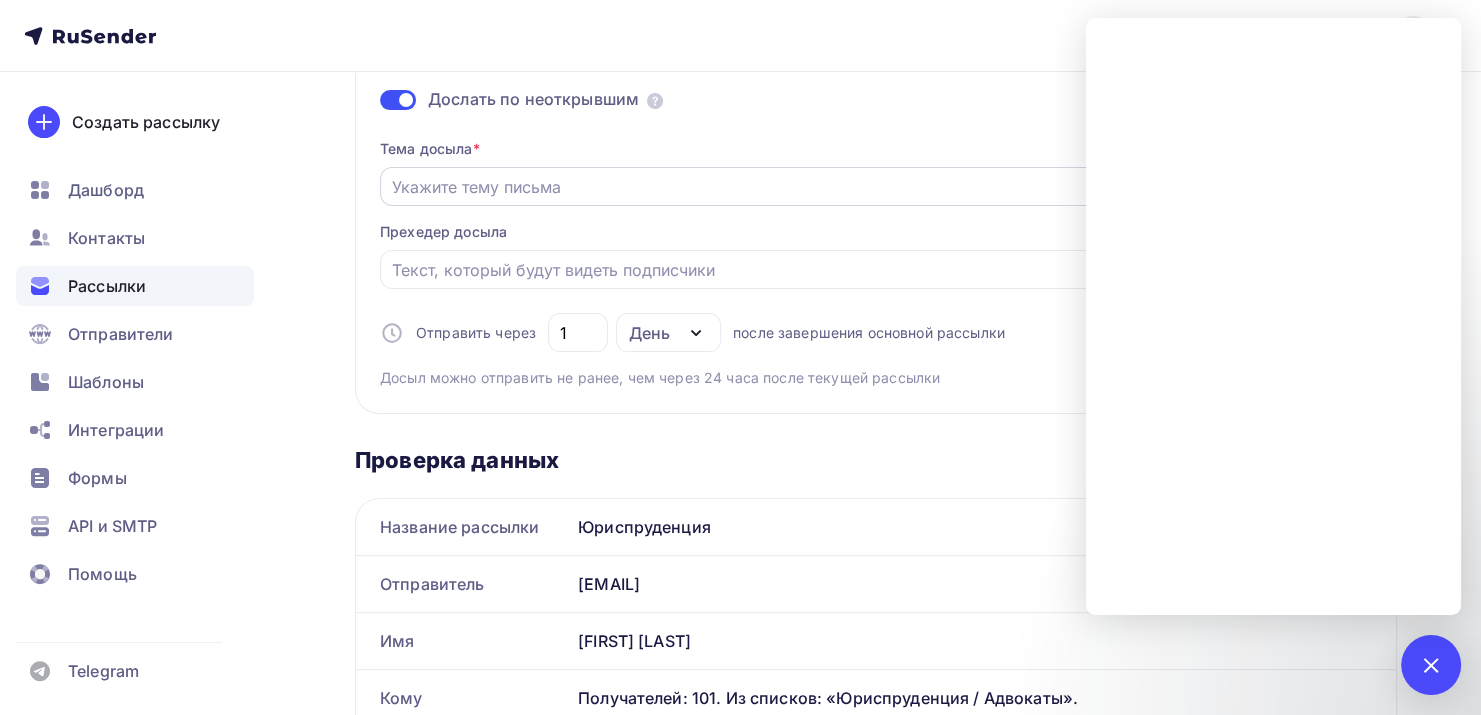click on "Отправить в заданное время" at bounding box center [861, 187] 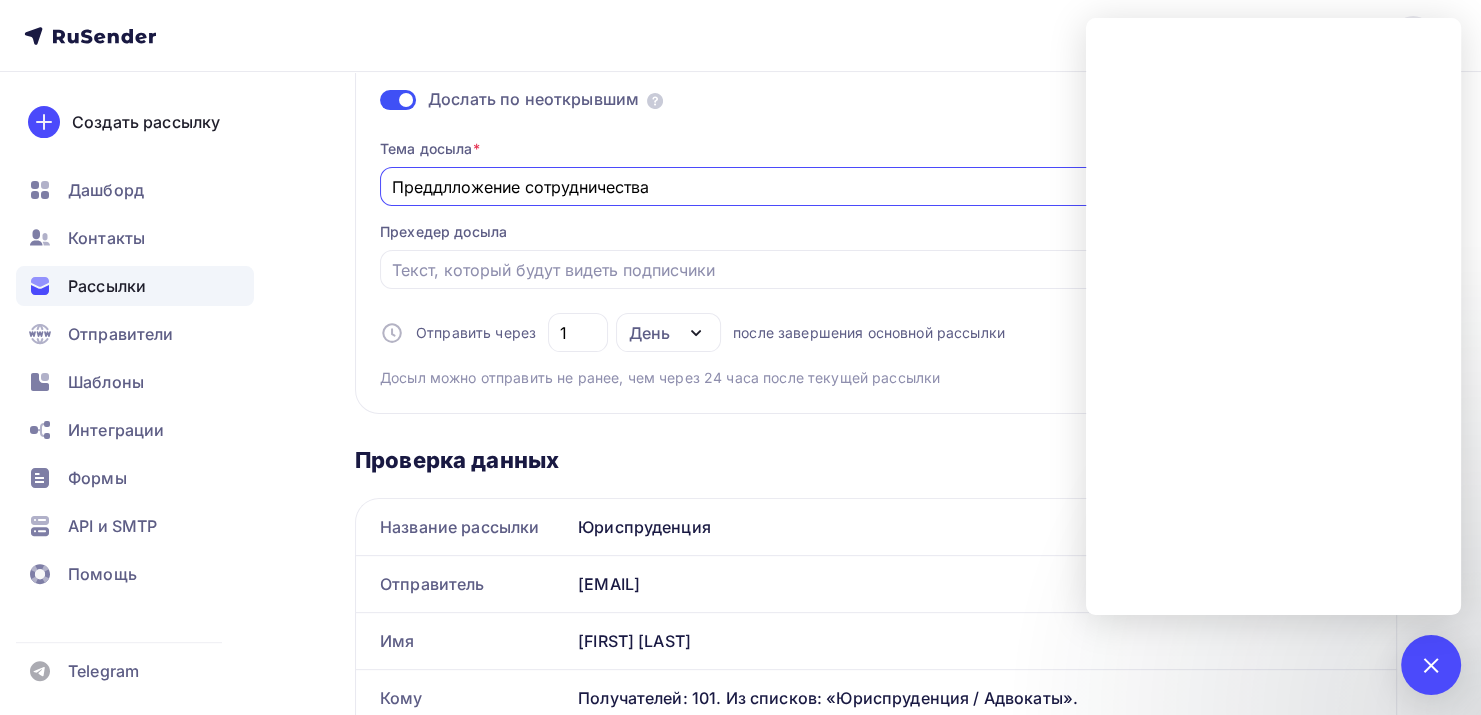 click on "Преддлложение сотрудничества" at bounding box center [861, 187] 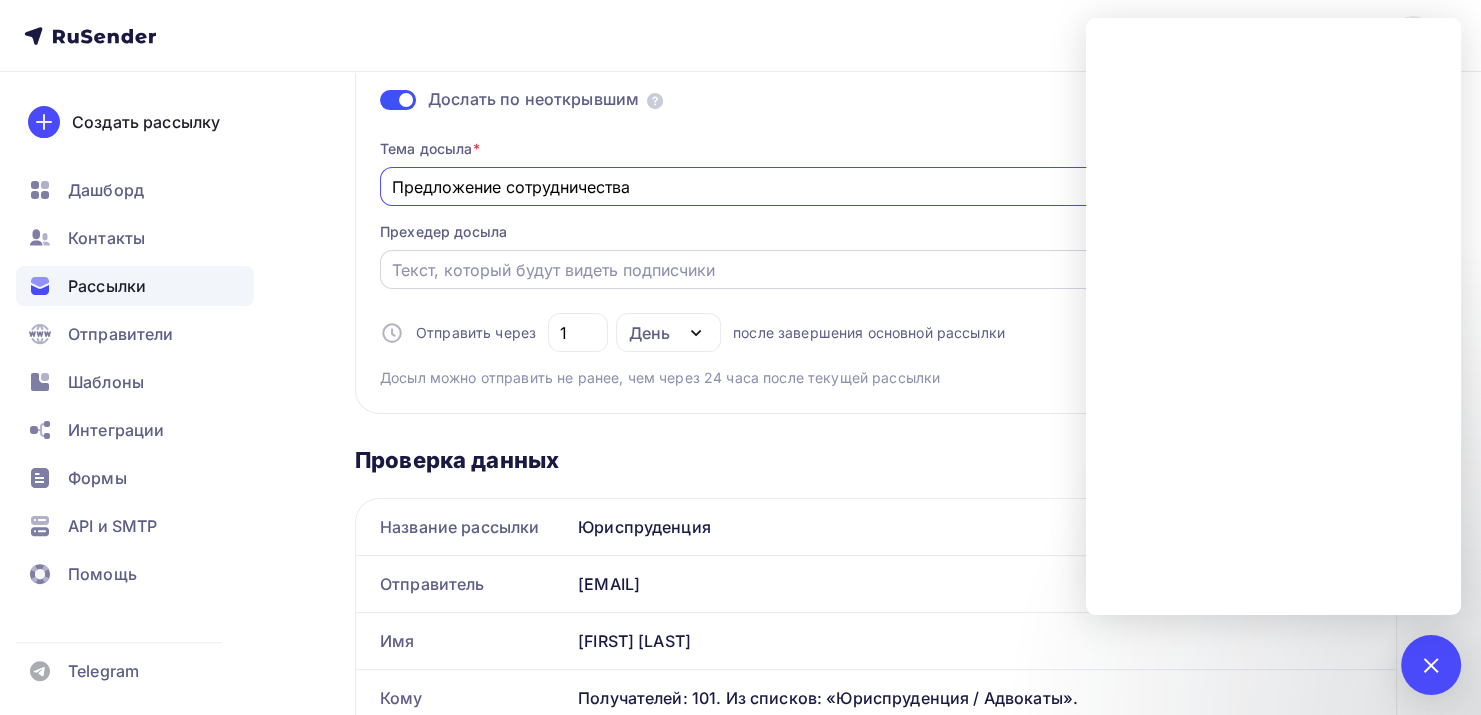 type on "Предложение сотрудничества" 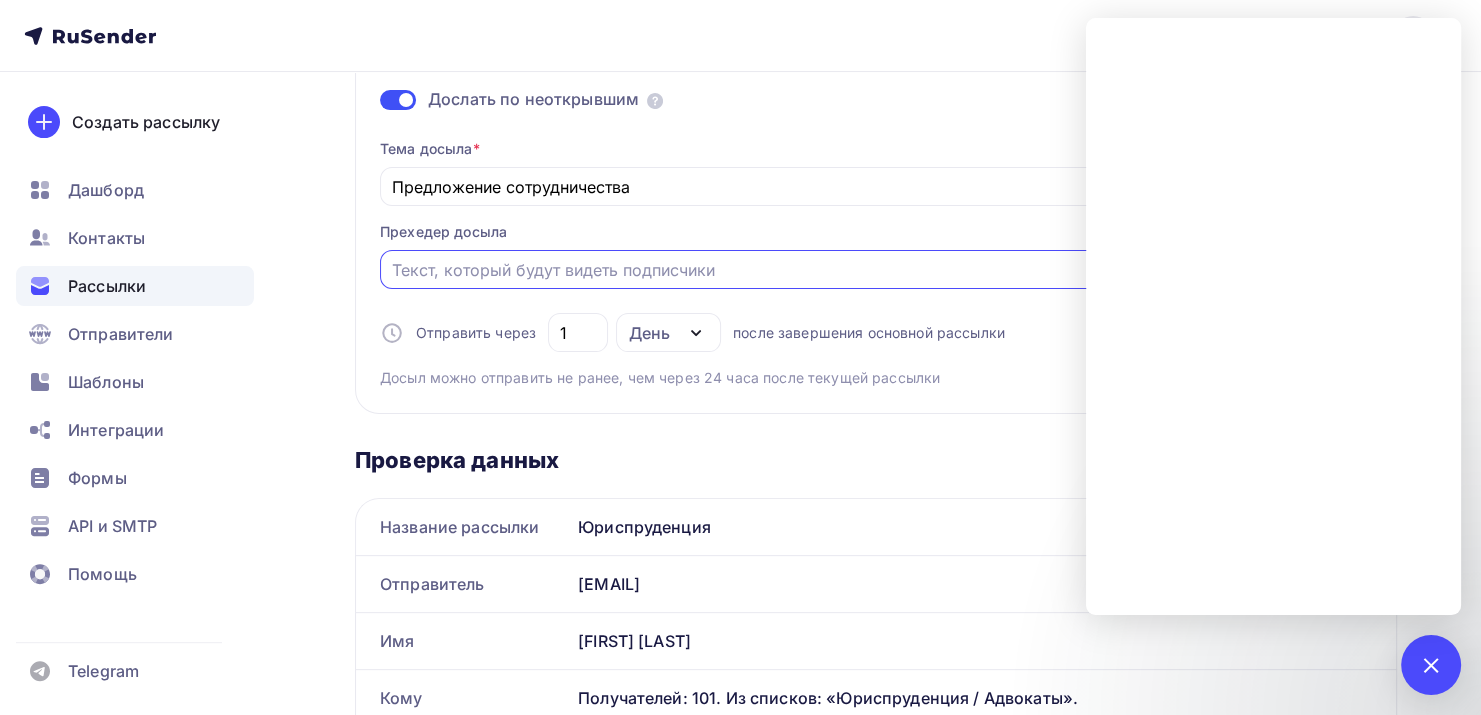 paste on "Предложение сотрудничества" 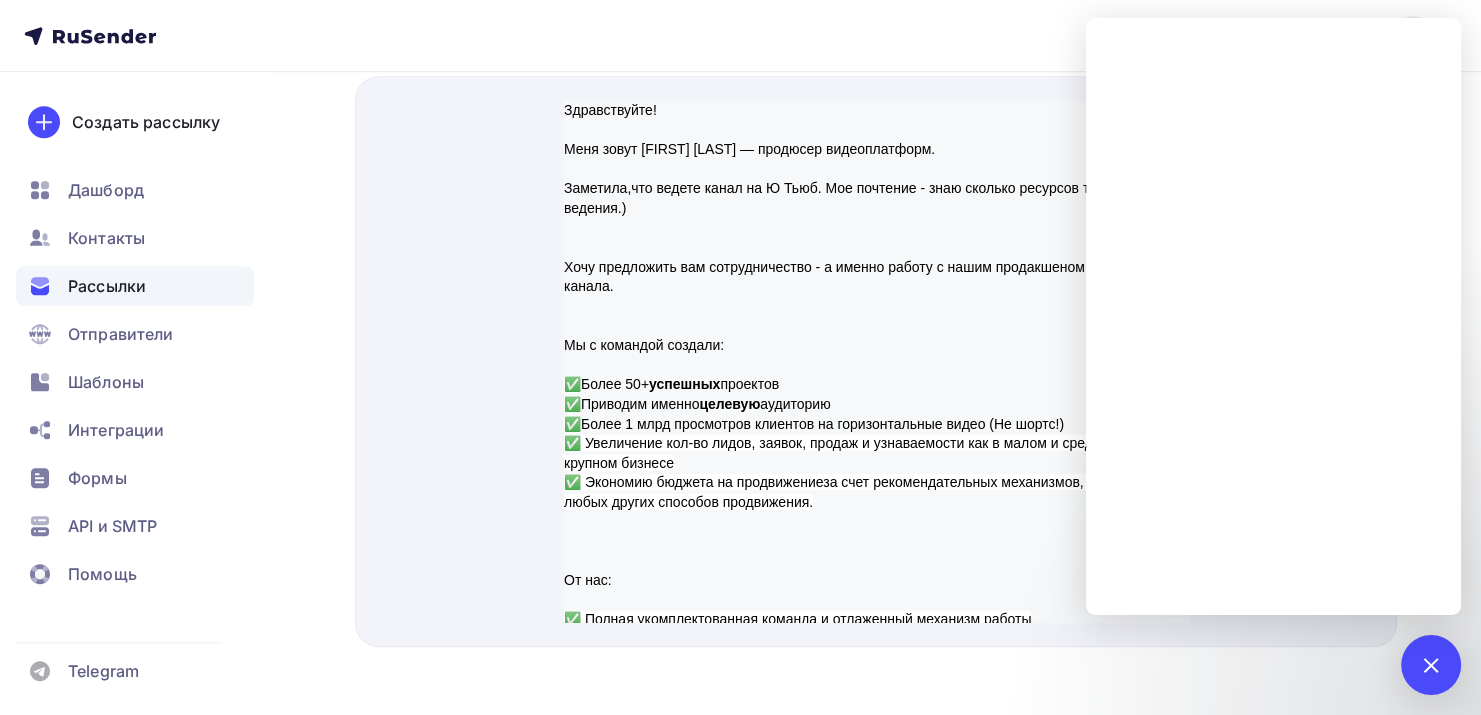 scroll, scrollTop: 1164, scrollLeft: 0, axis: vertical 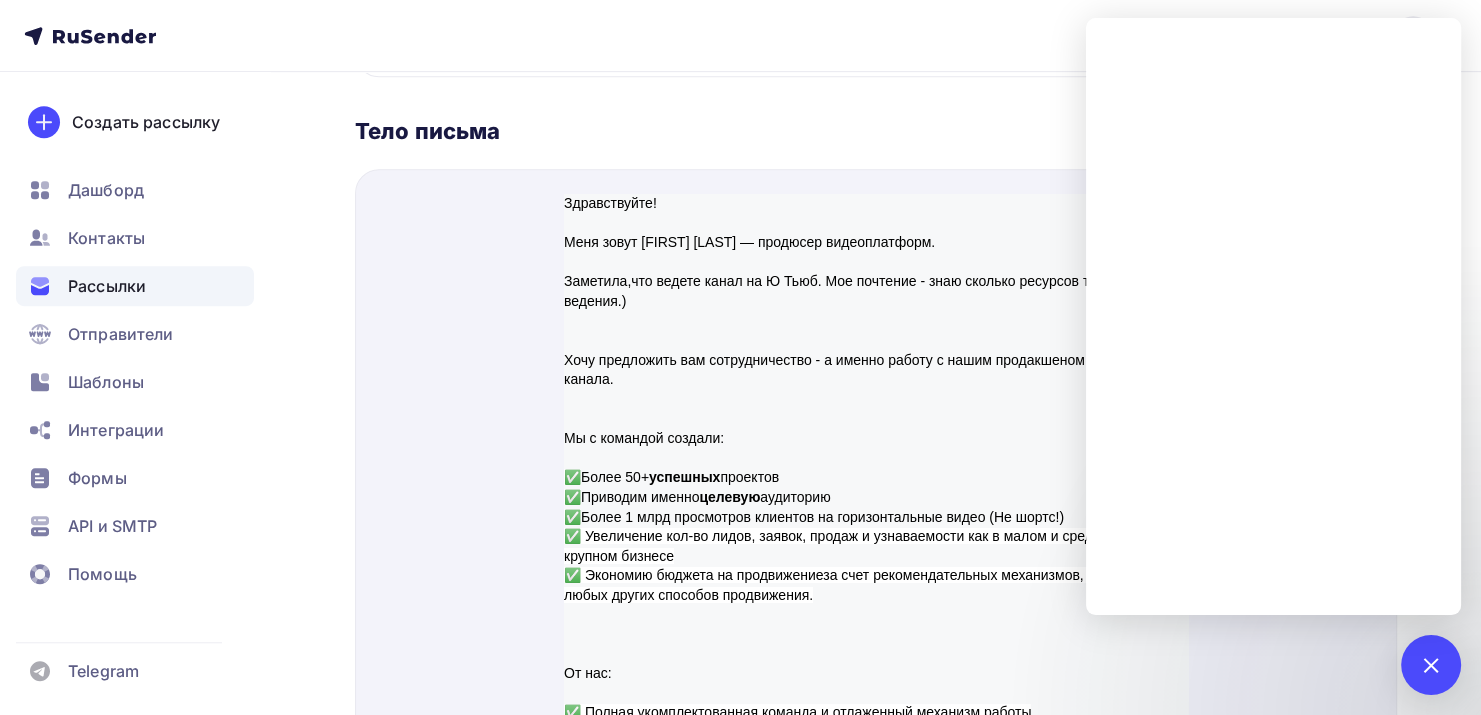 type on "Предложение сотрудничества" 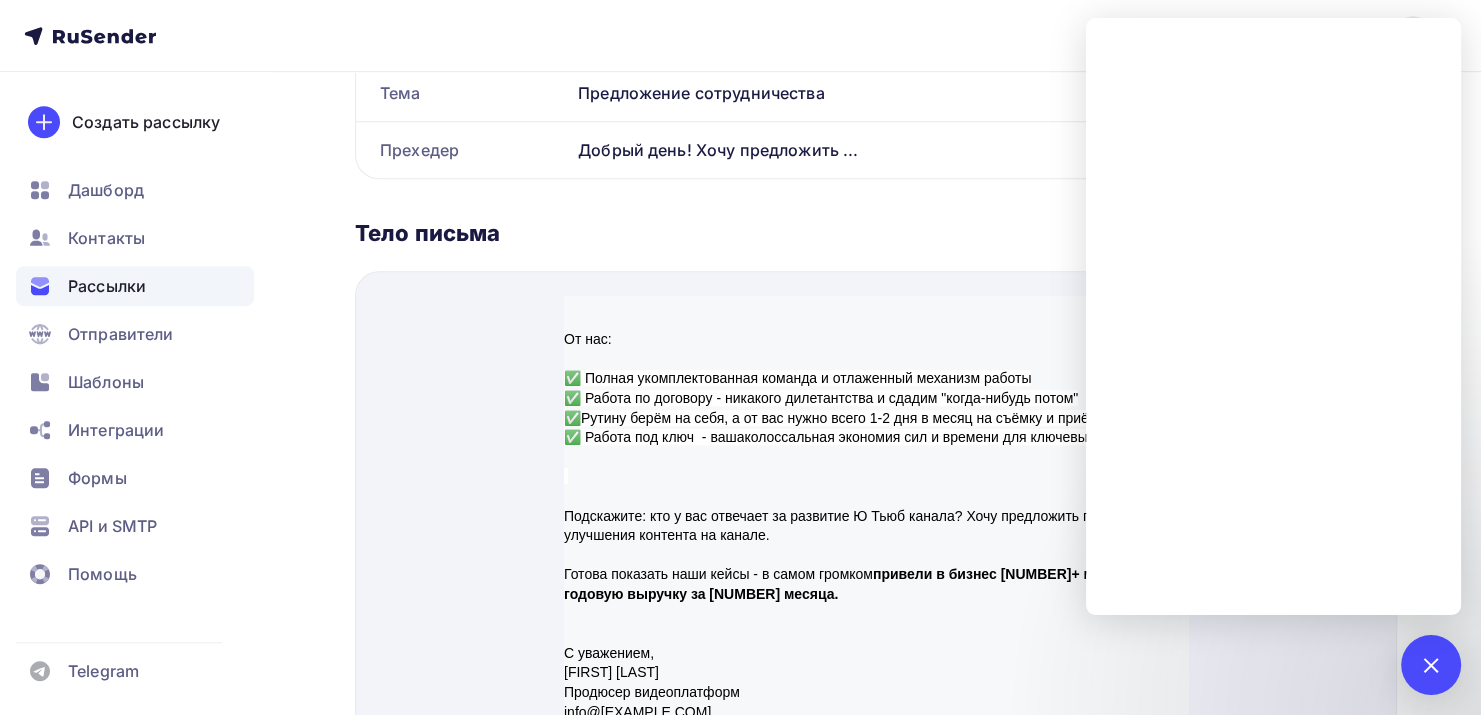scroll, scrollTop: 1164, scrollLeft: 0, axis: vertical 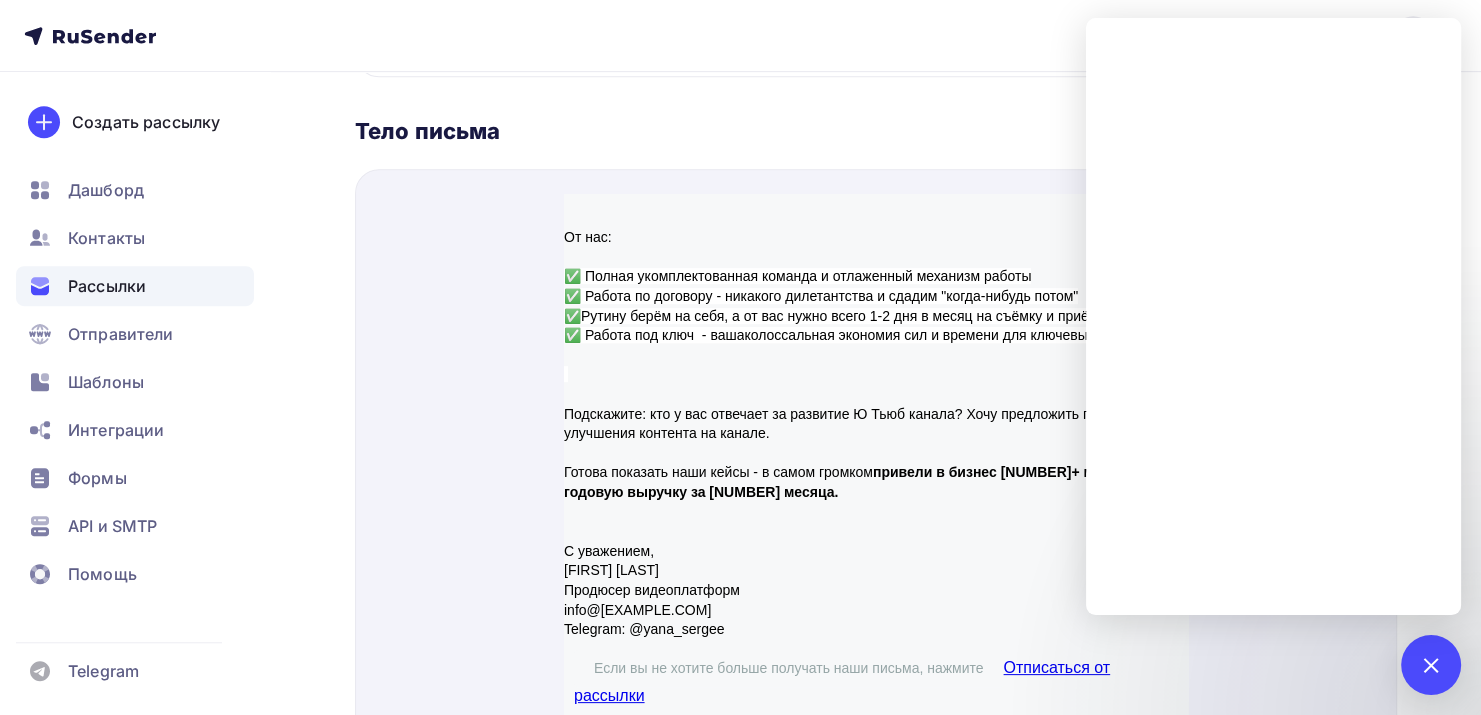 click on "Название рассылки
Юриспруденция
Отправитель
mail@y-s-studio.ru
Имя
[FIRST] [LAST]
Кому
Получателей:
101. Из списков:
«Юриспруденция / Адвокаты».
Тема
Предложение сотрудничества
Прехедер
Добрый день! Хочу предложить ...
Название рассылки
Отправитель
Имя
Кому
Тема
Прехедер
Тело письма" at bounding box center (876, 195) 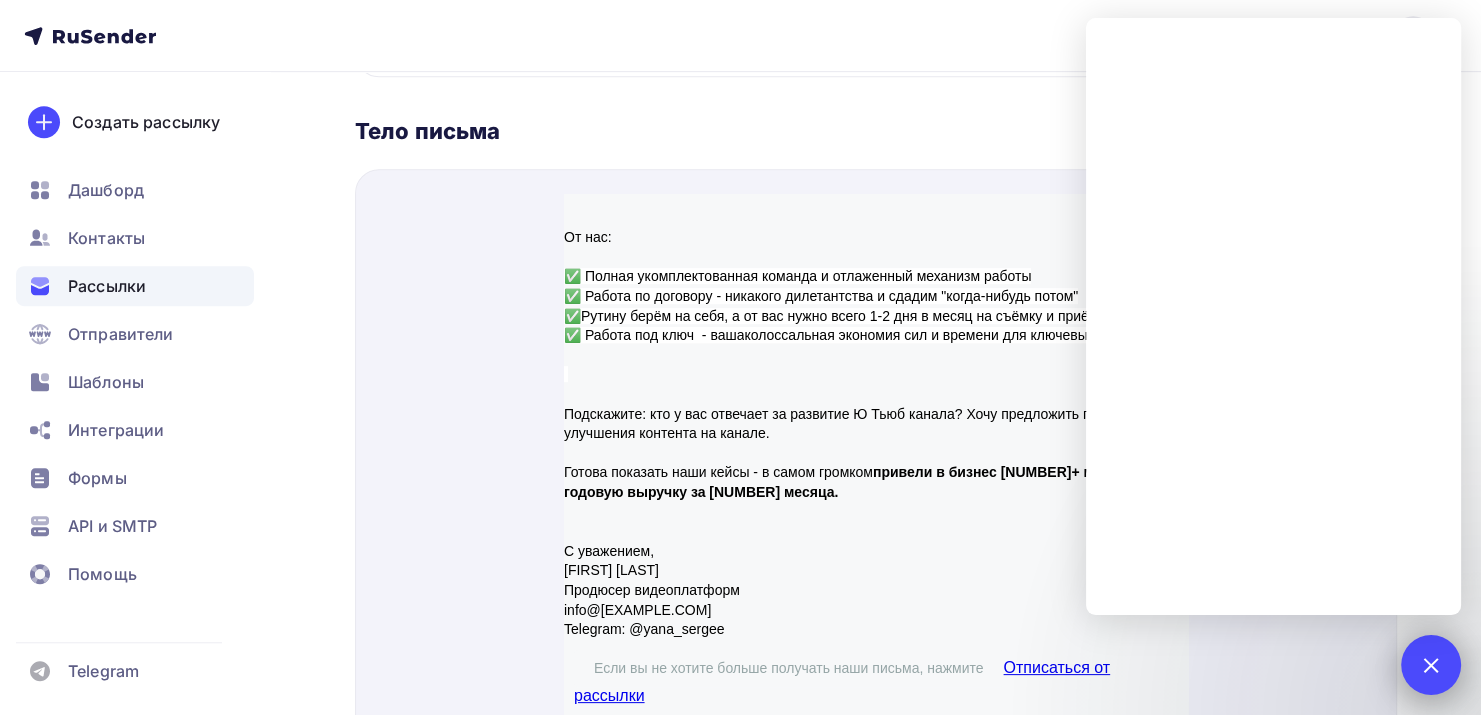 drag, startPoint x: 1452, startPoint y: 703, endPoint x: 1443, endPoint y: 686, distance: 19.235384 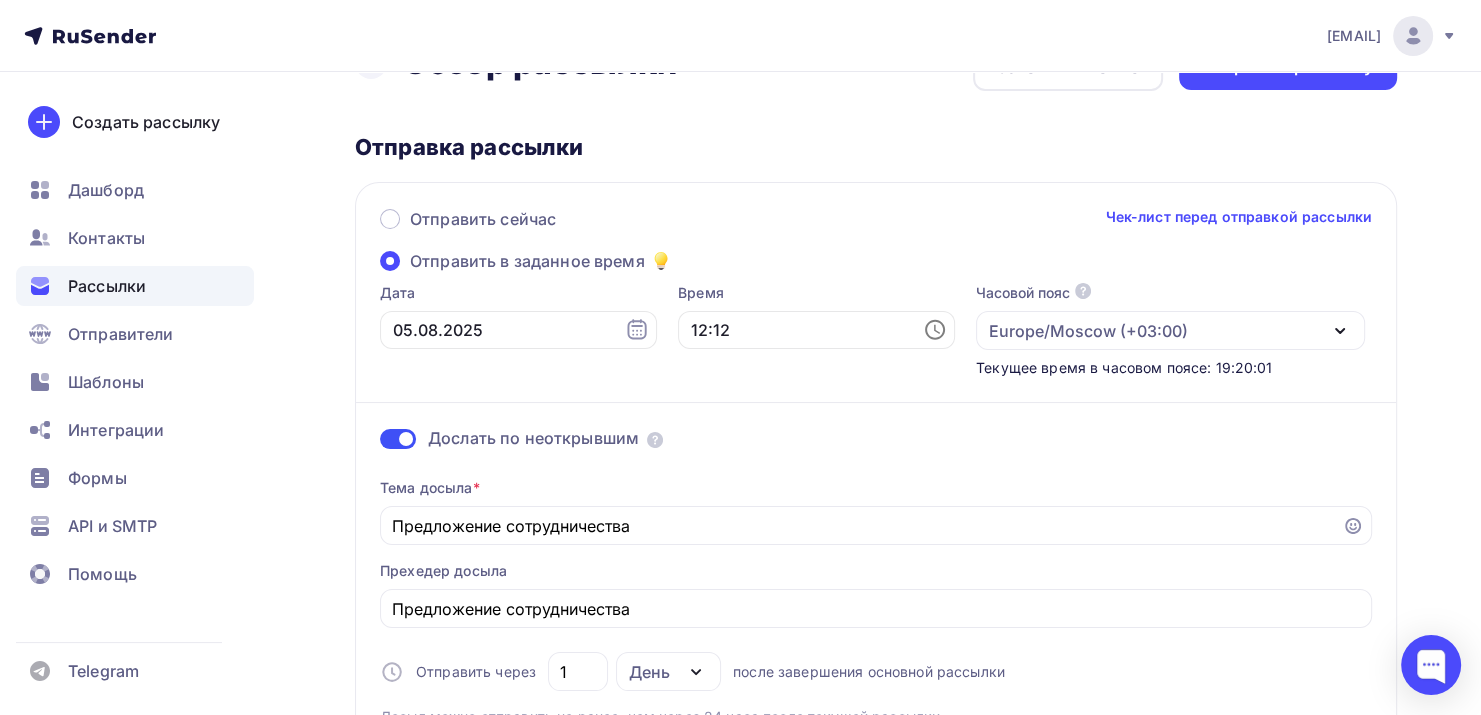 scroll, scrollTop: 0, scrollLeft: 0, axis: both 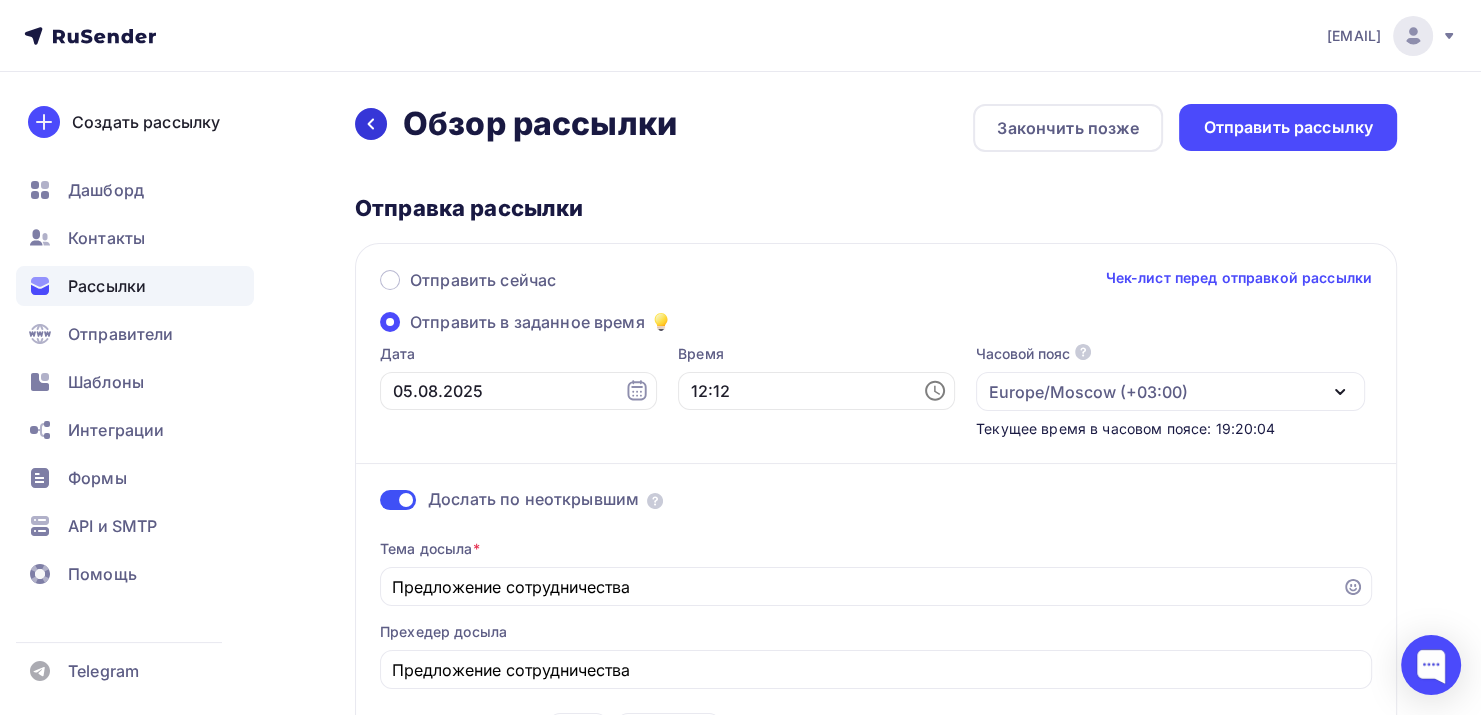 click 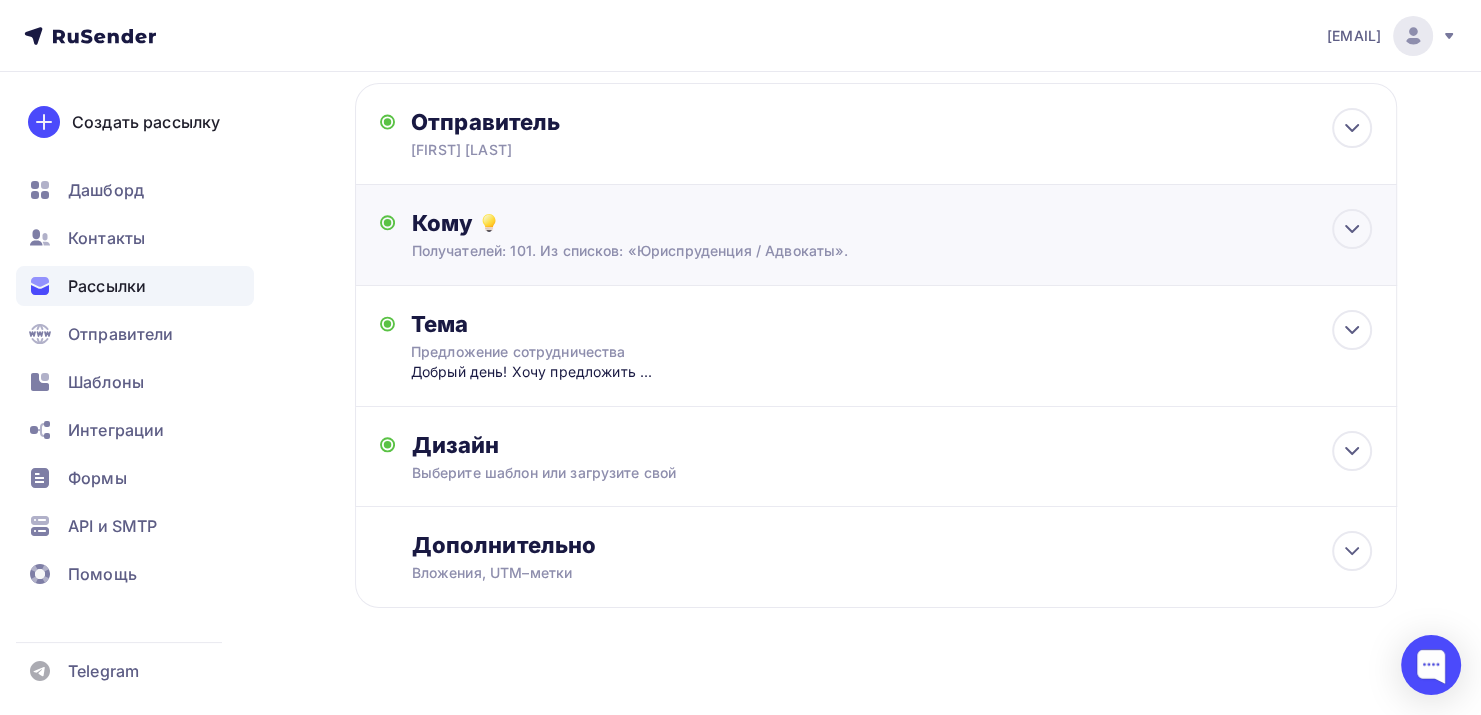 scroll, scrollTop: 120, scrollLeft: 0, axis: vertical 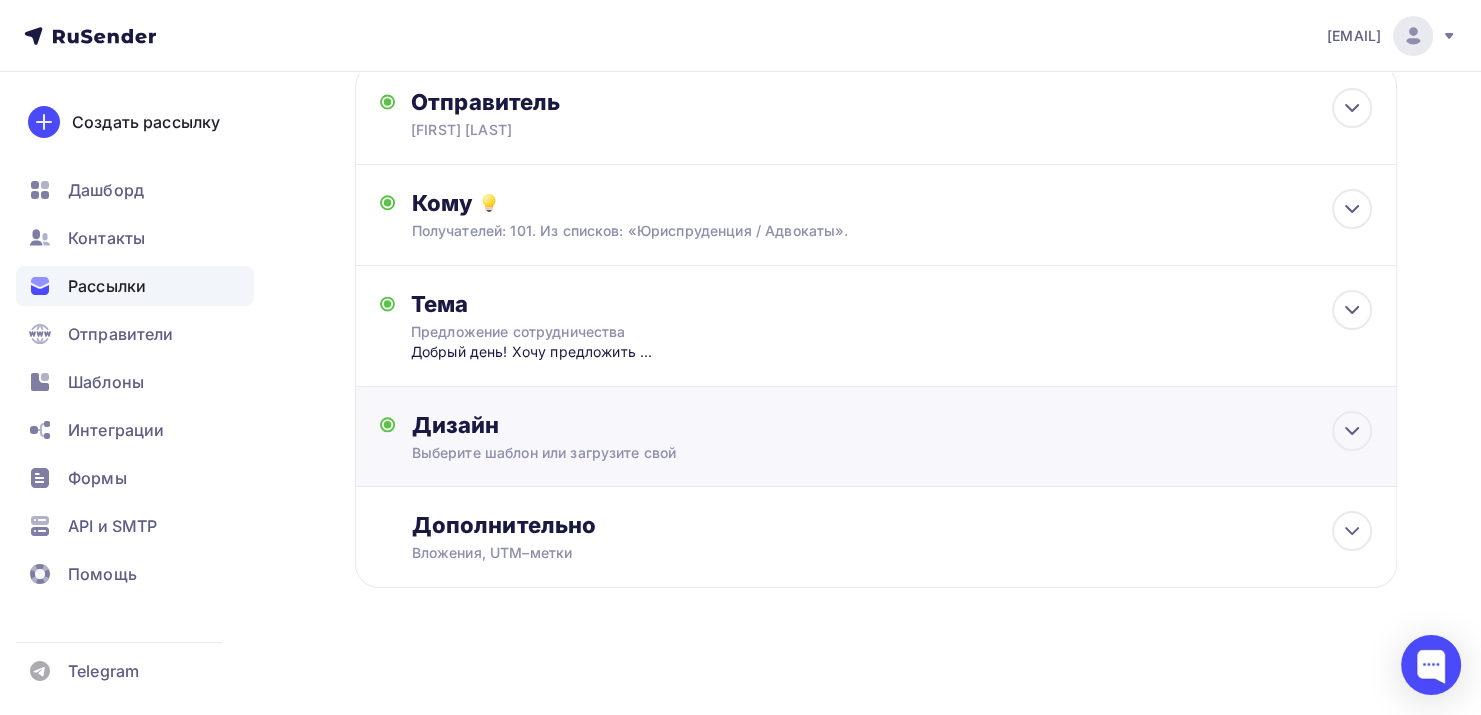 click on "Дизайн" at bounding box center [891, 425] 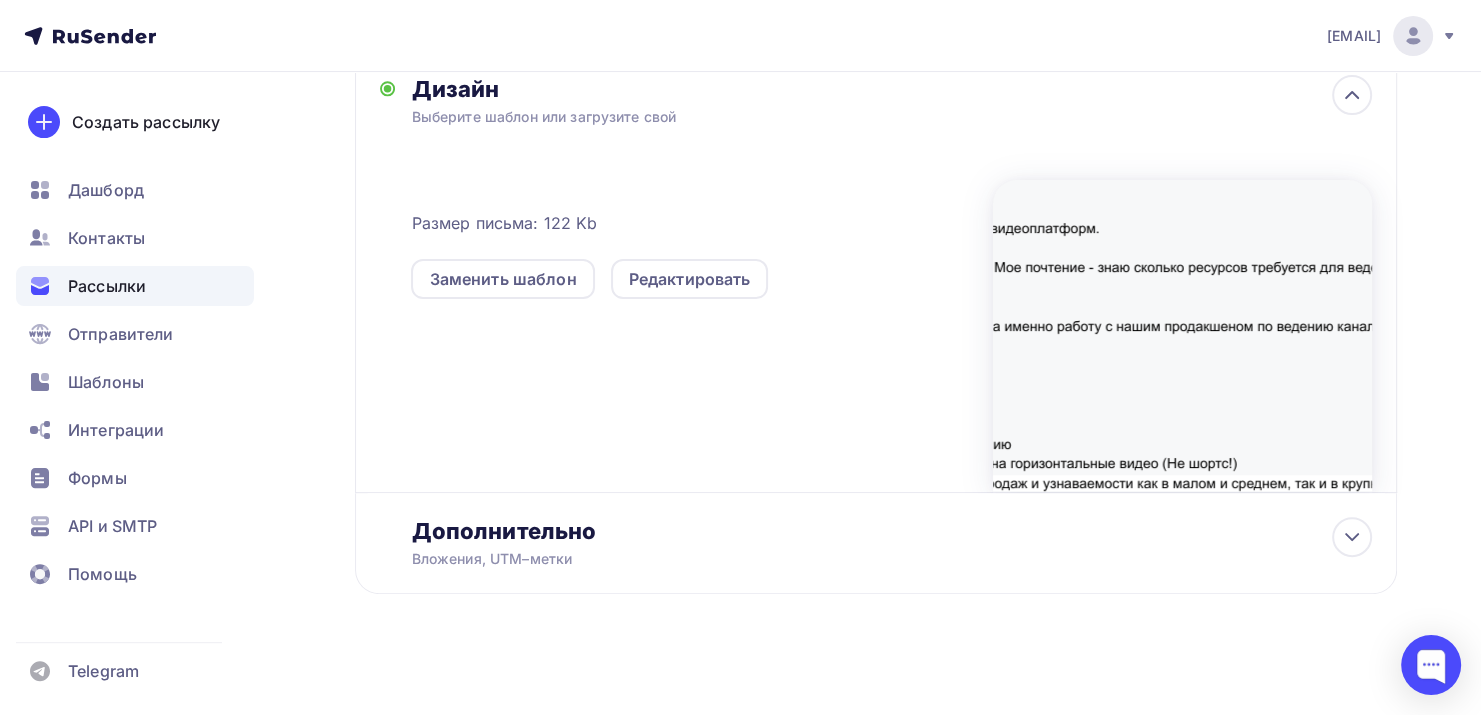 scroll, scrollTop: 463, scrollLeft: 0, axis: vertical 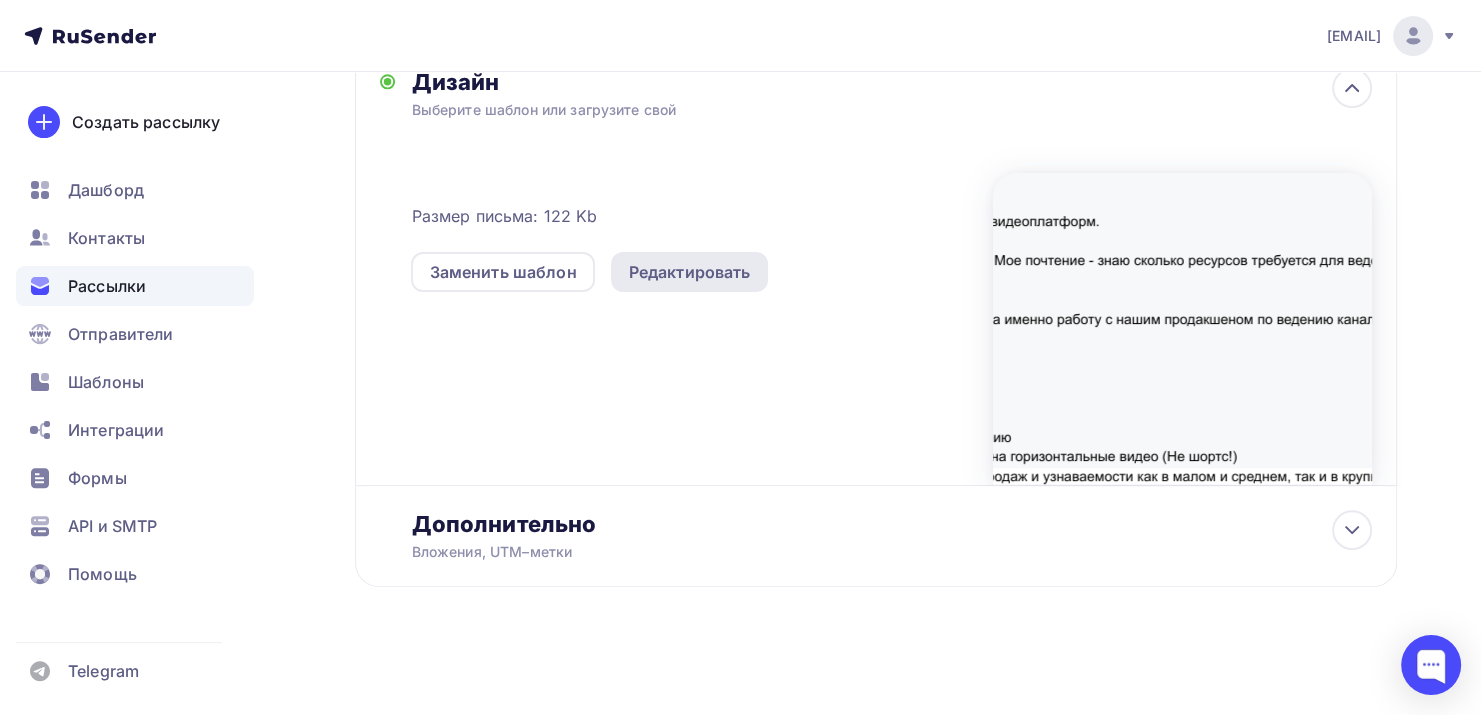 click on "Редактировать" at bounding box center [690, 272] 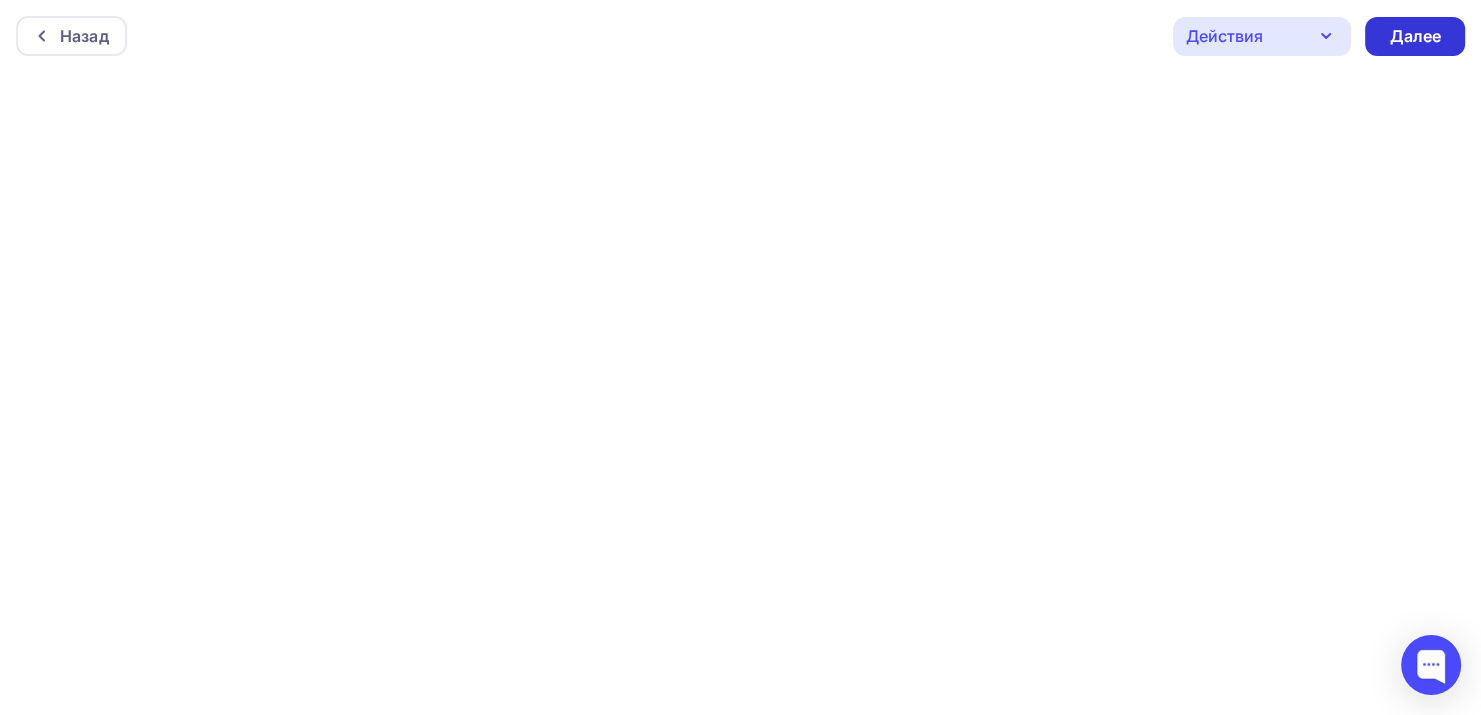 click on "Далее" at bounding box center [1415, 36] 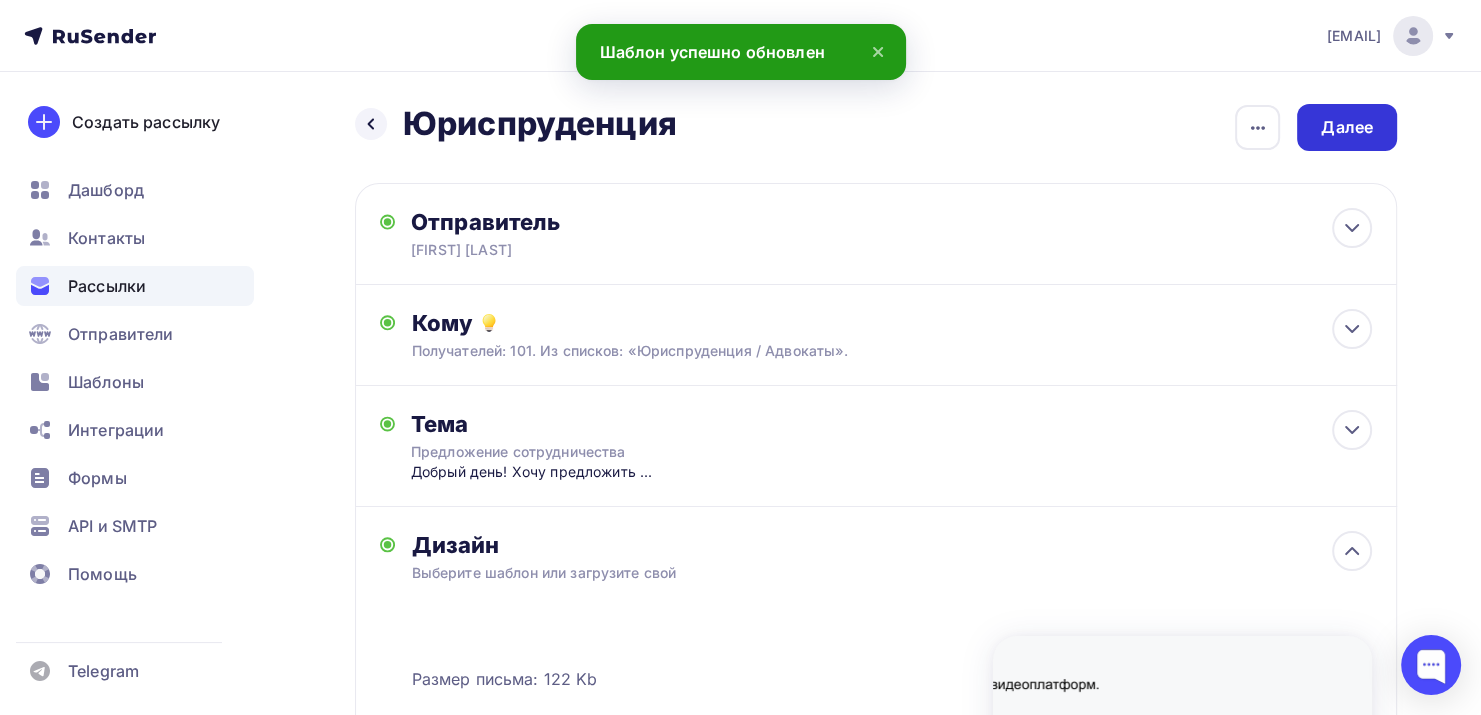 click on "Далее" at bounding box center (1347, 127) 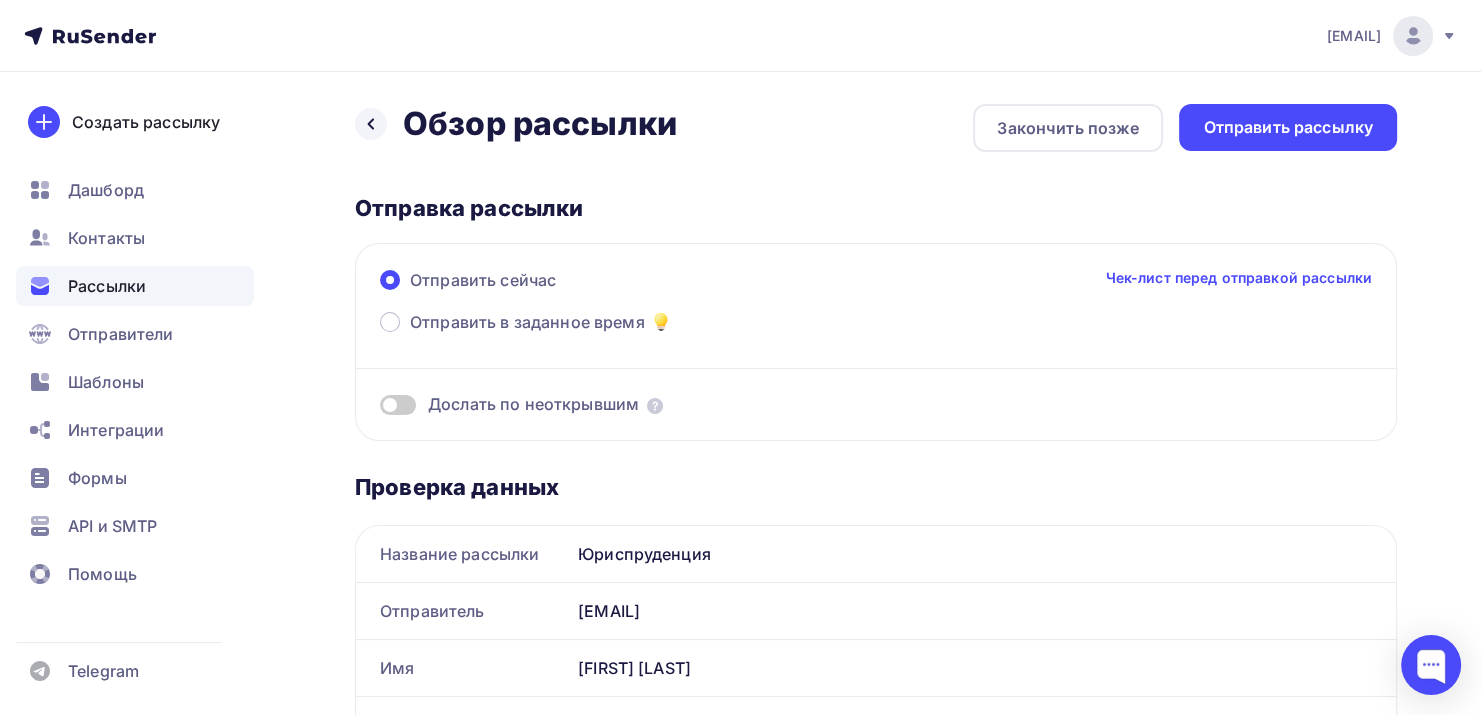 scroll, scrollTop: 0, scrollLeft: 0, axis: both 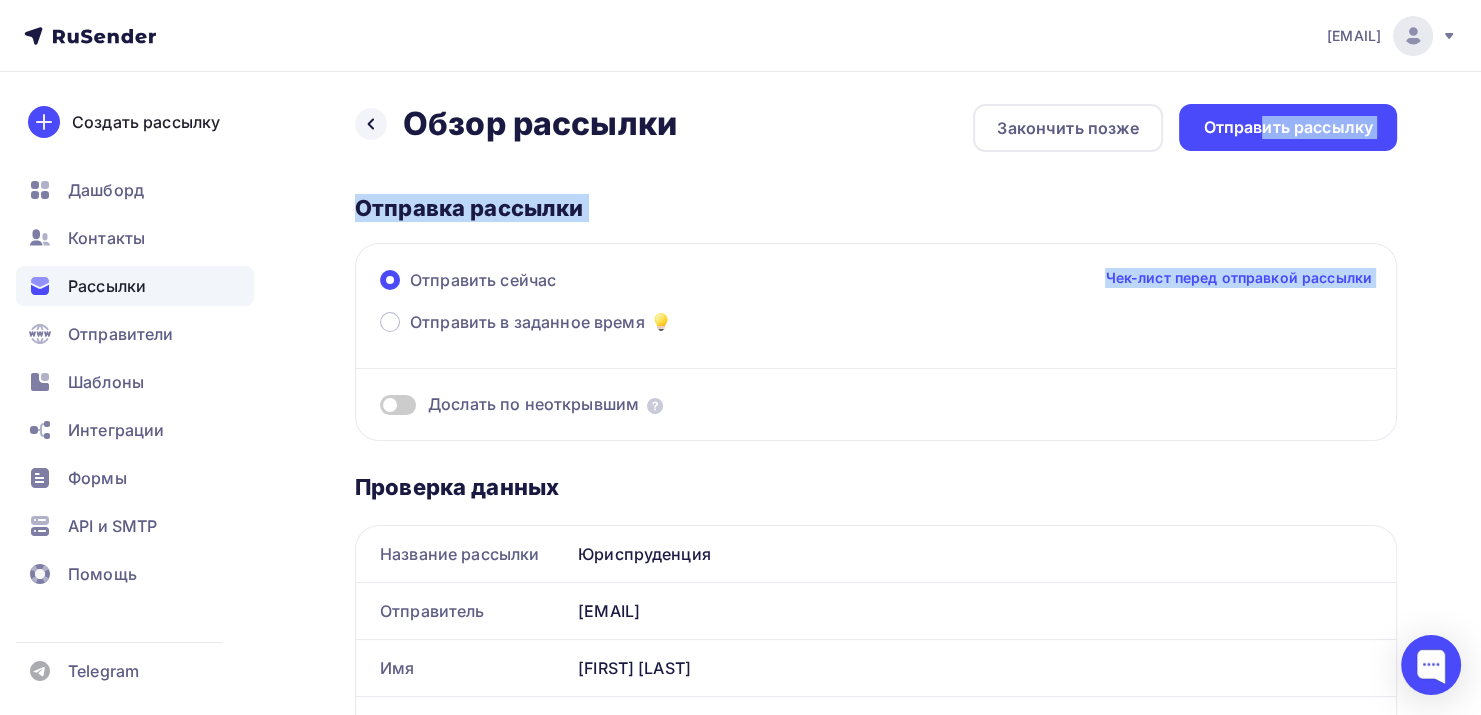 drag, startPoint x: 1258, startPoint y: 125, endPoint x: 324, endPoint y: 447, distance: 987.9474 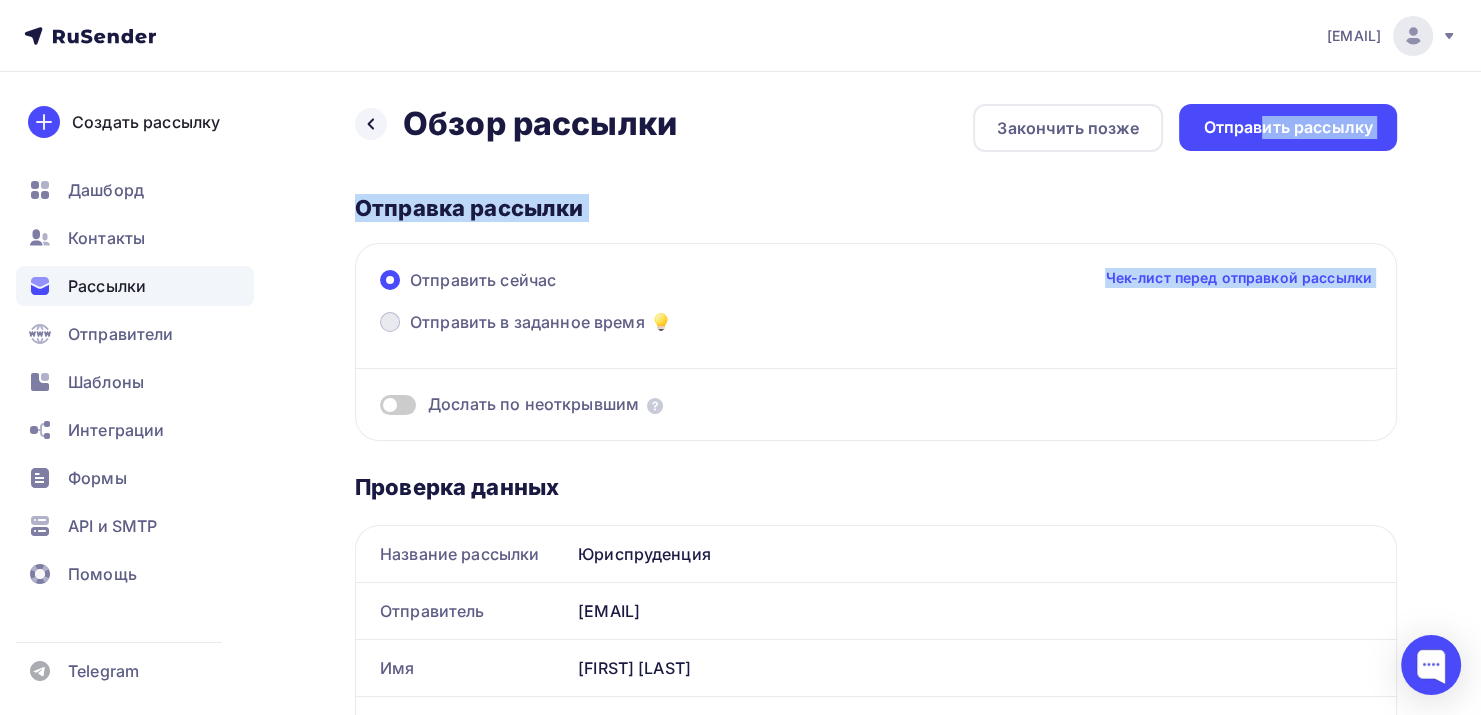 click on "Отправить в заданное время" at bounding box center (527, 322) 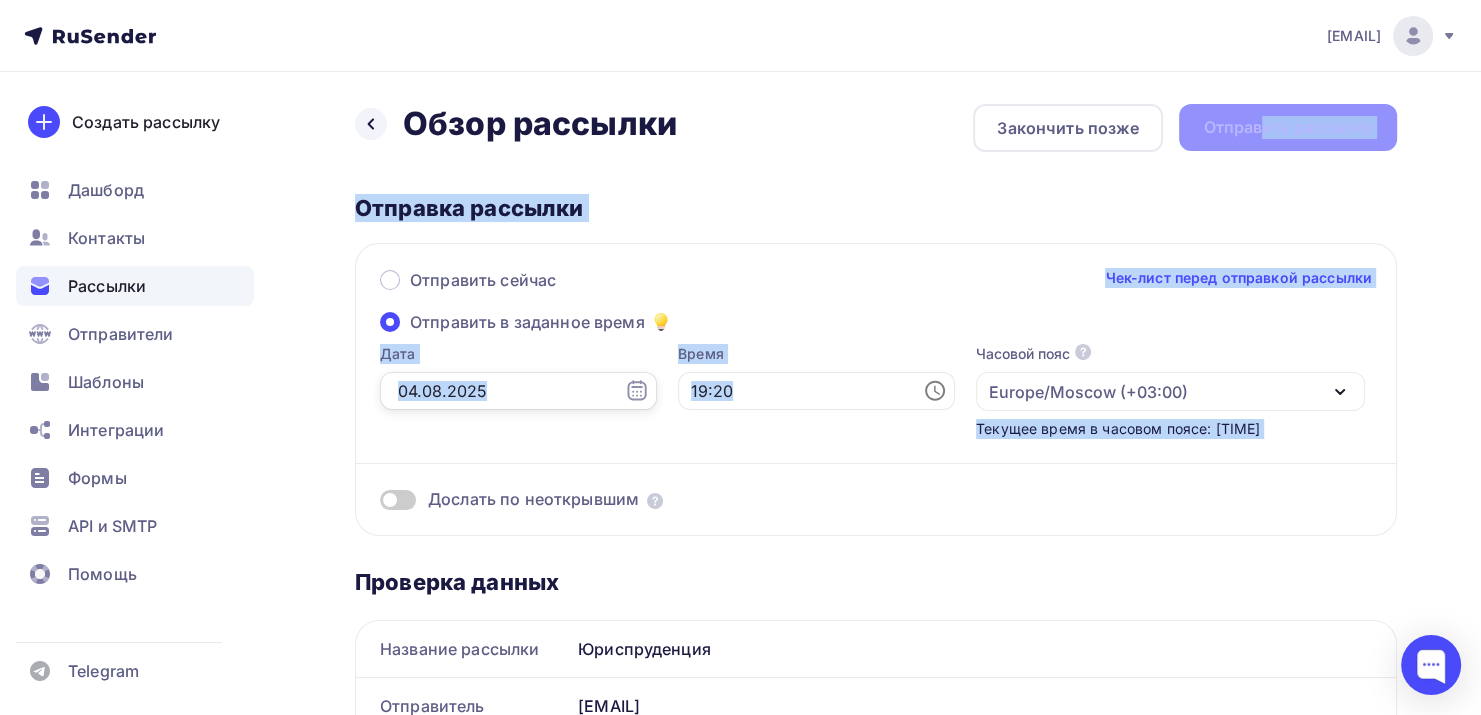 click at bounding box center (518, 391) 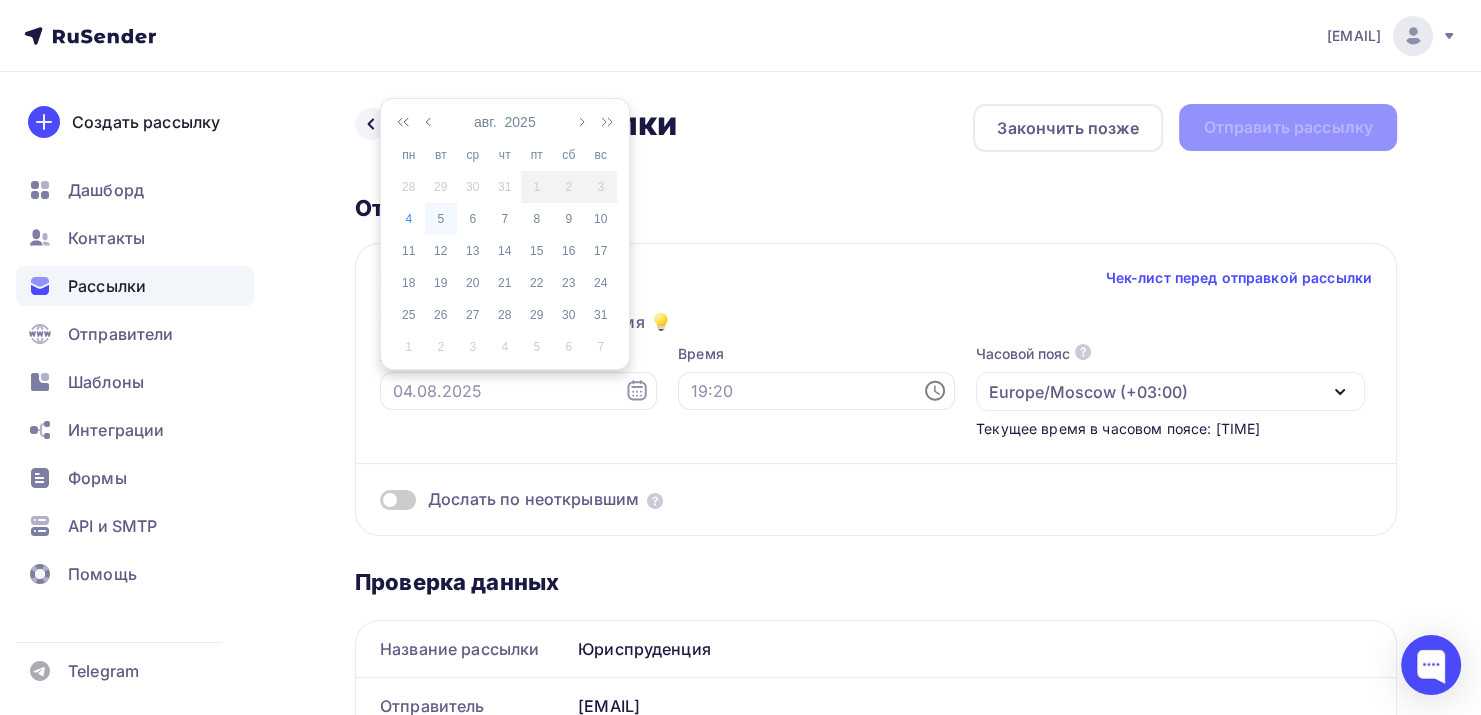 click on "5" at bounding box center [441, 219] 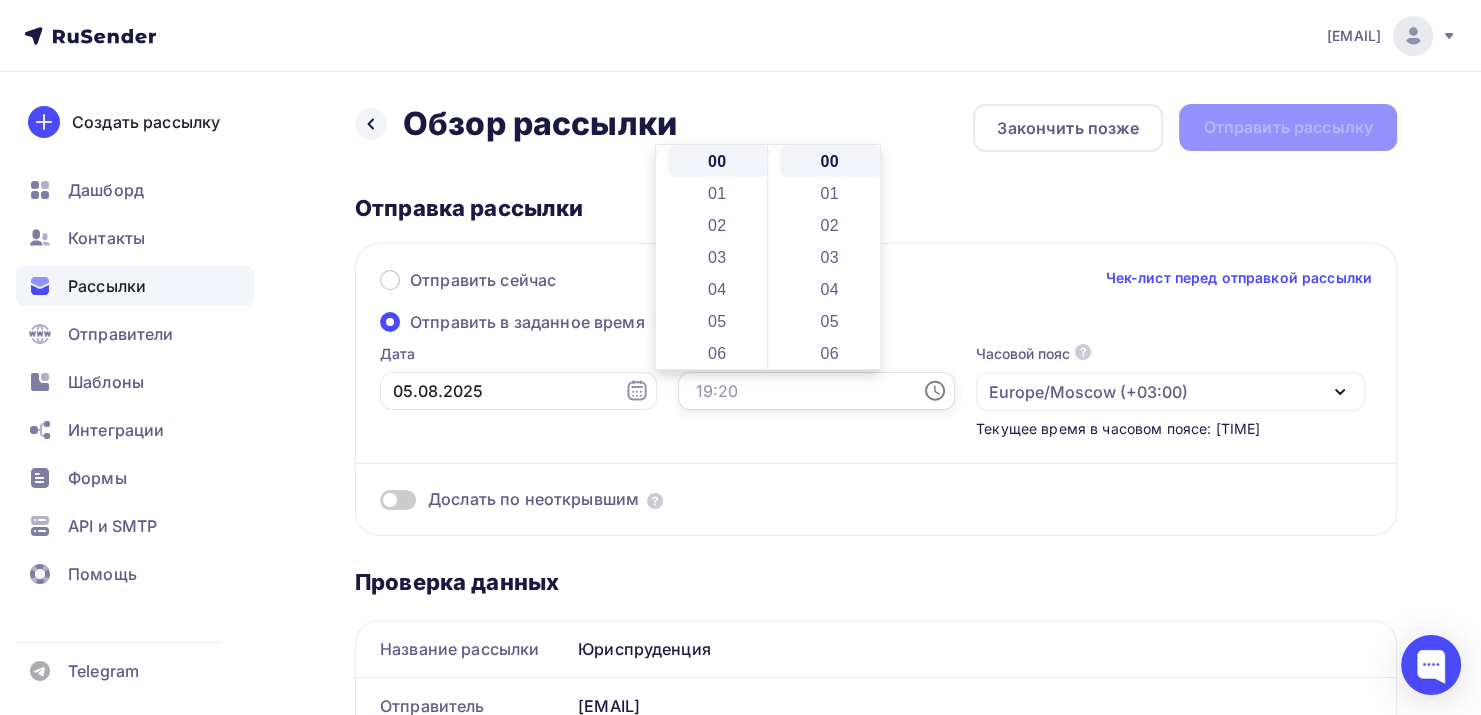 click at bounding box center (816, 391) 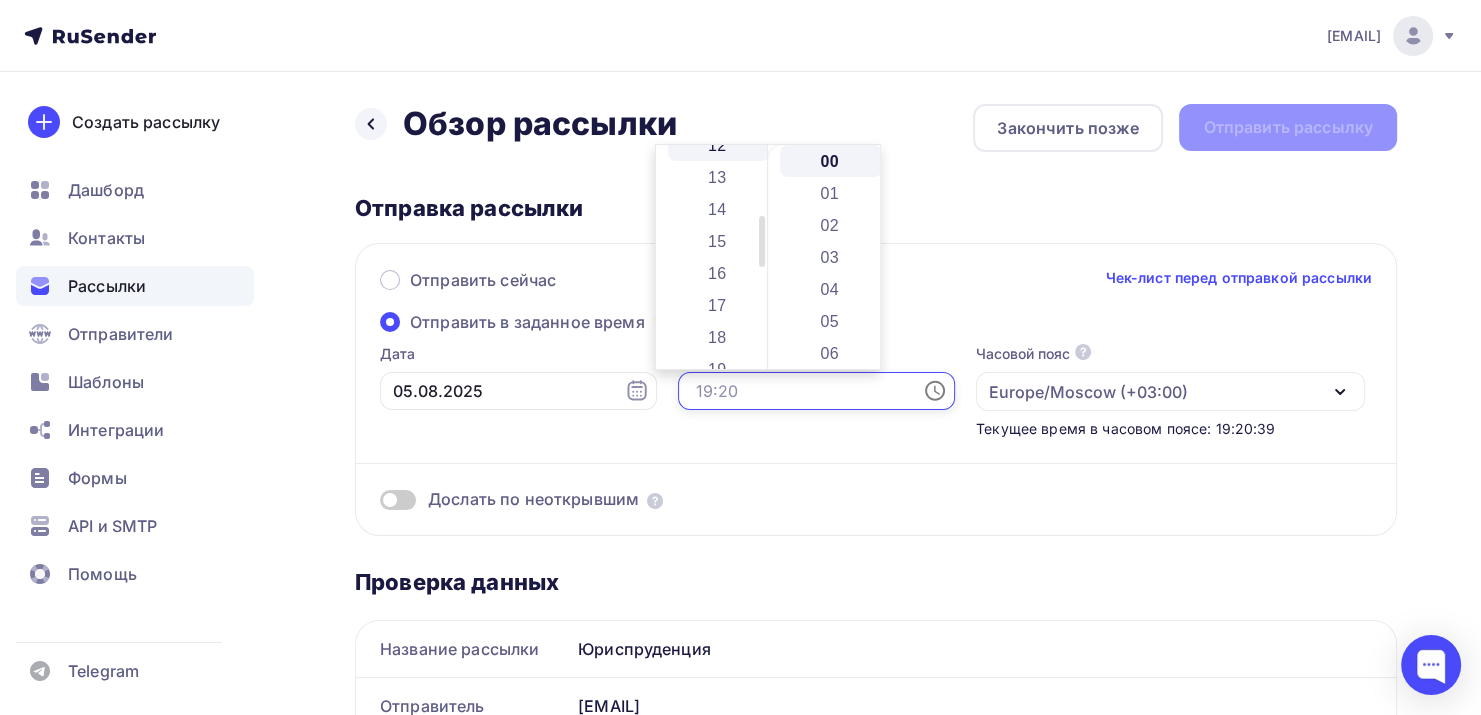 scroll, scrollTop: 300, scrollLeft: 0, axis: vertical 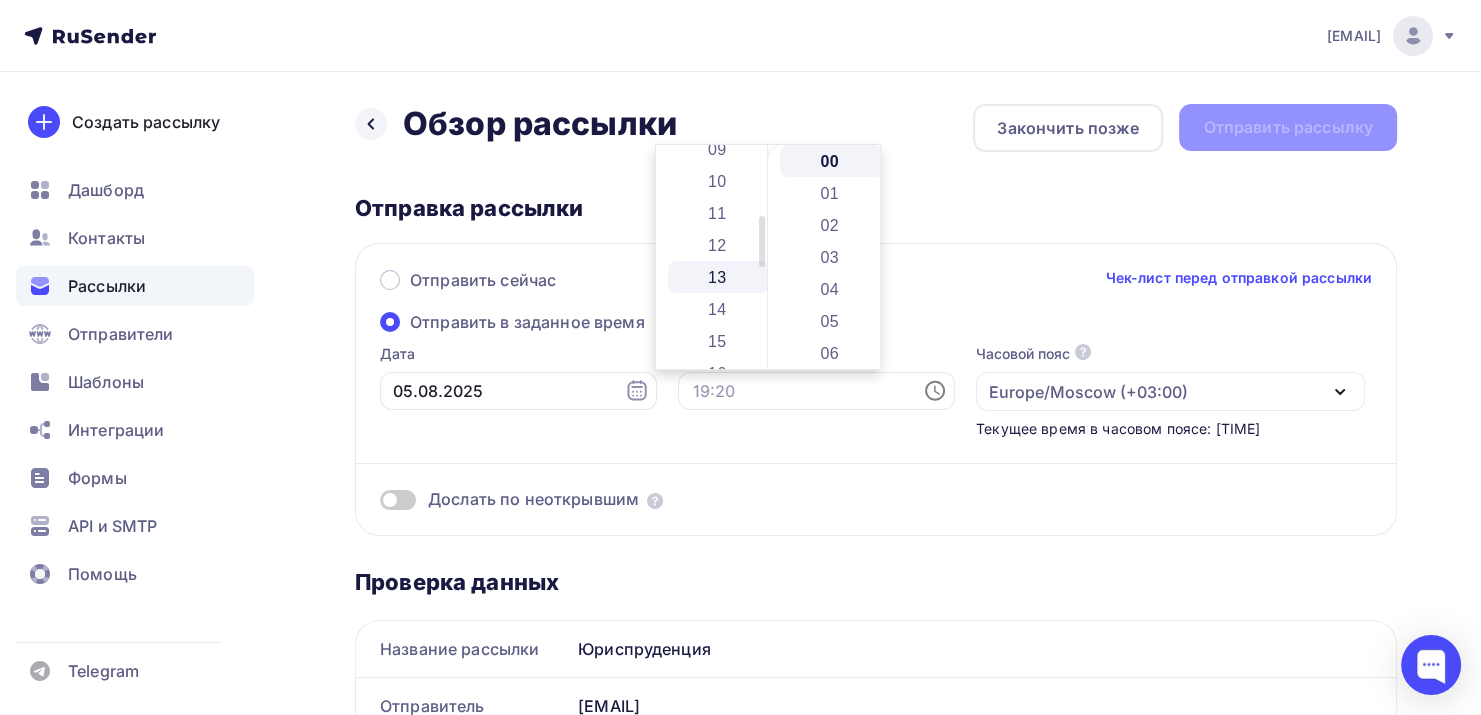 click on "13" at bounding box center [719, 277] 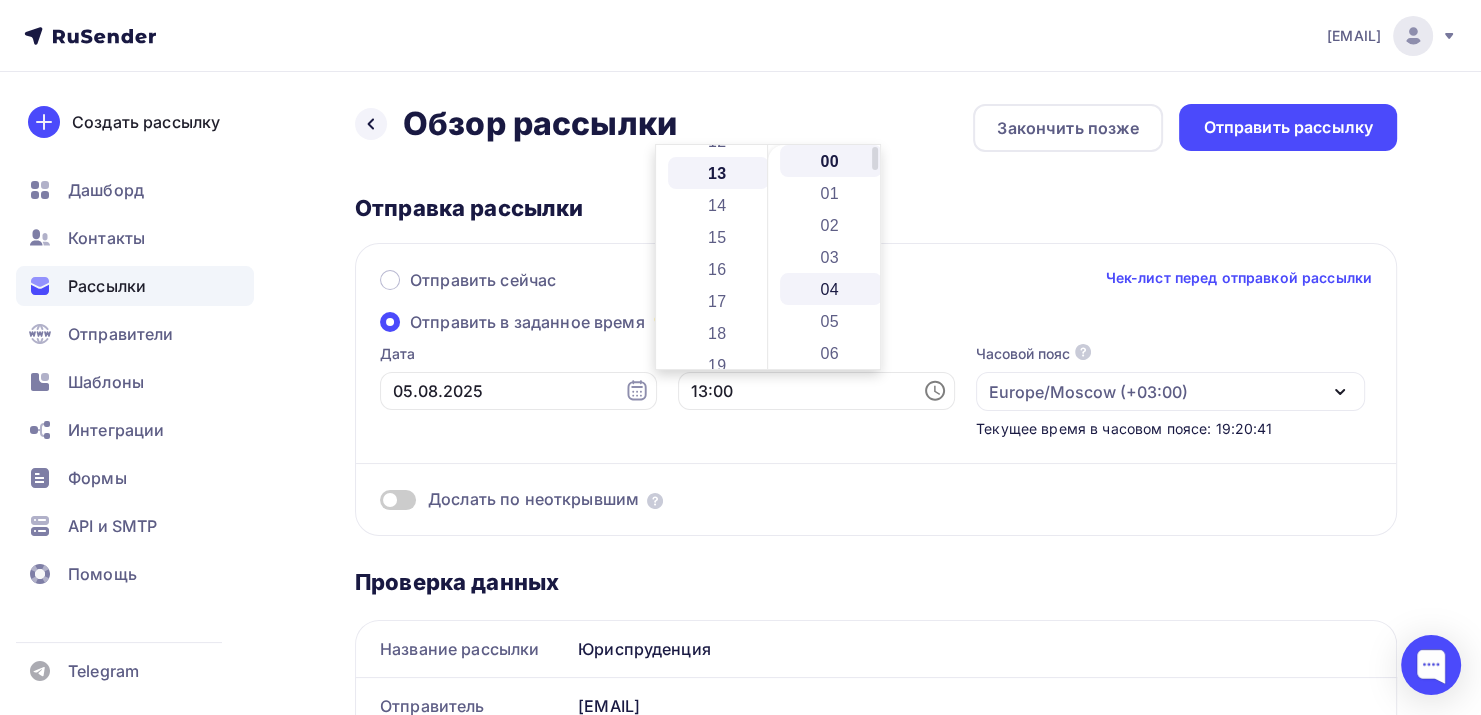 scroll, scrollTop: 416, scrollLeft: 0, axis: vertical 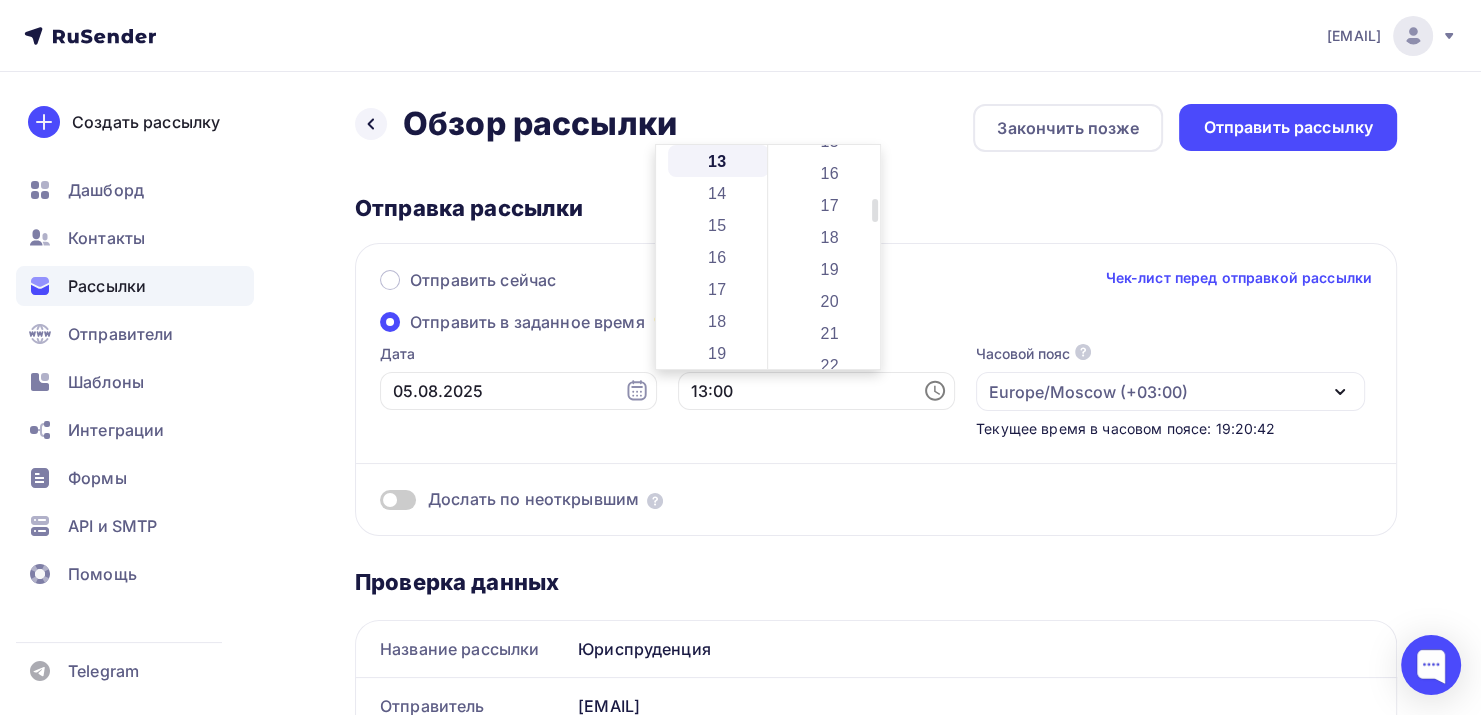 click on "19" at bounding box center (831, 269) 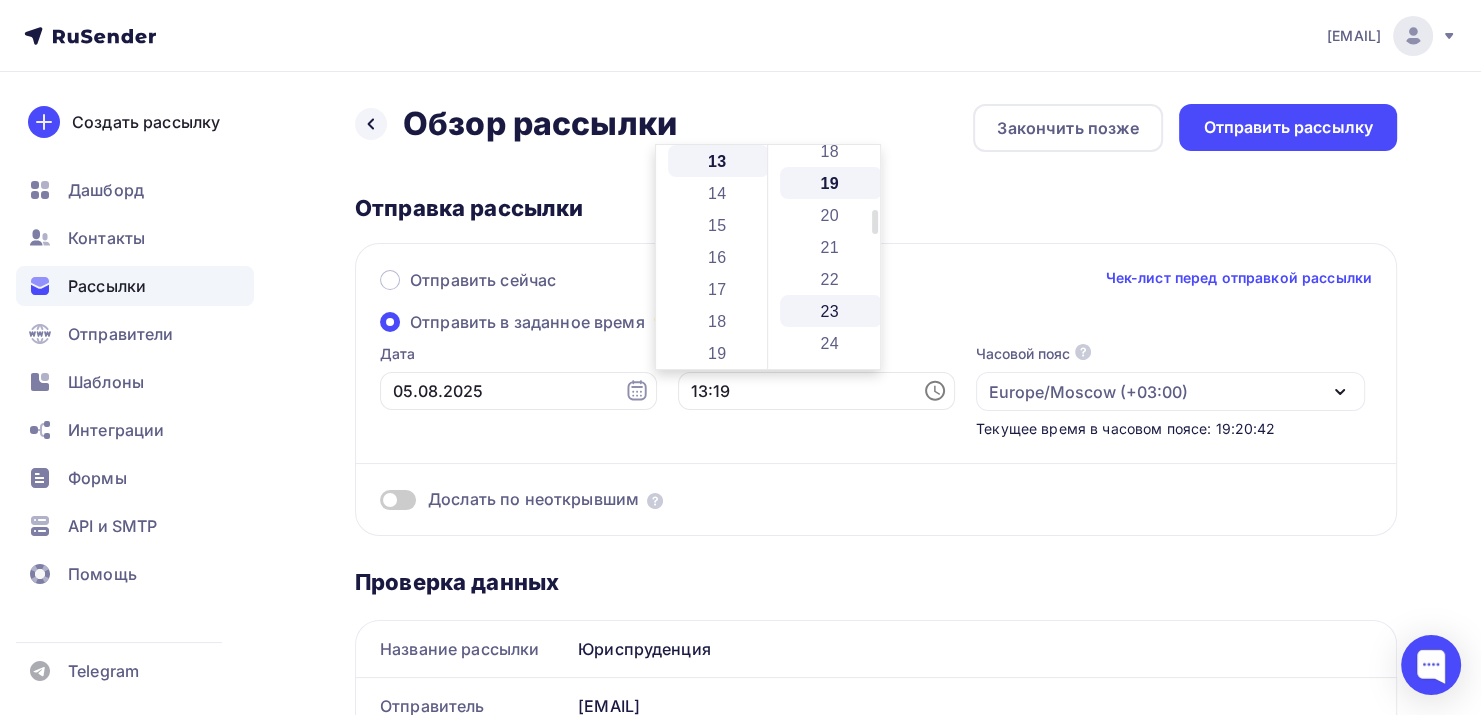 scroll, scrollTop: 608, scrollLeft: 0, axis: vertical 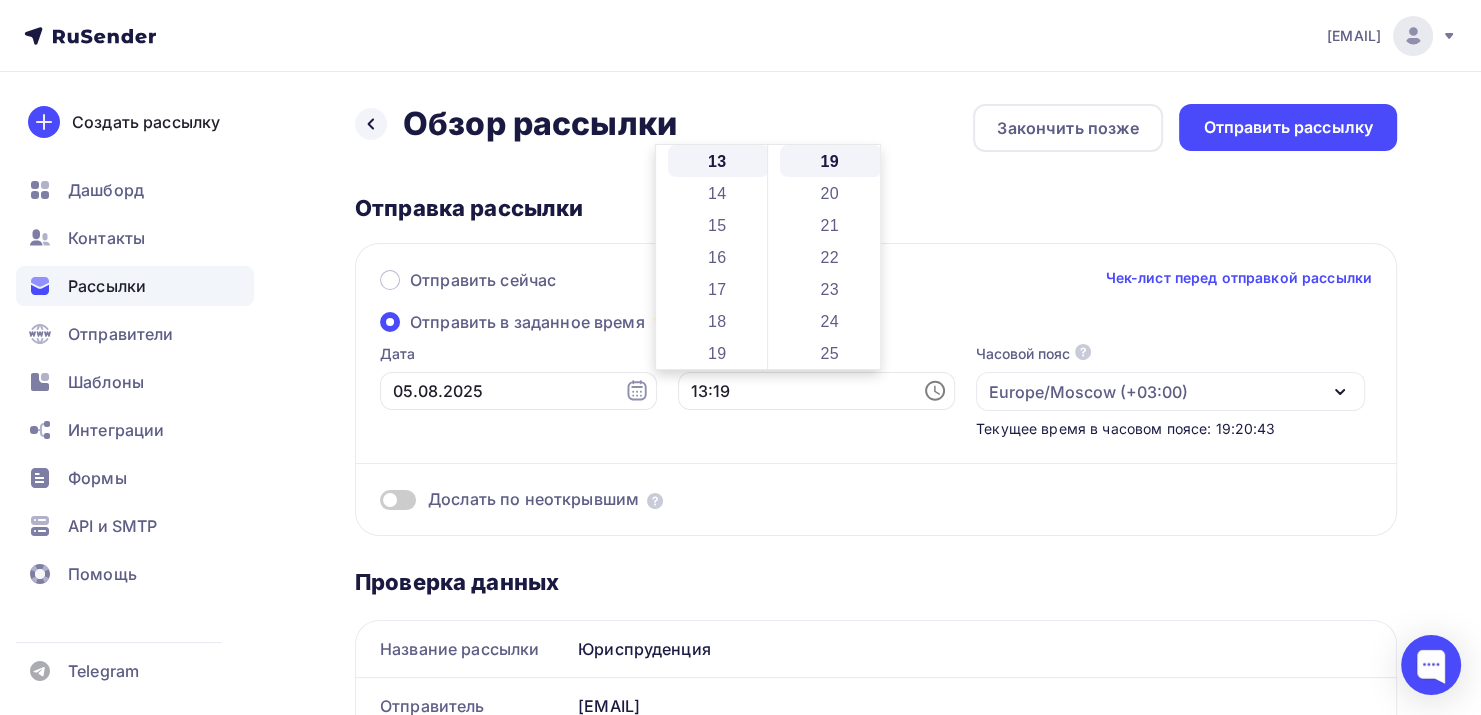 click at bounding box center (398, 500) 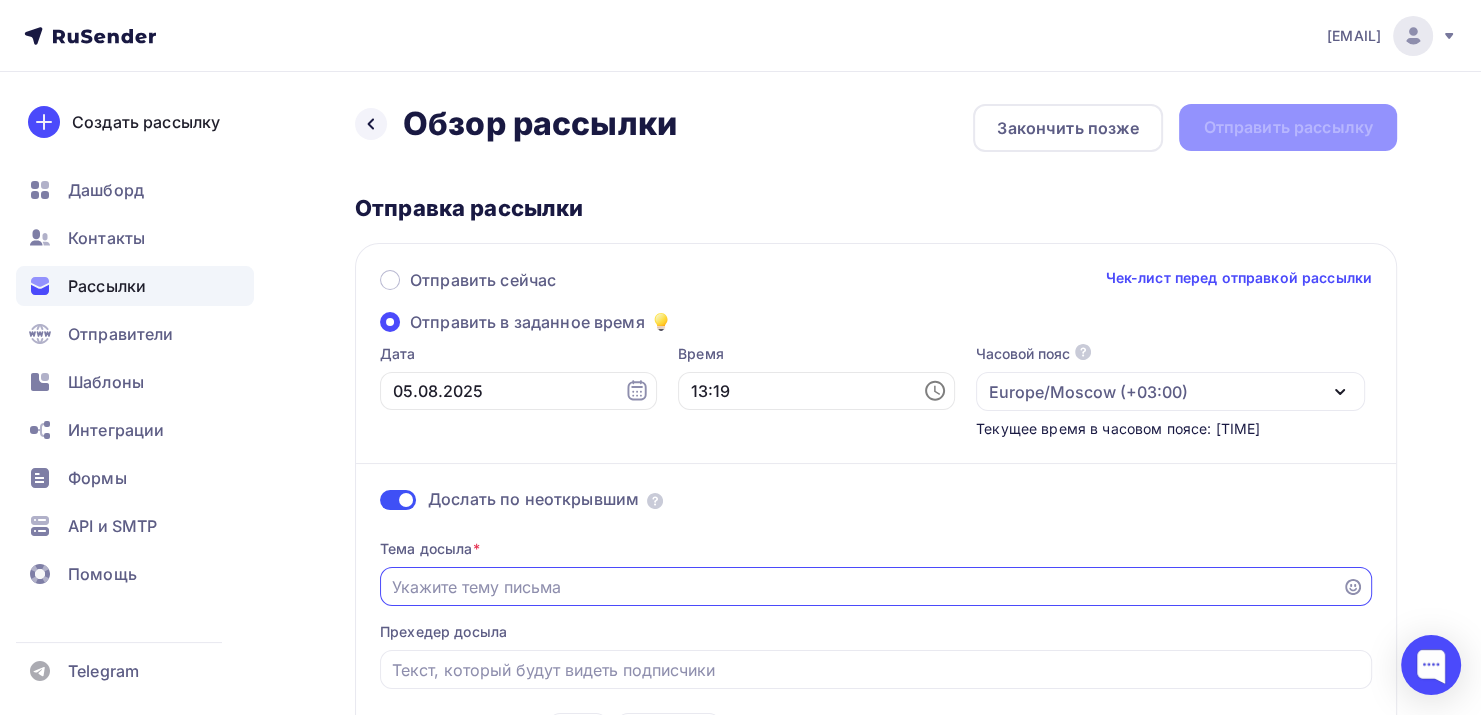 click at bounding box center (876, 586) 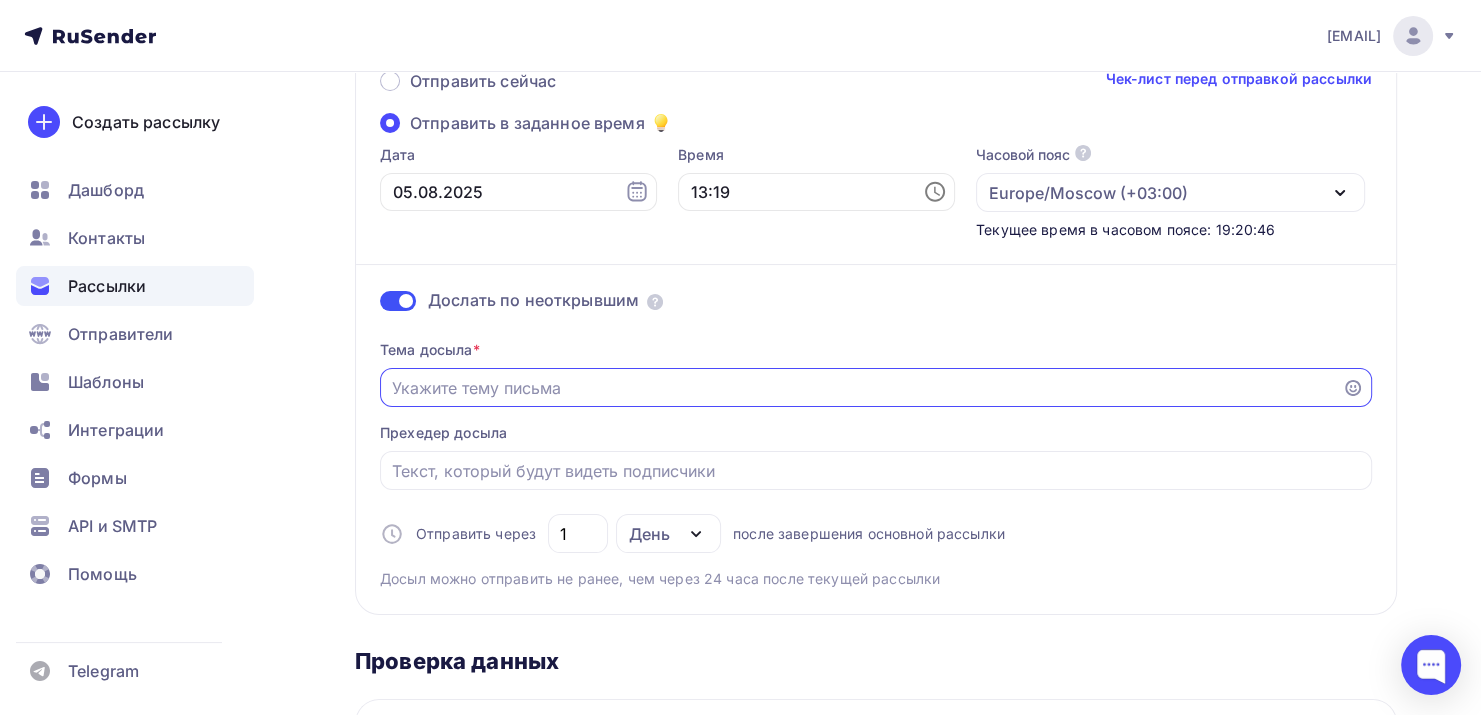 scroll, scrollTop: 100, scrollLeft: 0, axis: vertical 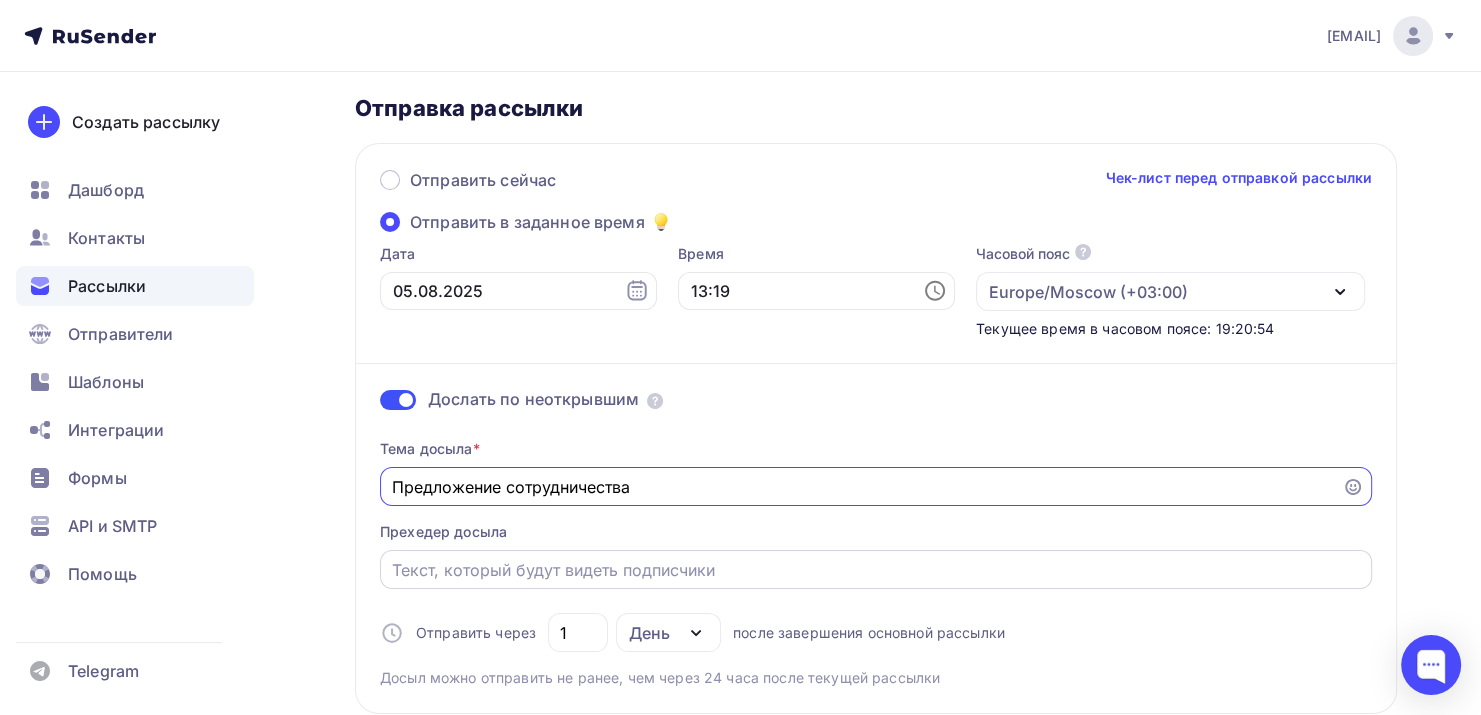 type on "Предложение сотрудничества" 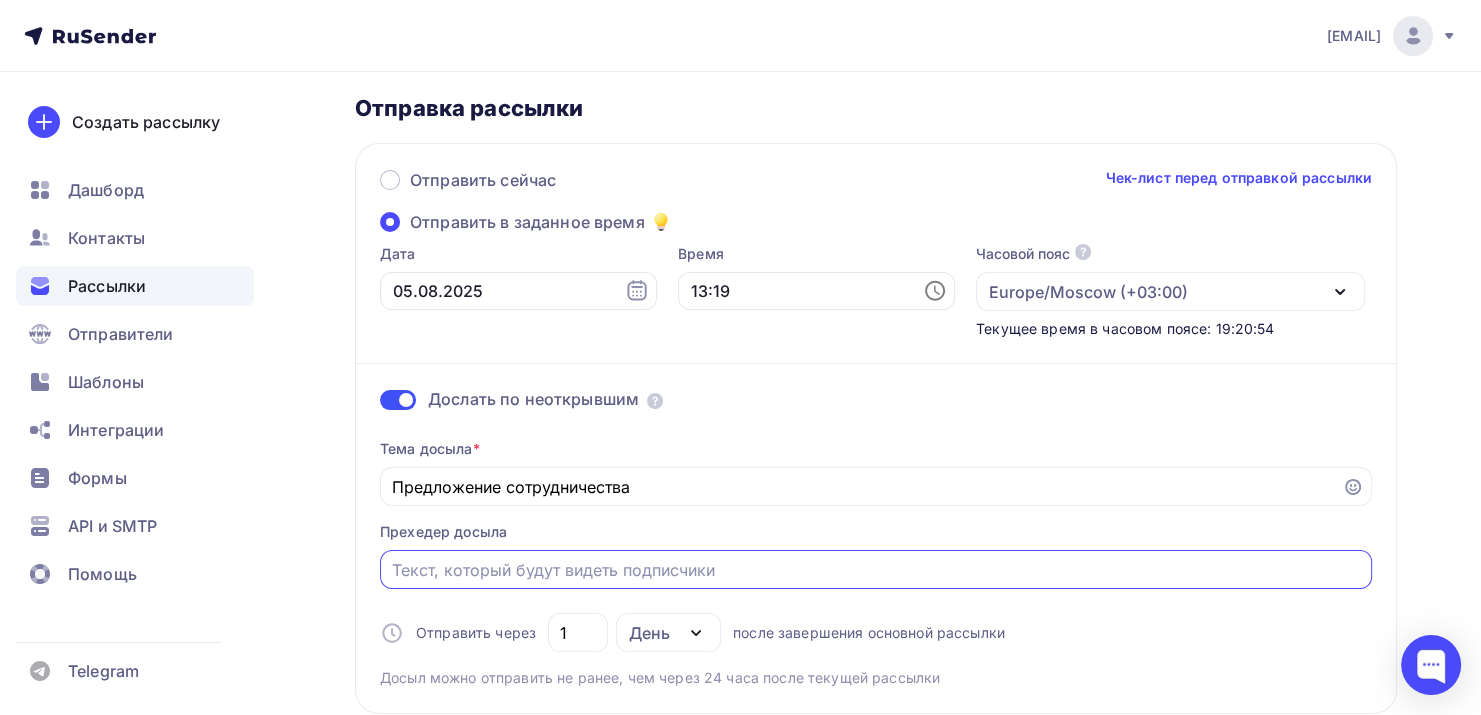 click on "Отправить в заданное время" at bounding box center [876, 570] 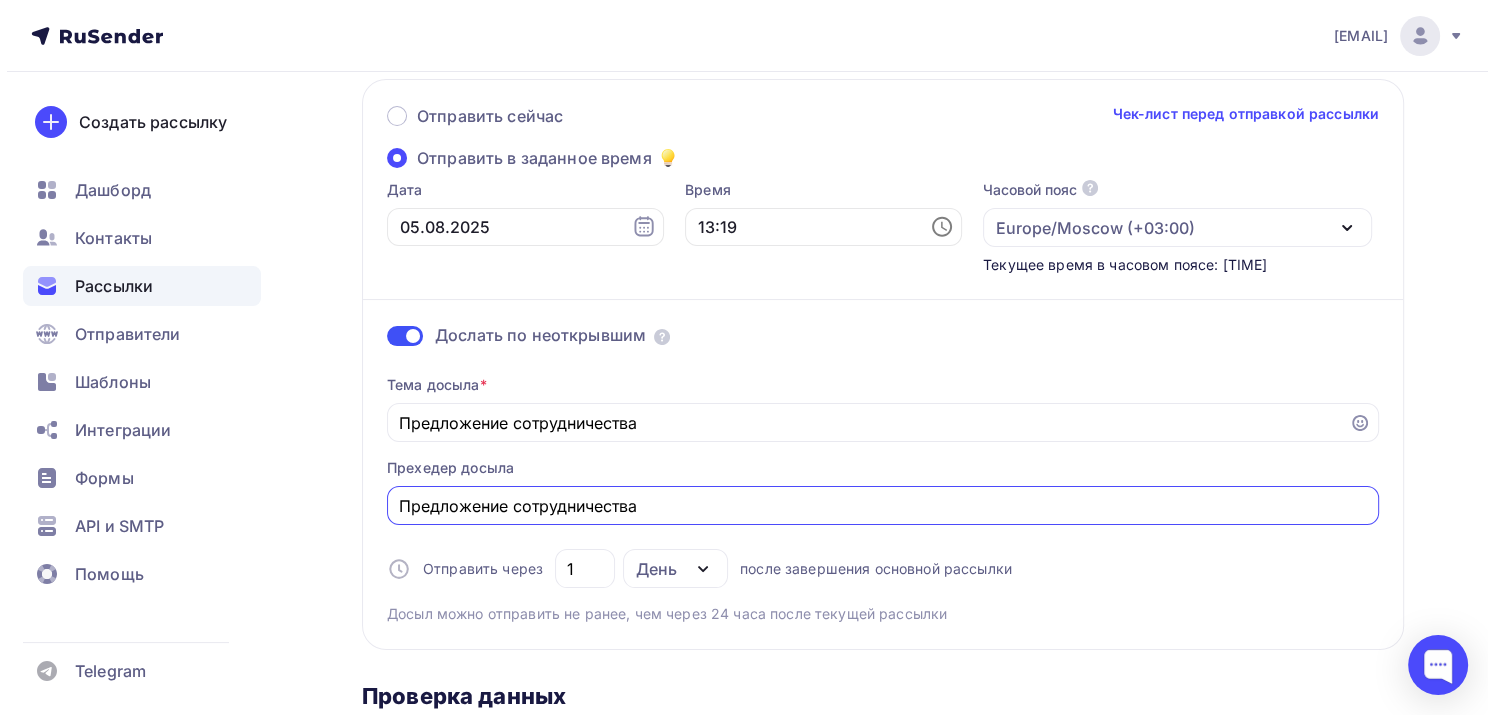 scroll, scrollTop: 0, scrollLeft: 0, axis: both 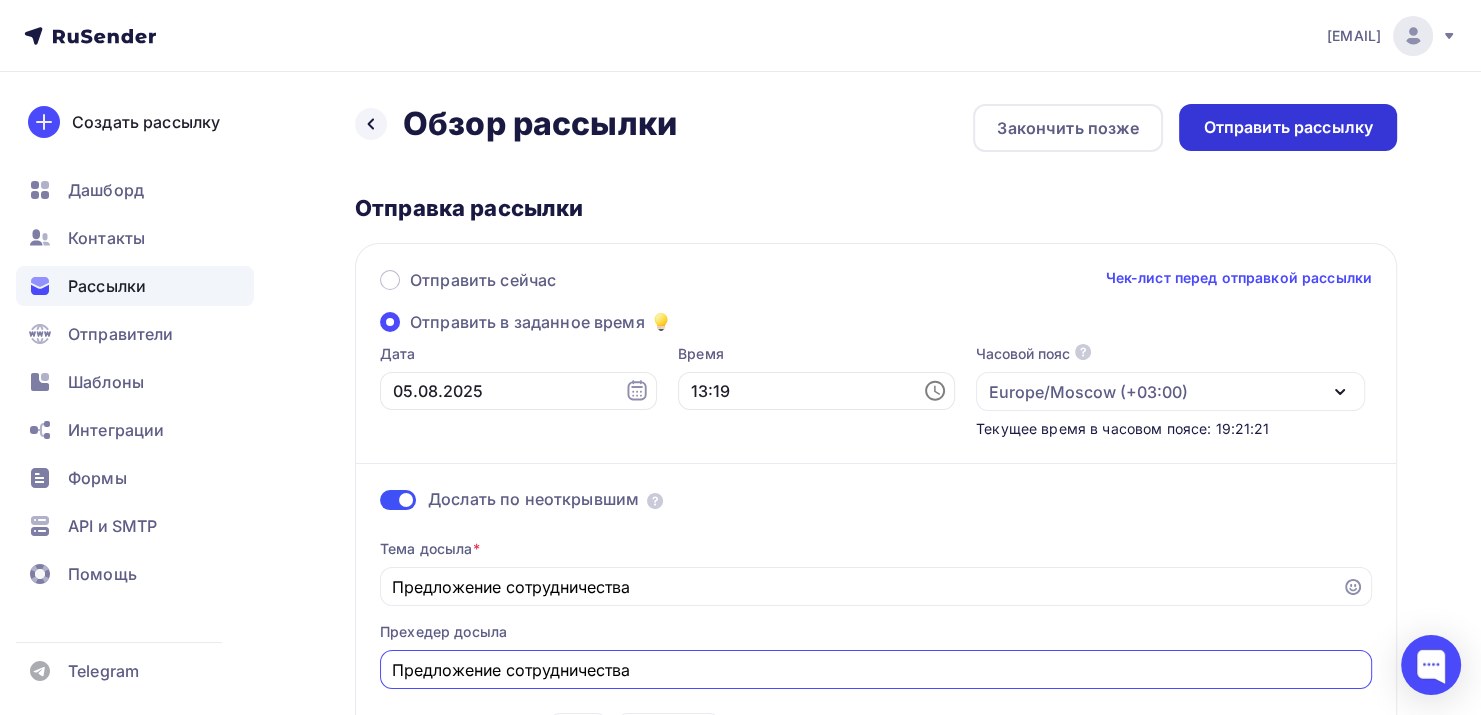 type on "Предложение сотрудничества" 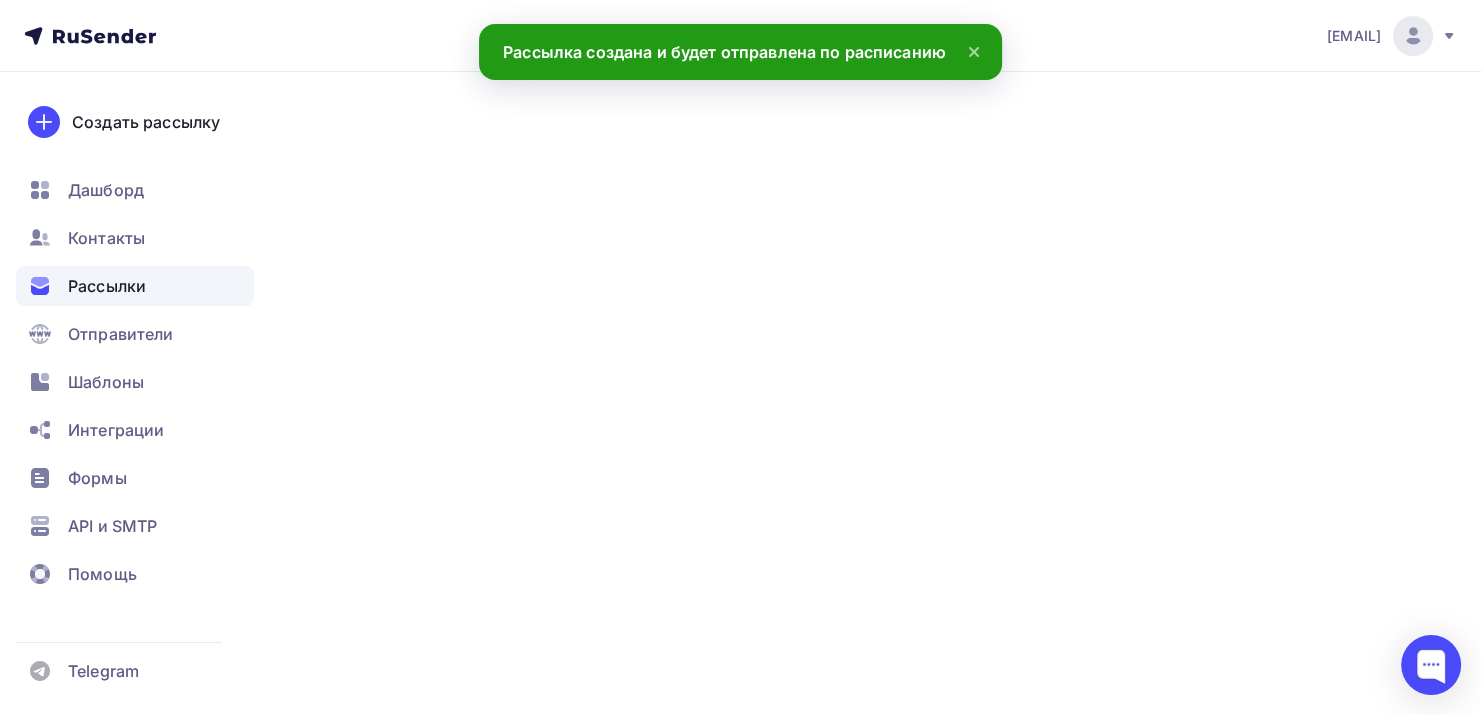 scroll, scrollTop: 0, scrollLeft: 0, axis: both 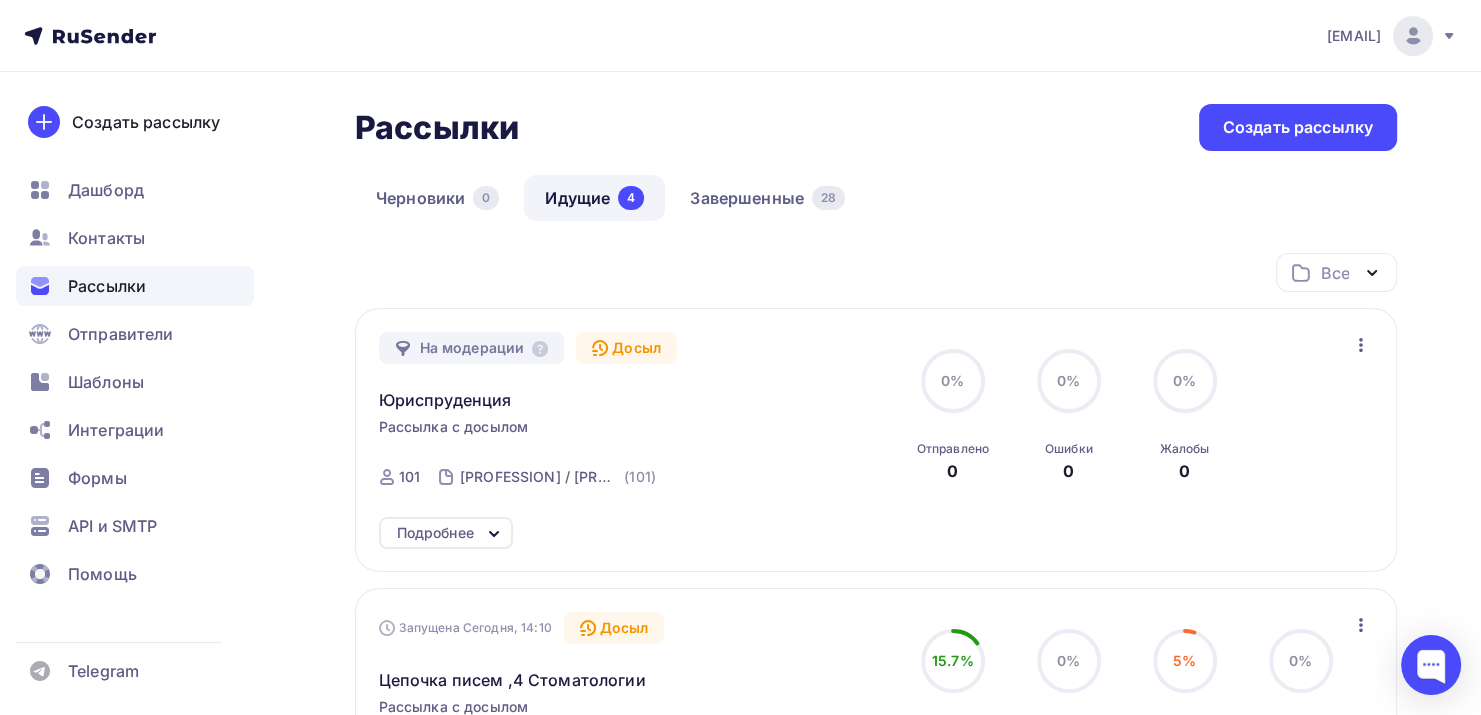 click on "Рассылки" at bounding box center [107, 286] 